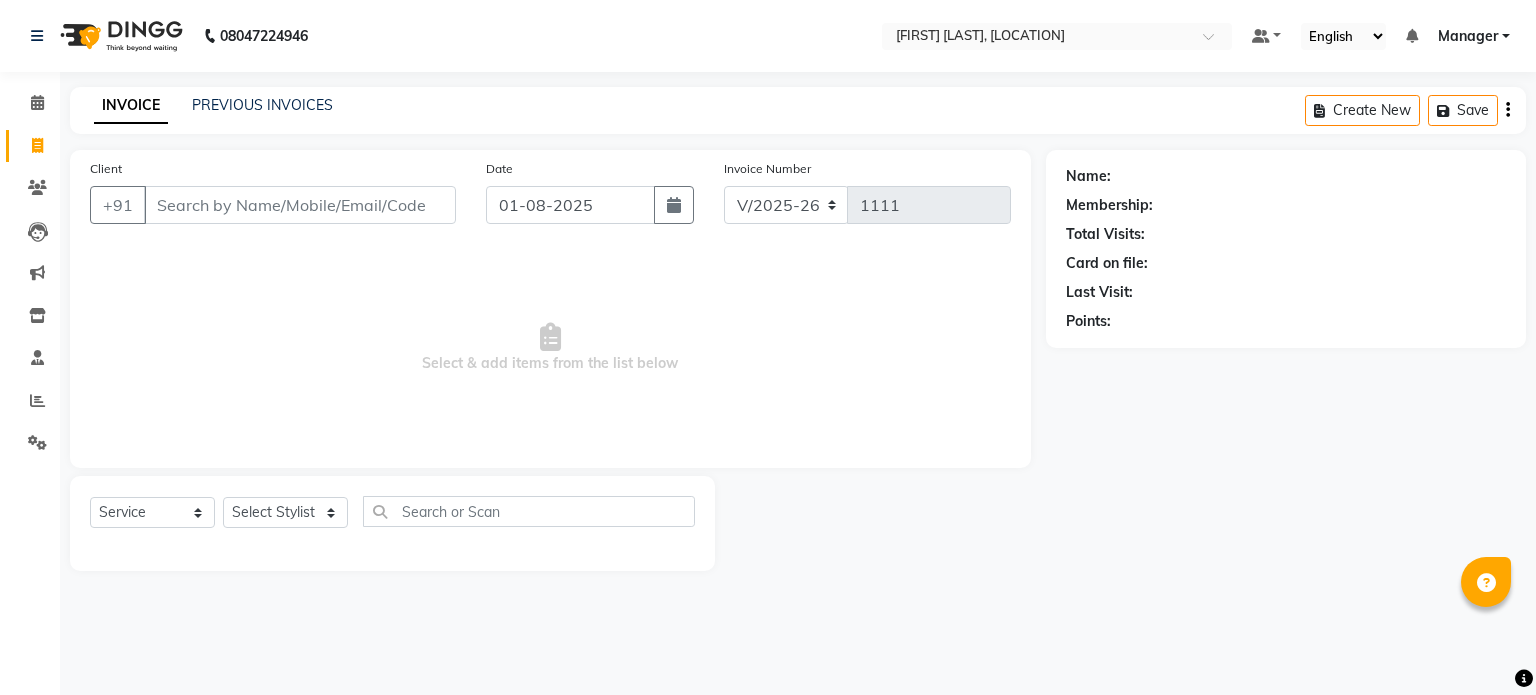 select on "903" 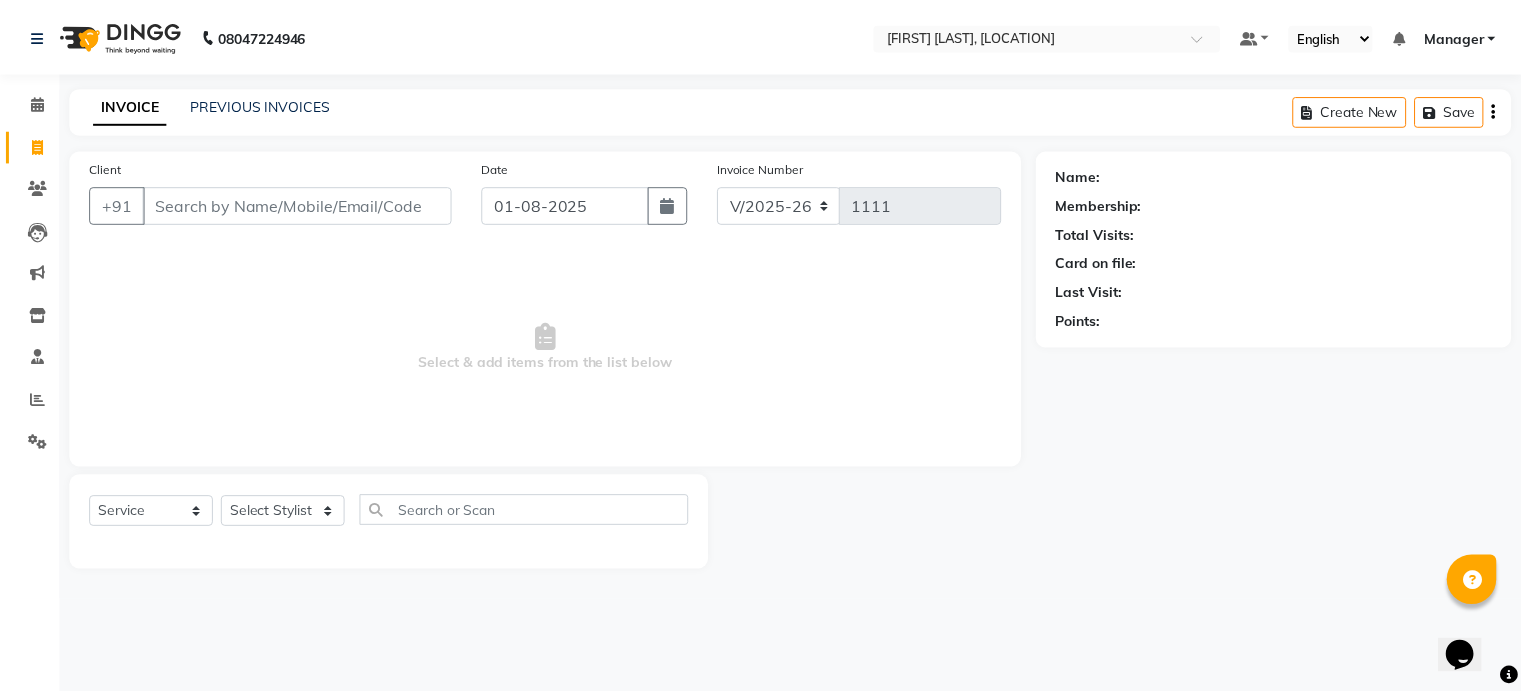 scroll, scrollTop: 0, scrollLeft: 0, axis: both 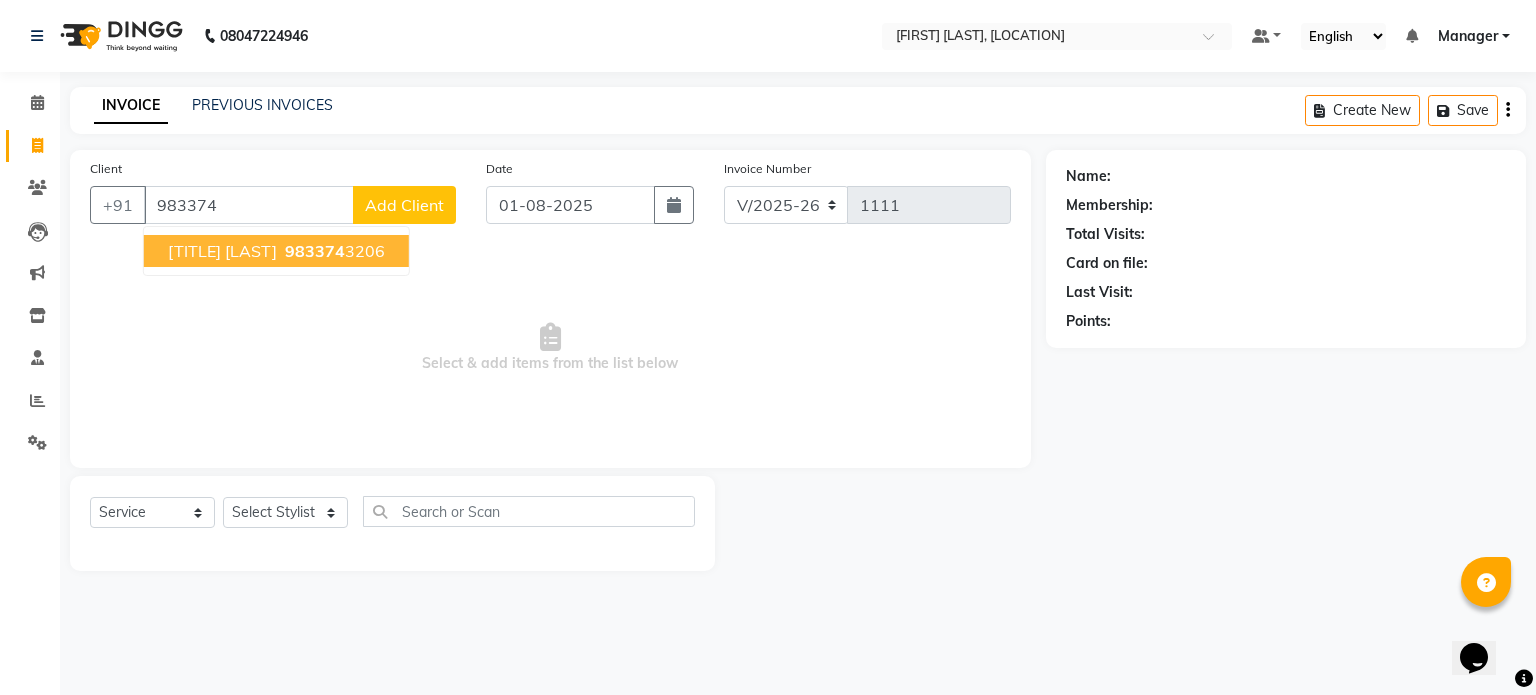 click on "[TITLE] [LAST]" at bounding box center [222, 251] 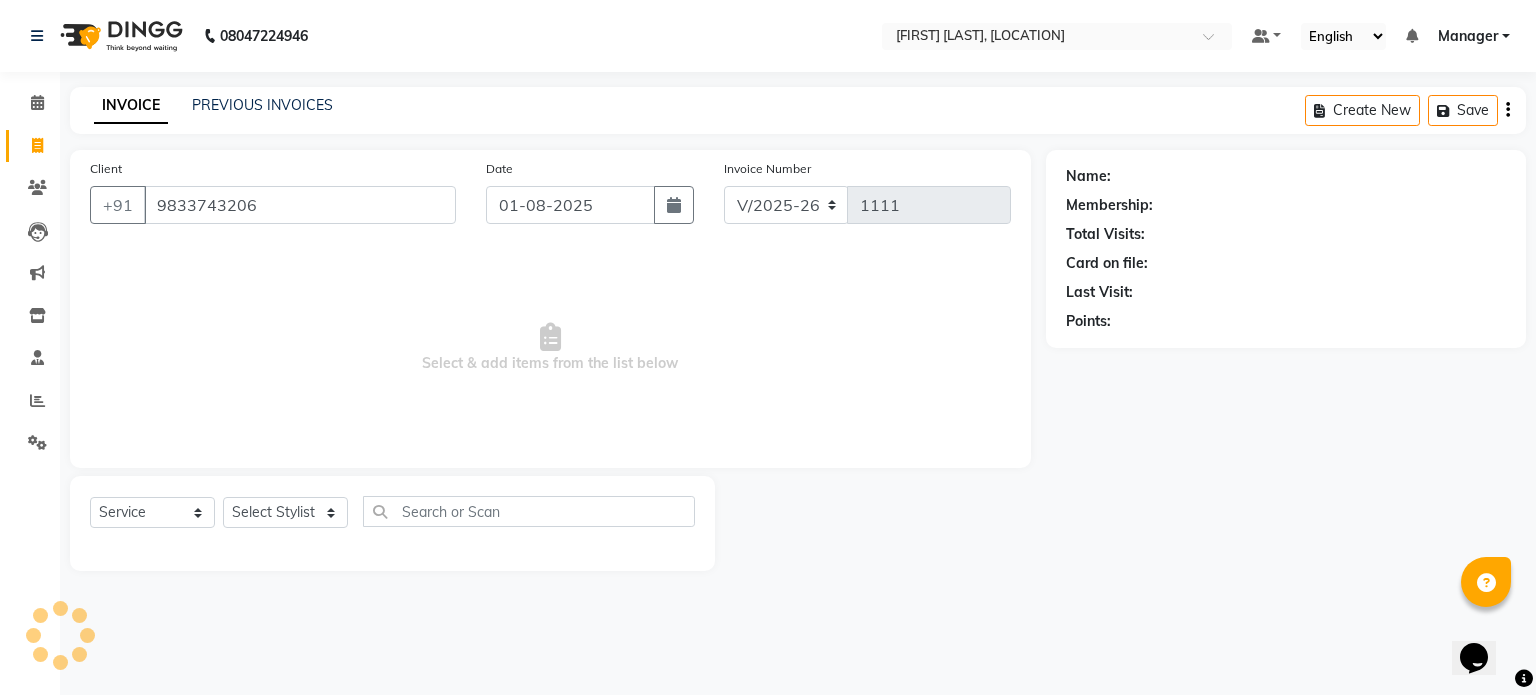 type on "9833743206" 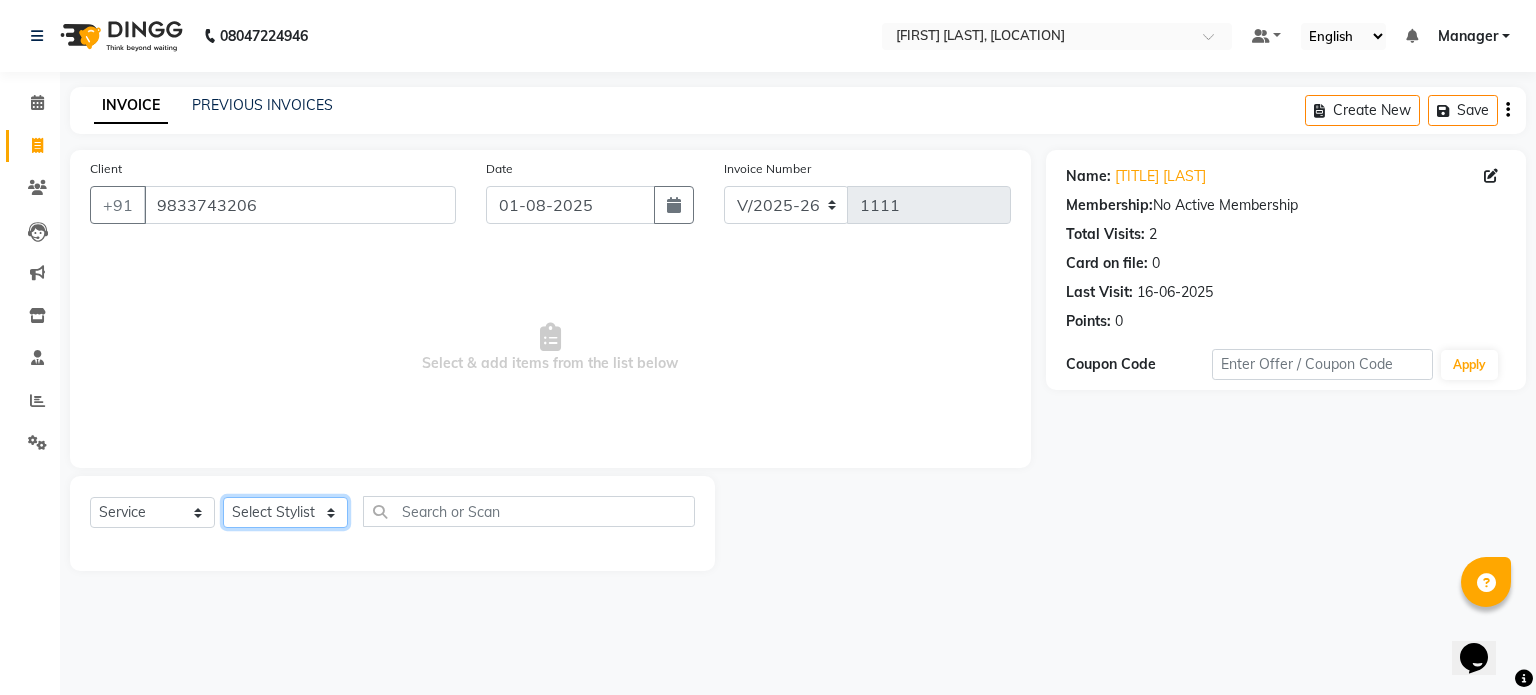 click on "Select Stylist [FIRST] [FIRST] [FIRST] [FIRST] [FIRST] [FIRST] [FIRST] [FIRST] [FIRST] [FIRST] [FIRST] [FIRST] [FIRST] [FIRST] [FIRST] [FIRST]" 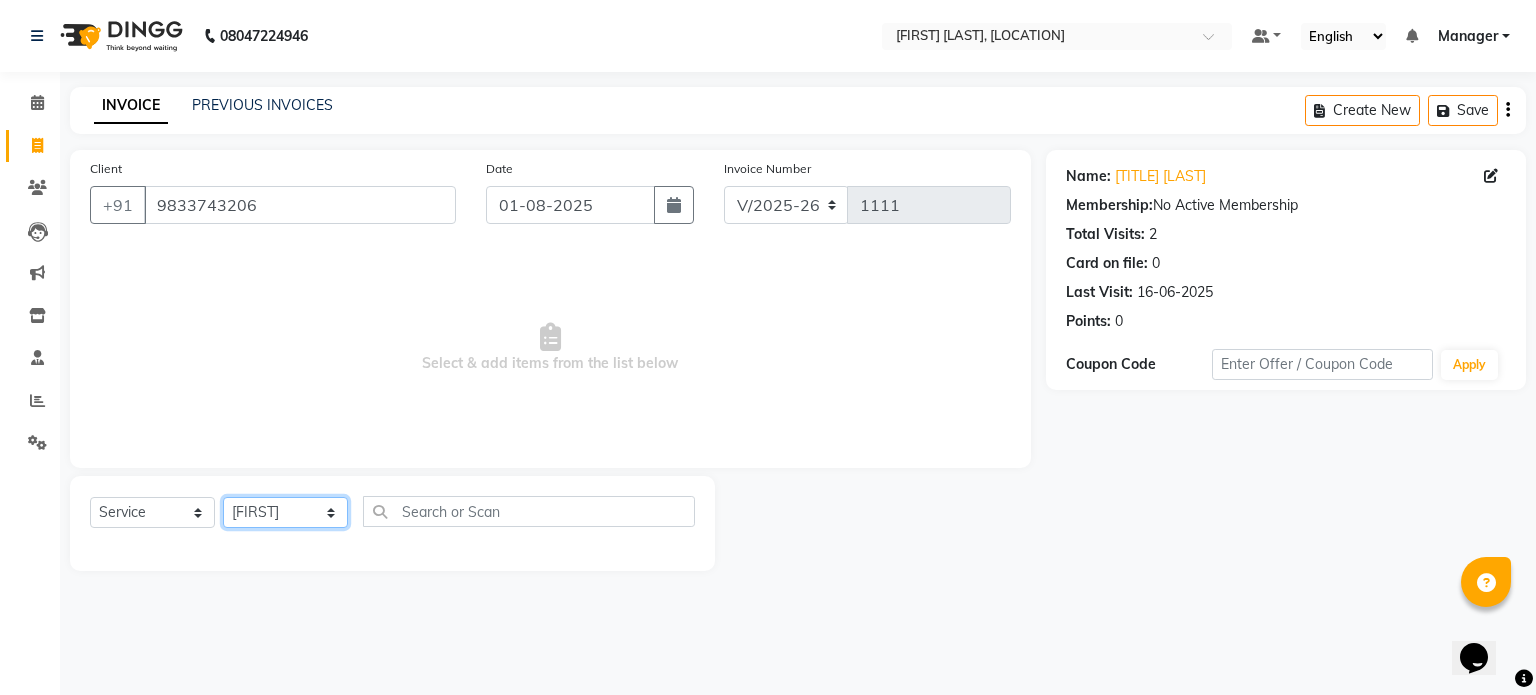click on "Select Stylist [FIRST] [FIRST] [FIRST] [FIRST] [FIRST] [FIRST] [FIRST] [FIRST] [FIRST] [FIRST] [FIRST] [FIRST] [FIRST] [FIRST] [FIRST] [FIRST]" 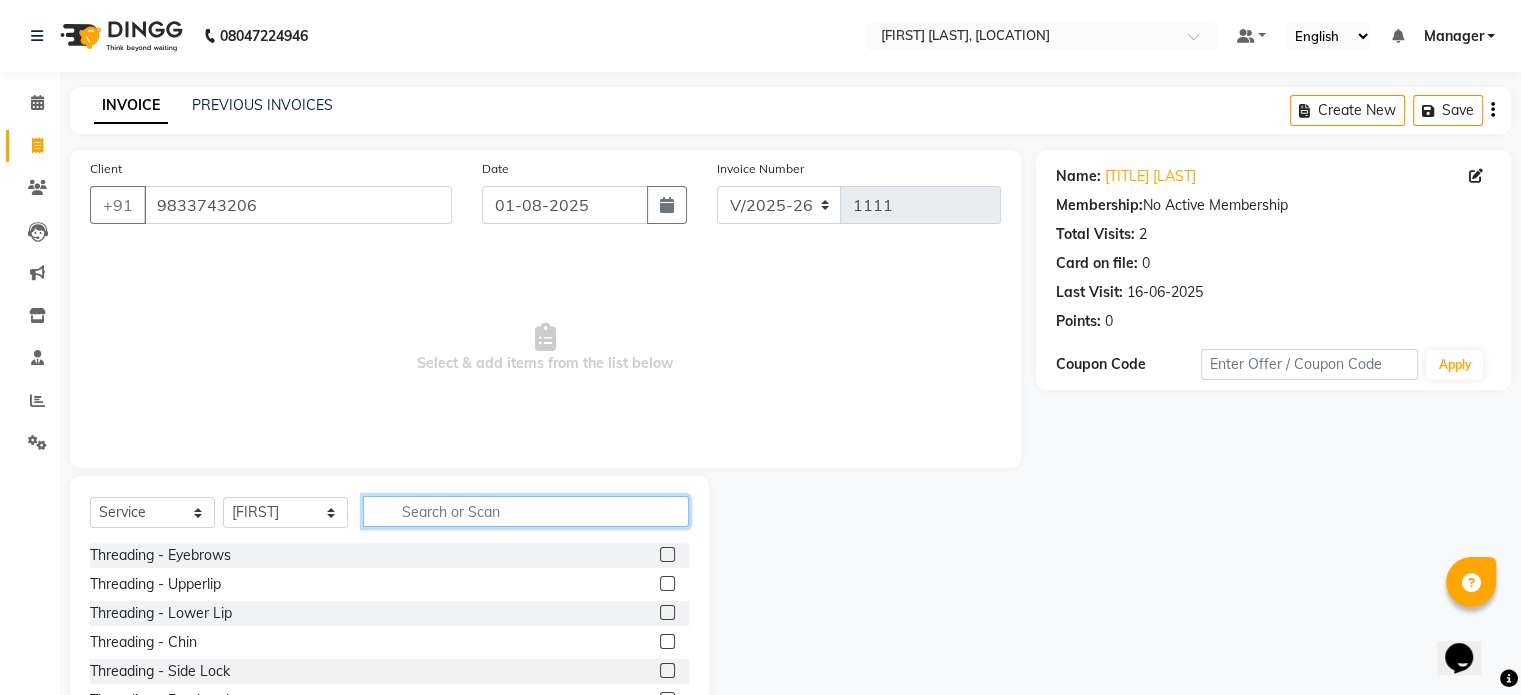 click 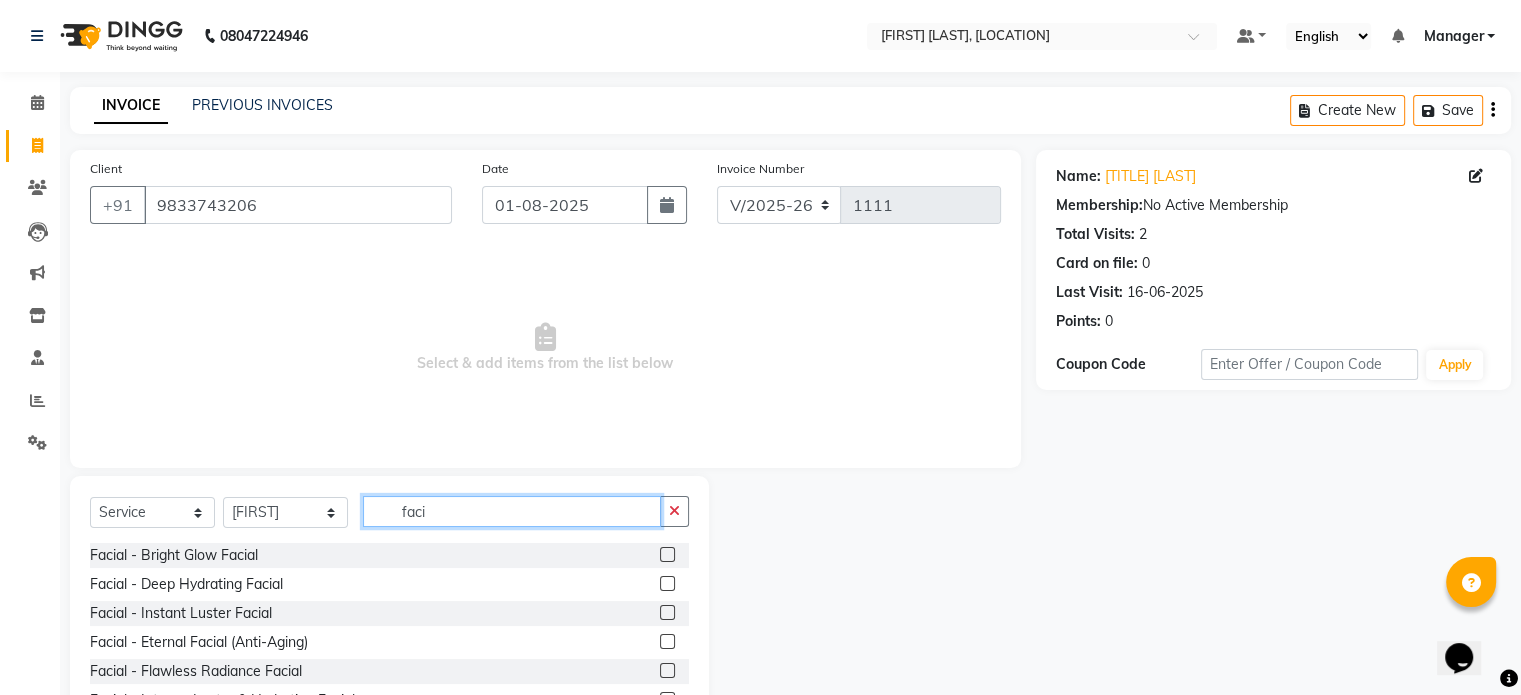 type on "faci" 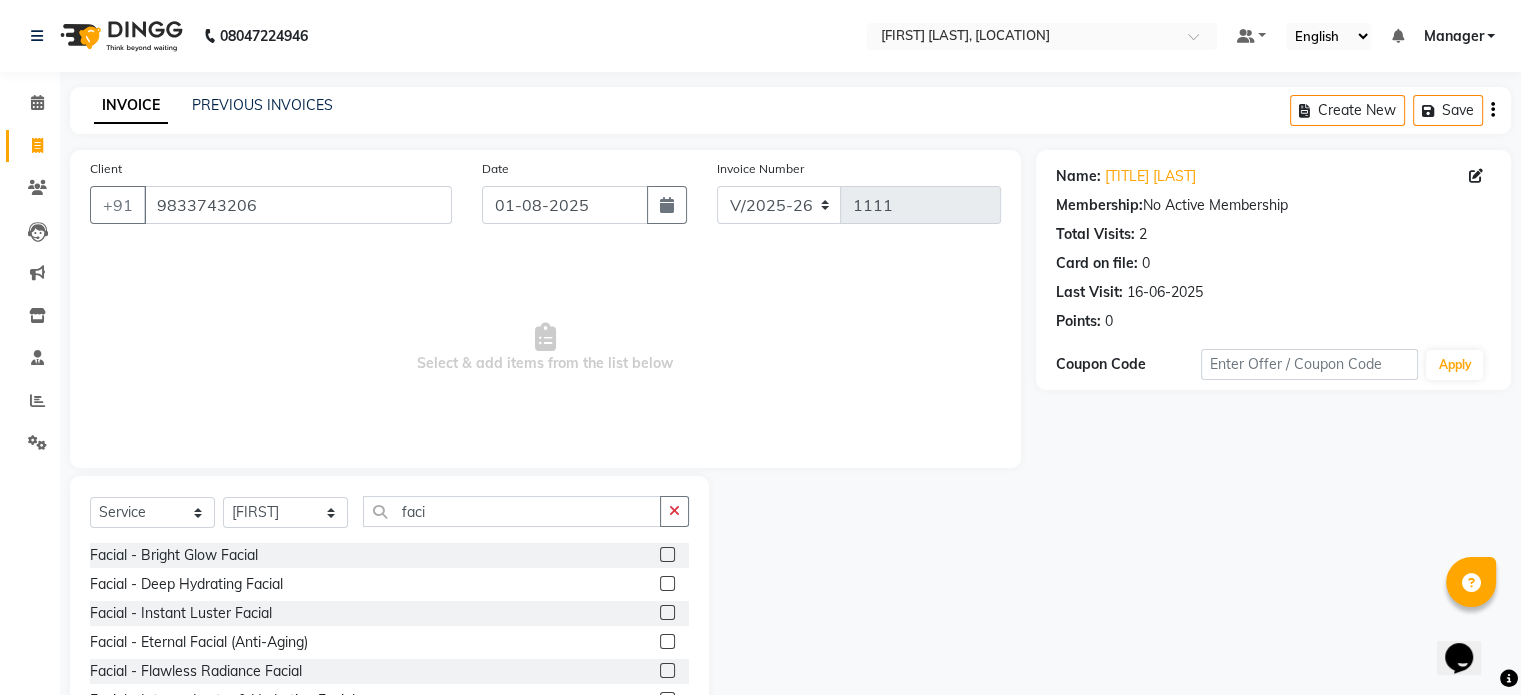 click on "Facial - Bright Glow Facial" 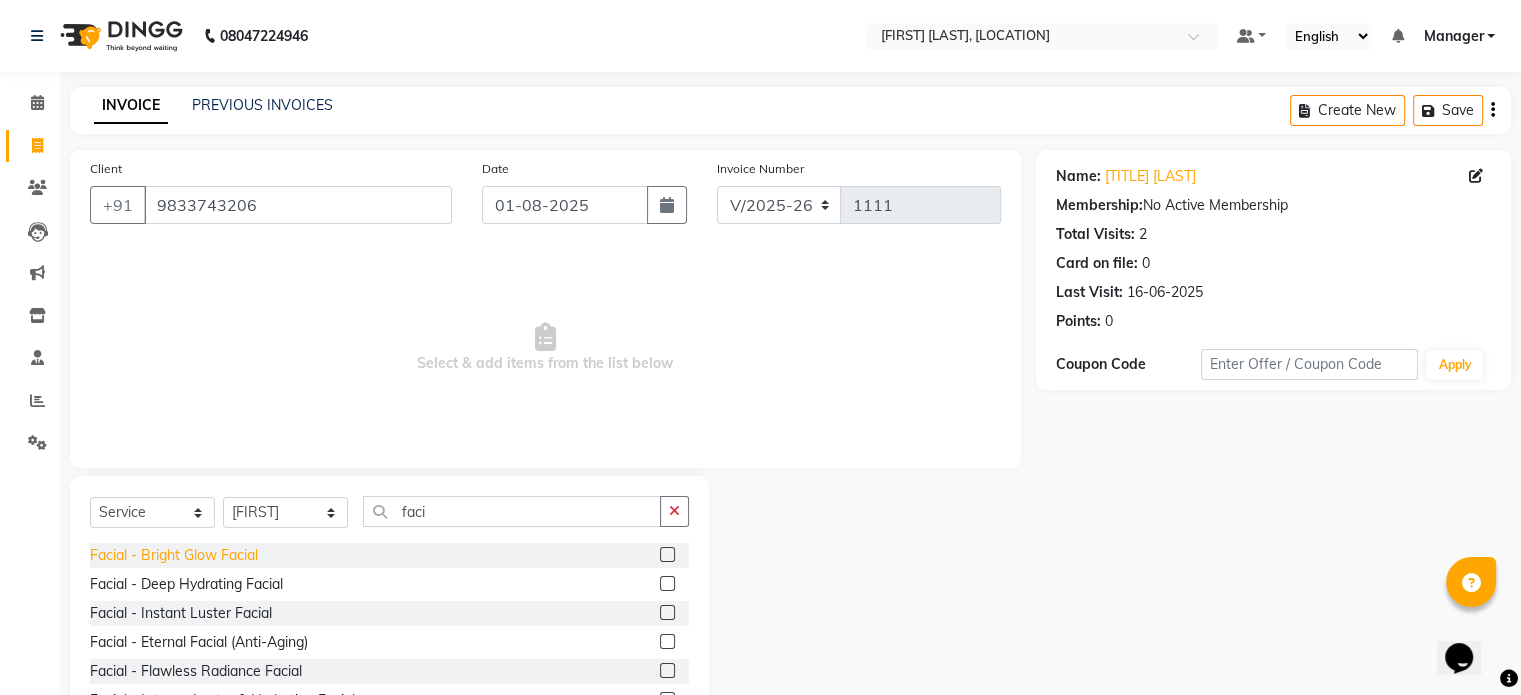 click on "Facial - Bright Glow Facial" 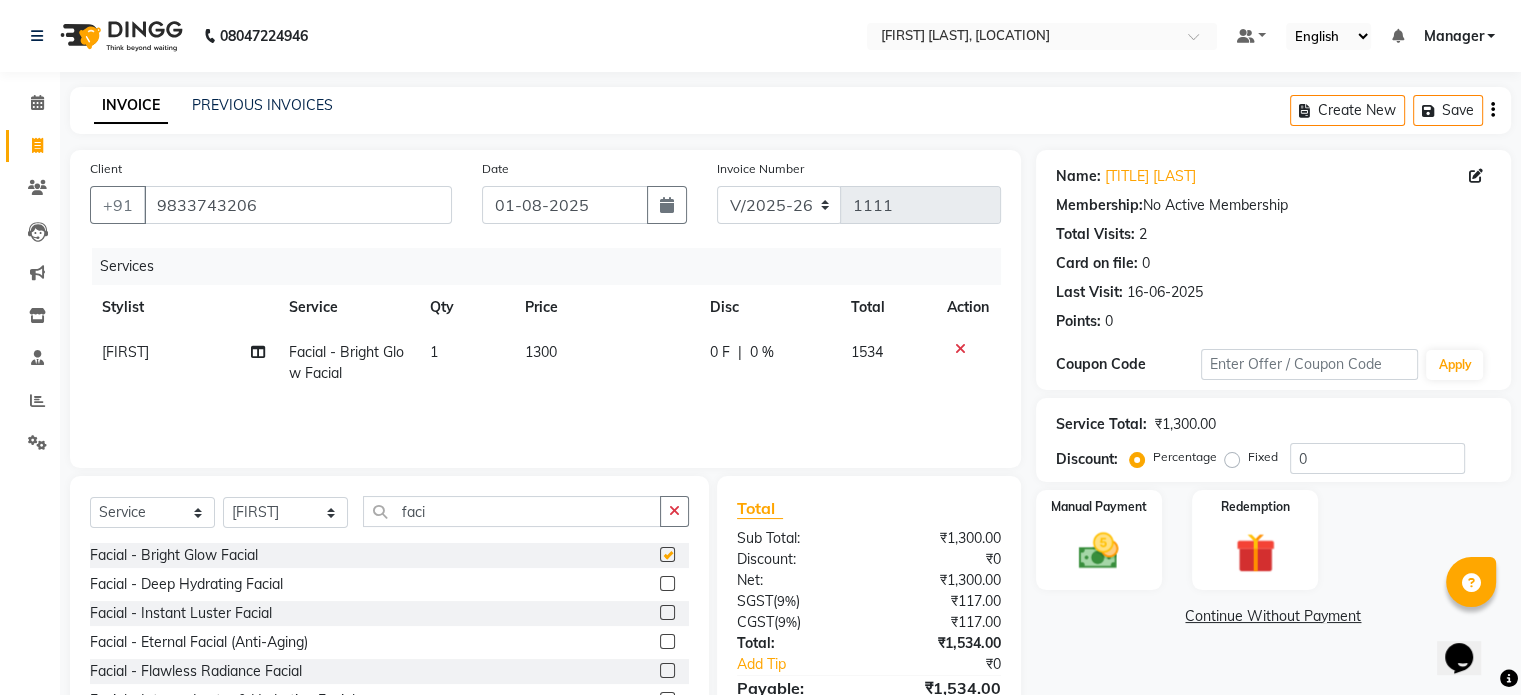 checkbox on "false" 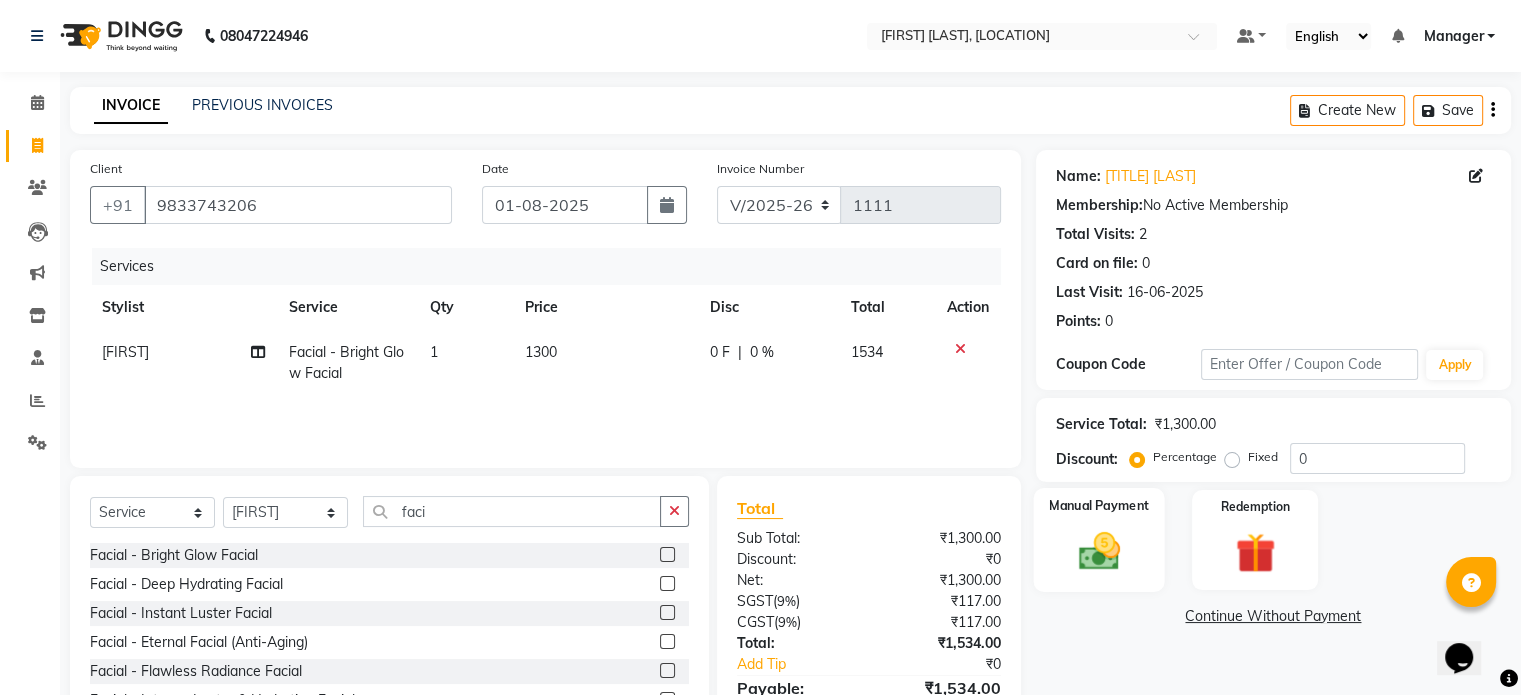 click 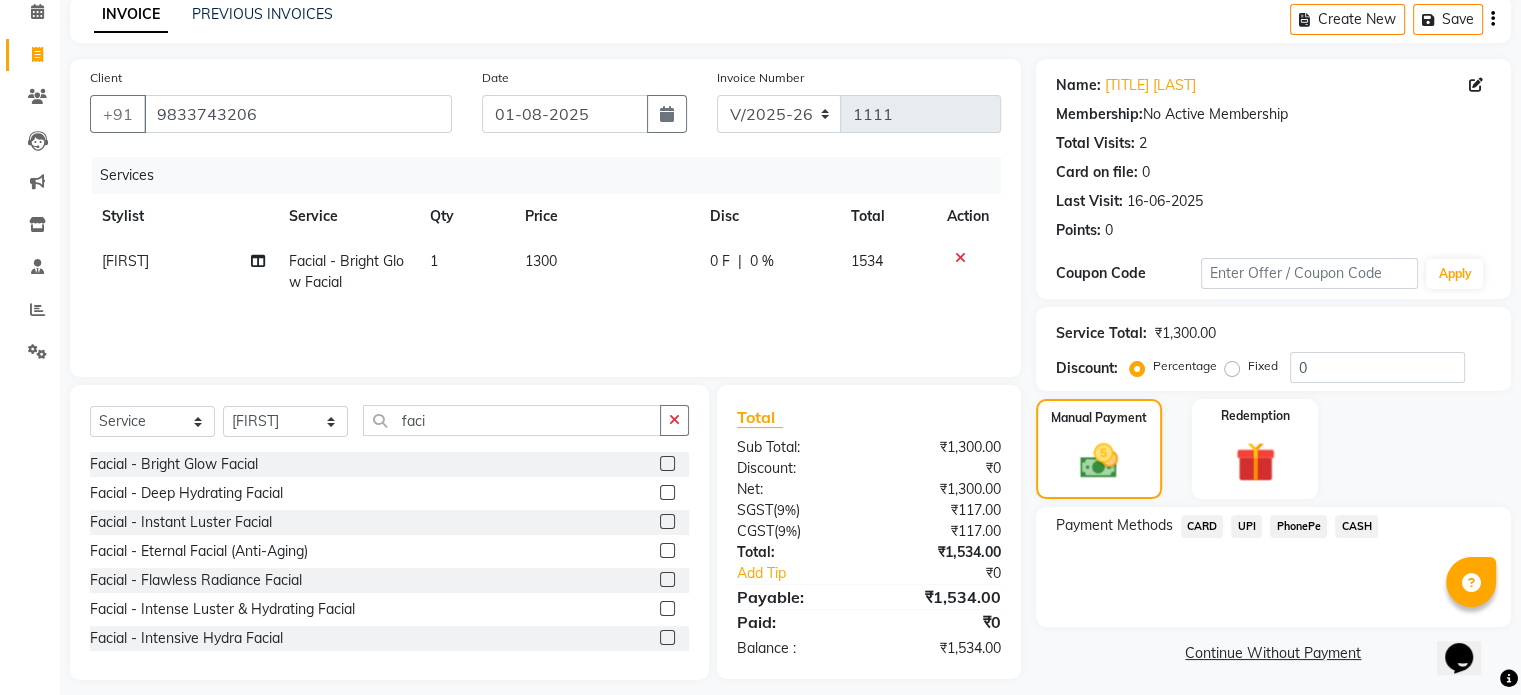 scroll, scrollTop: 106, scrollLeft: 0, axis: vertical 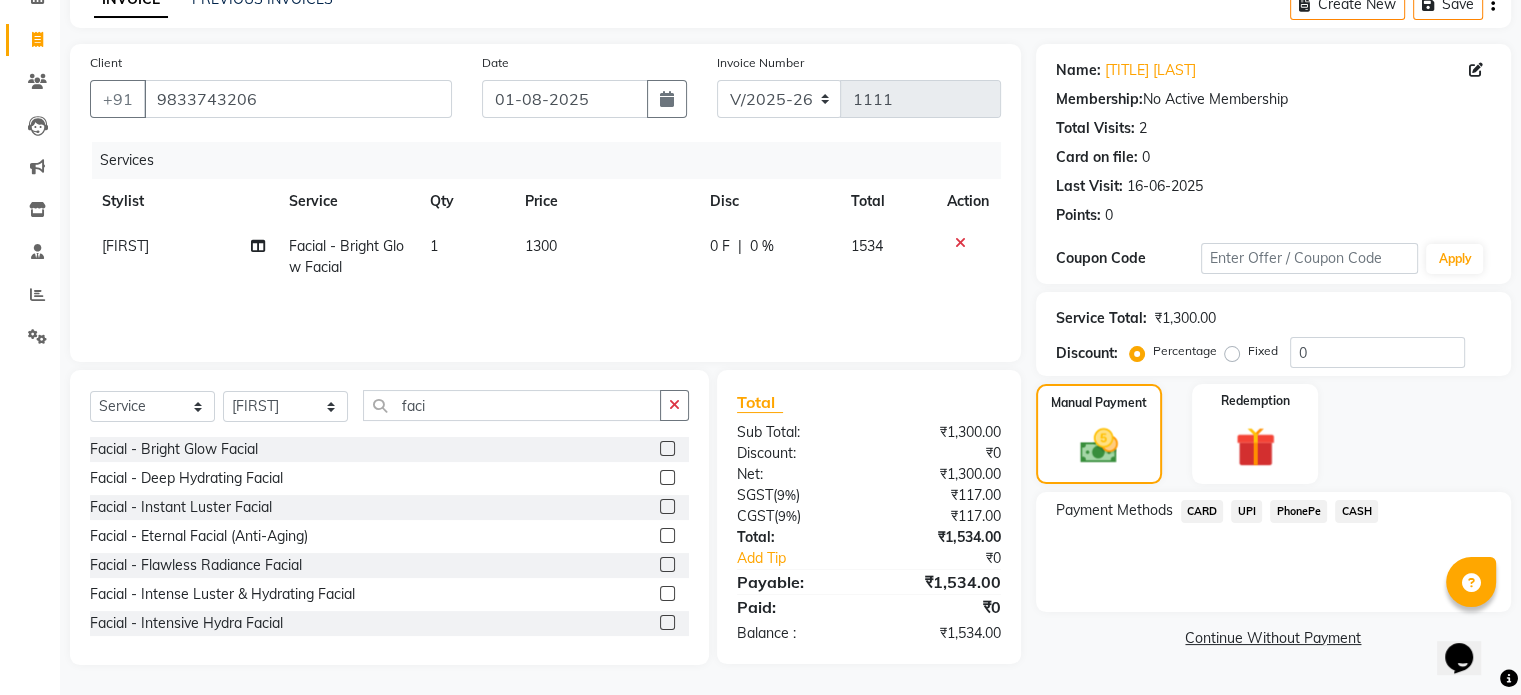 click on "UPI" 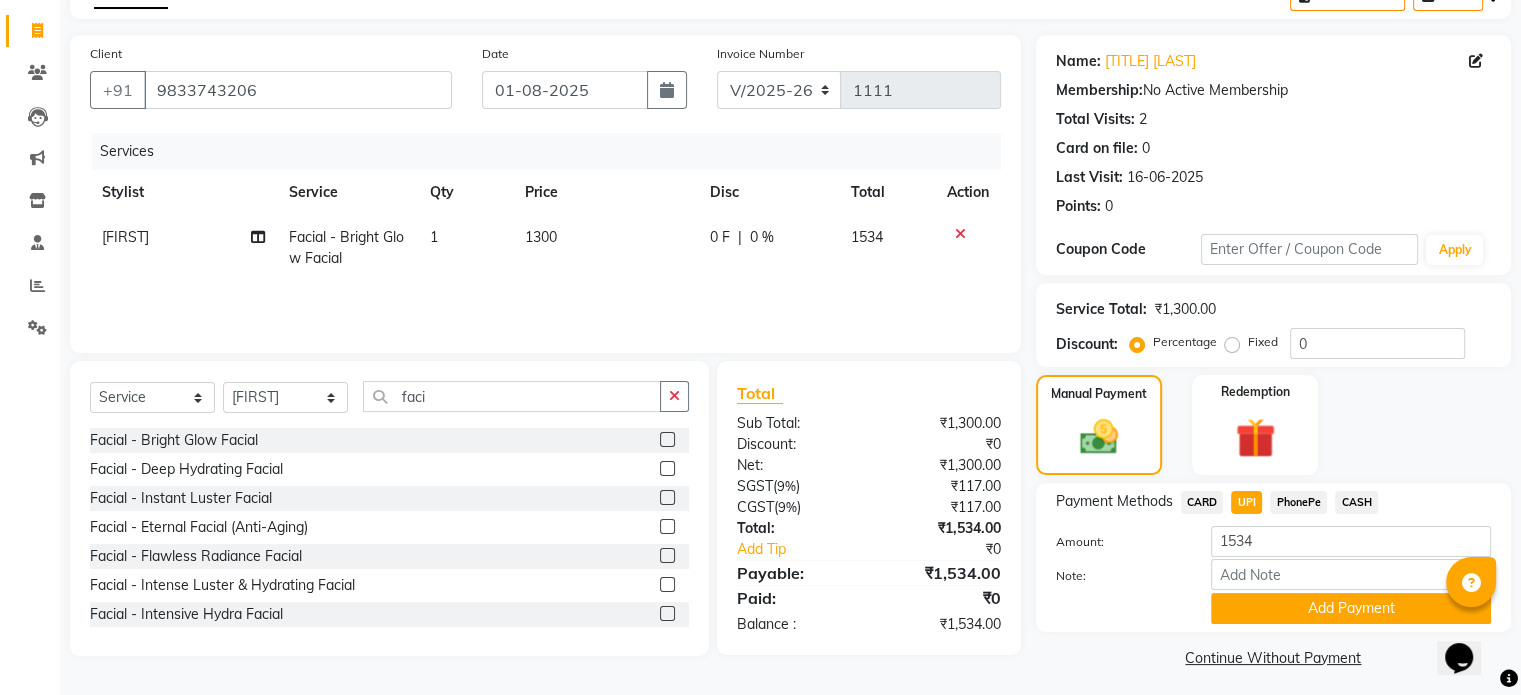 scroll, scrollTop: 124, scrollLeft: 0, axis: vertical 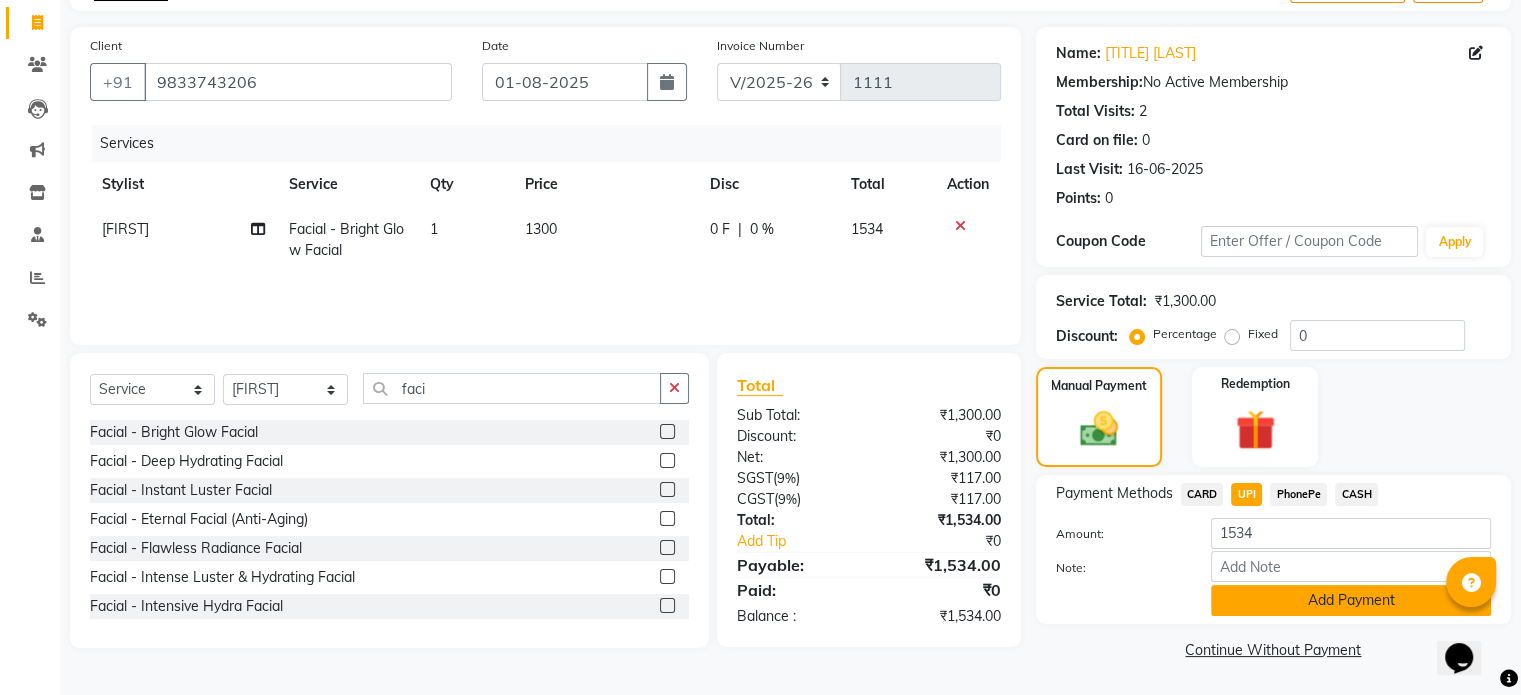 click on "Add Payment" 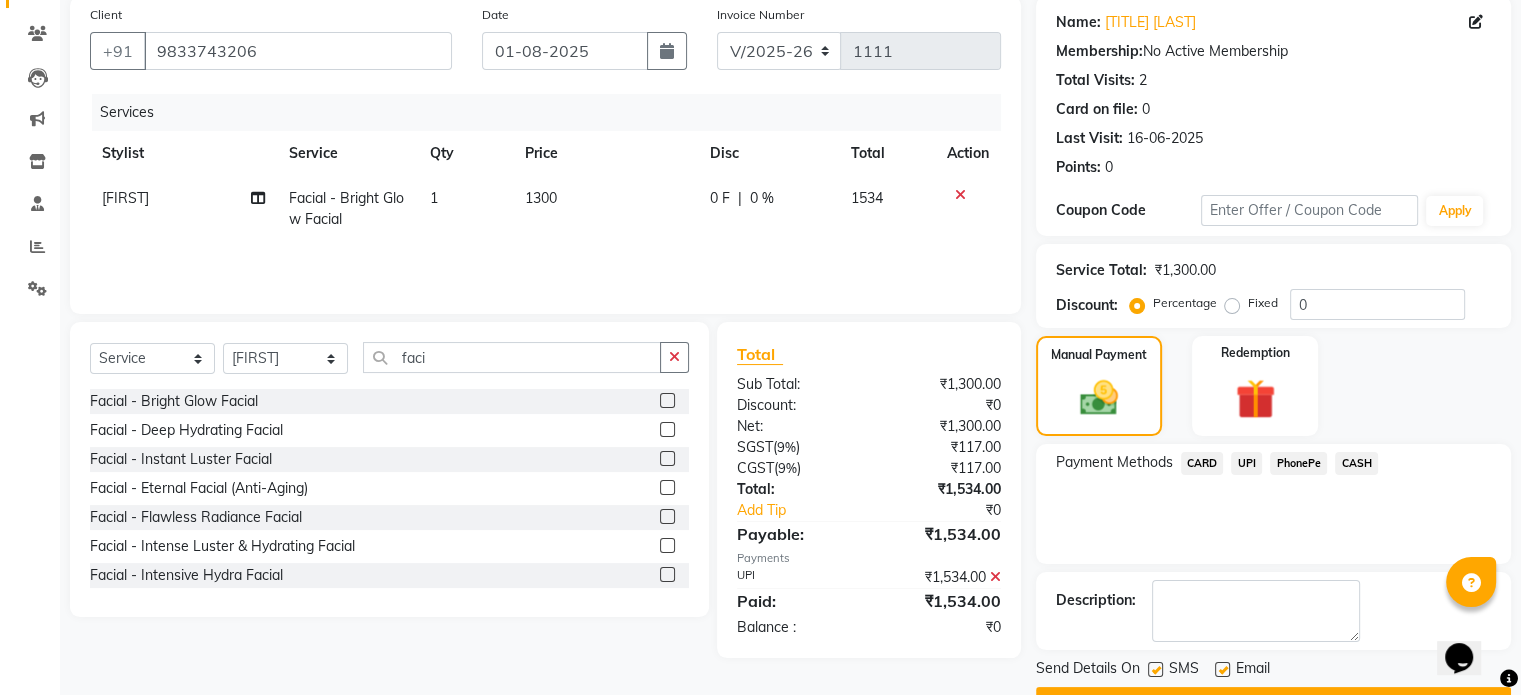 scroll, scrollTop: 205, scrollLeft: 0, axis: vertical 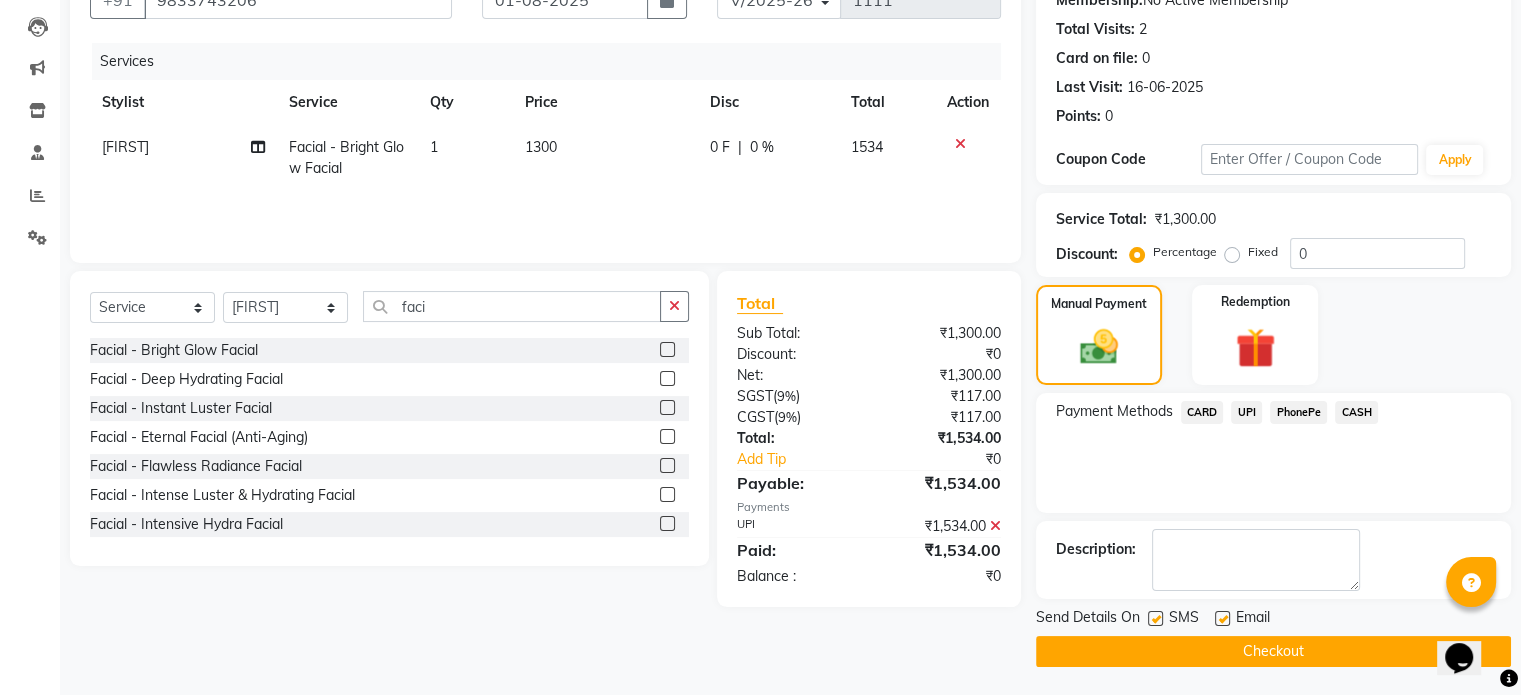 click on "Checkout" 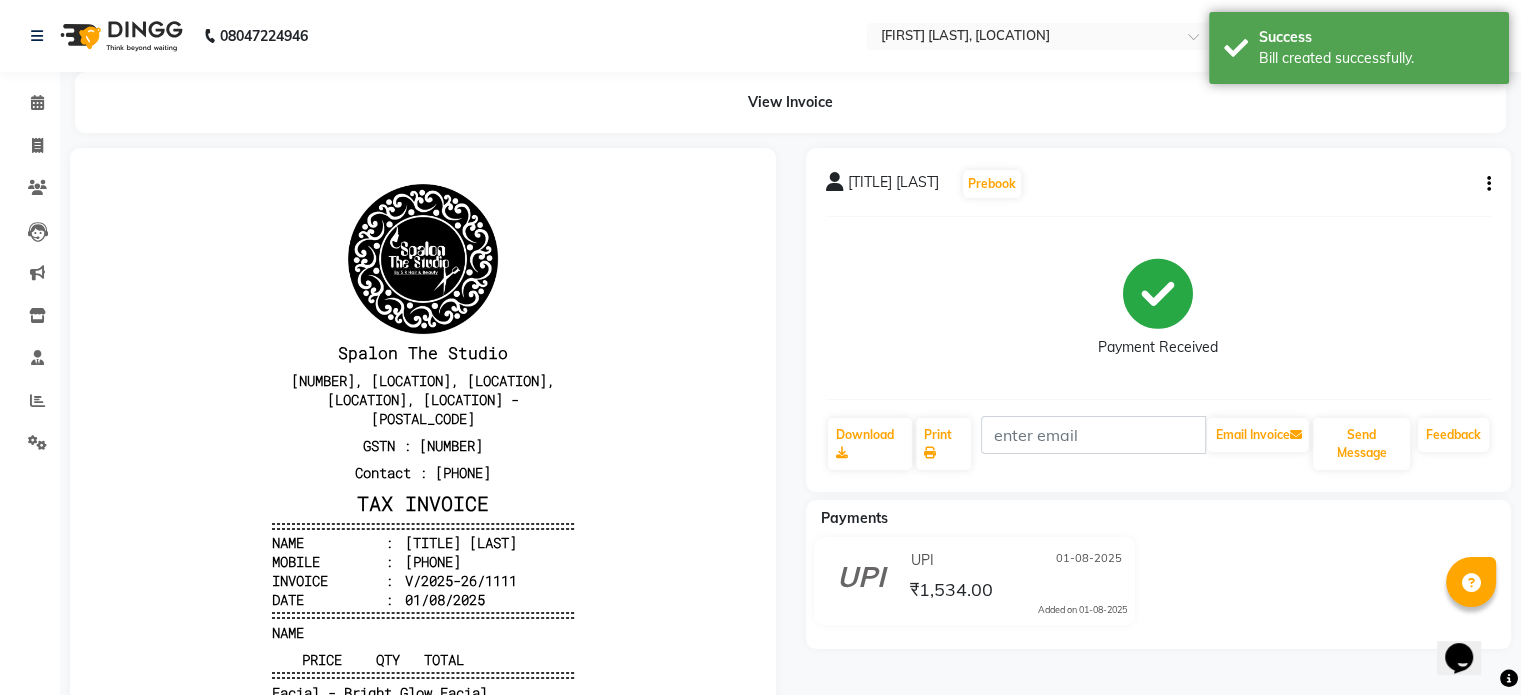 scroll, scrollTop: 0, scrollLeft: 0, axis: both 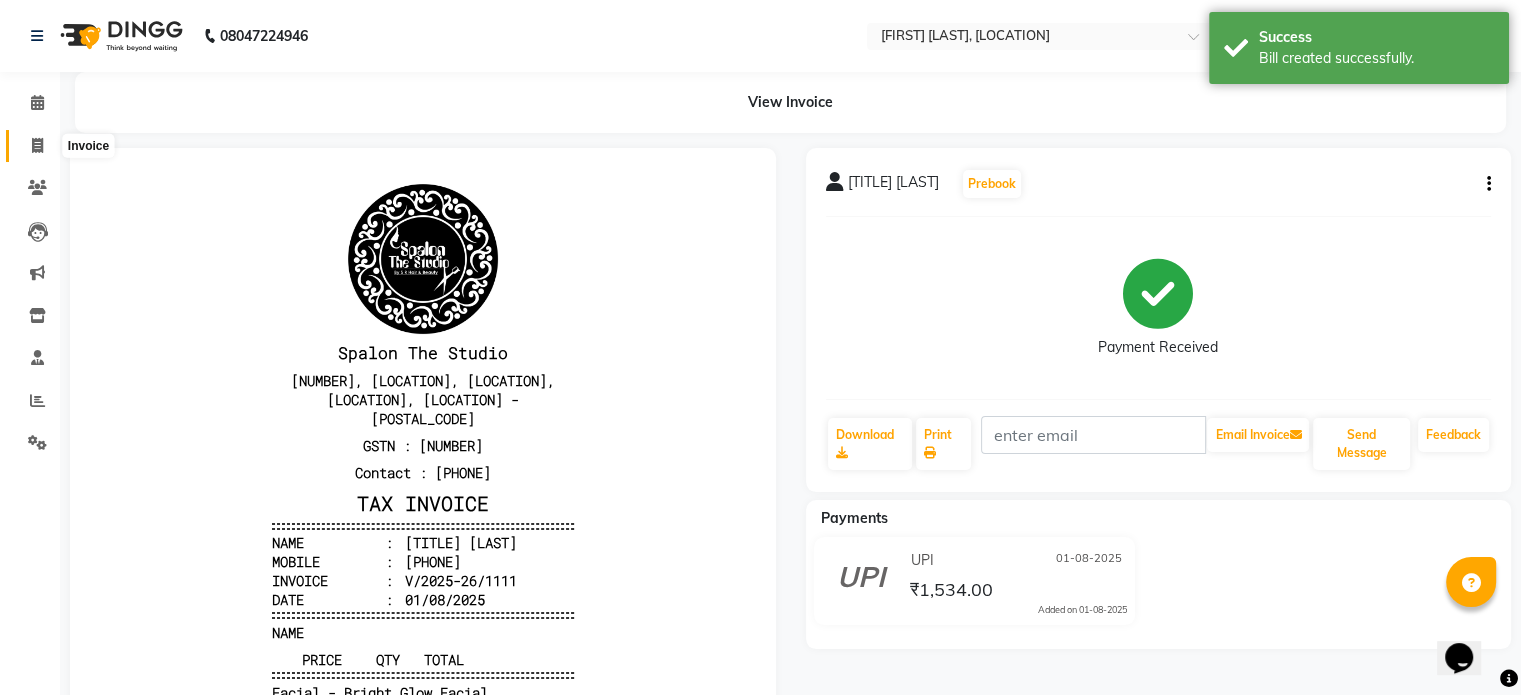 click 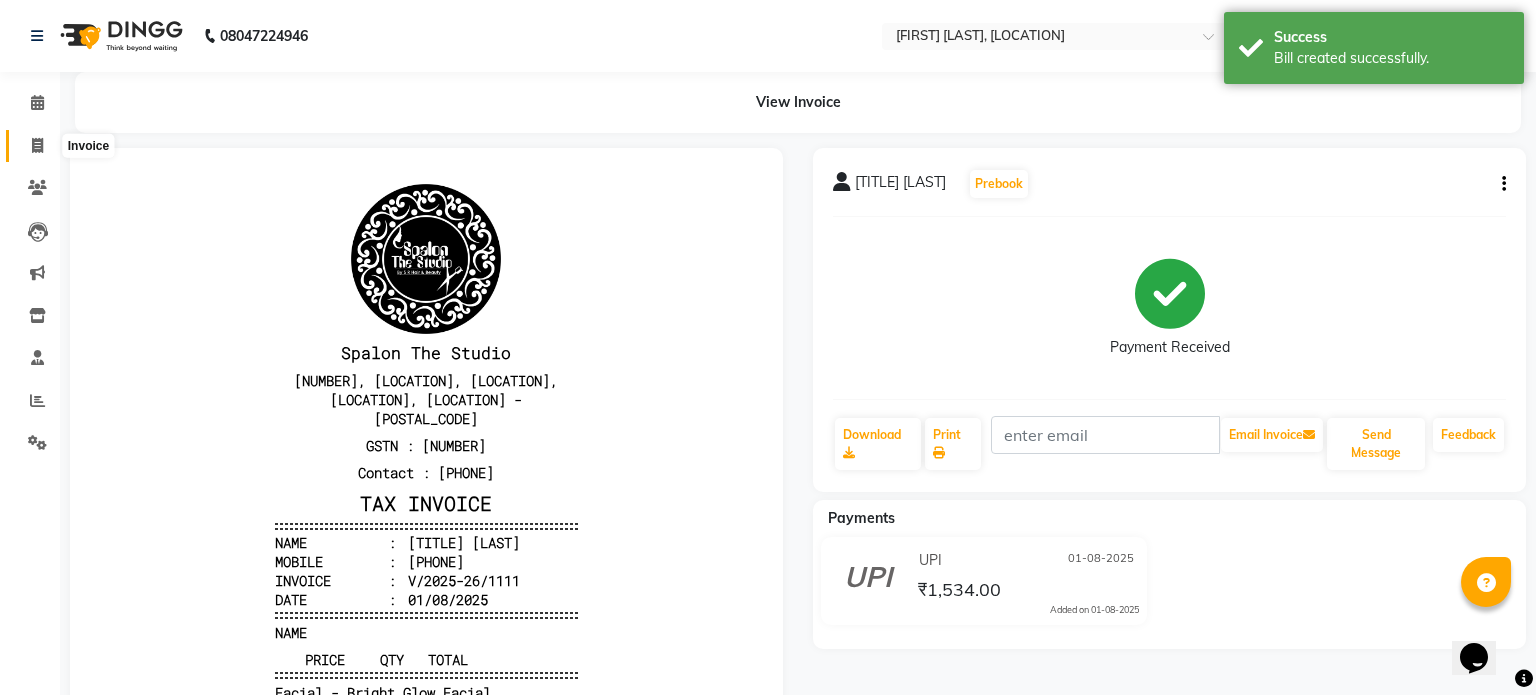 select on "service" 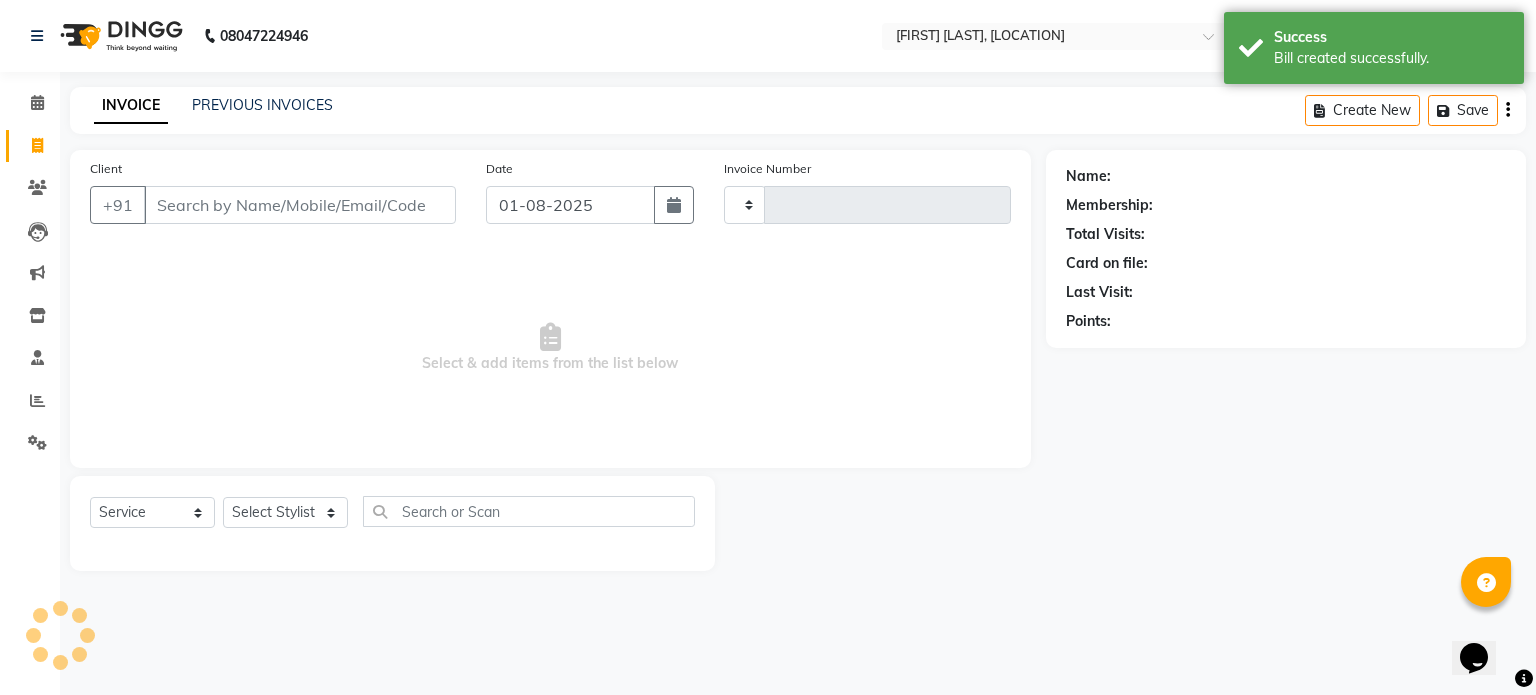 type on "1112" 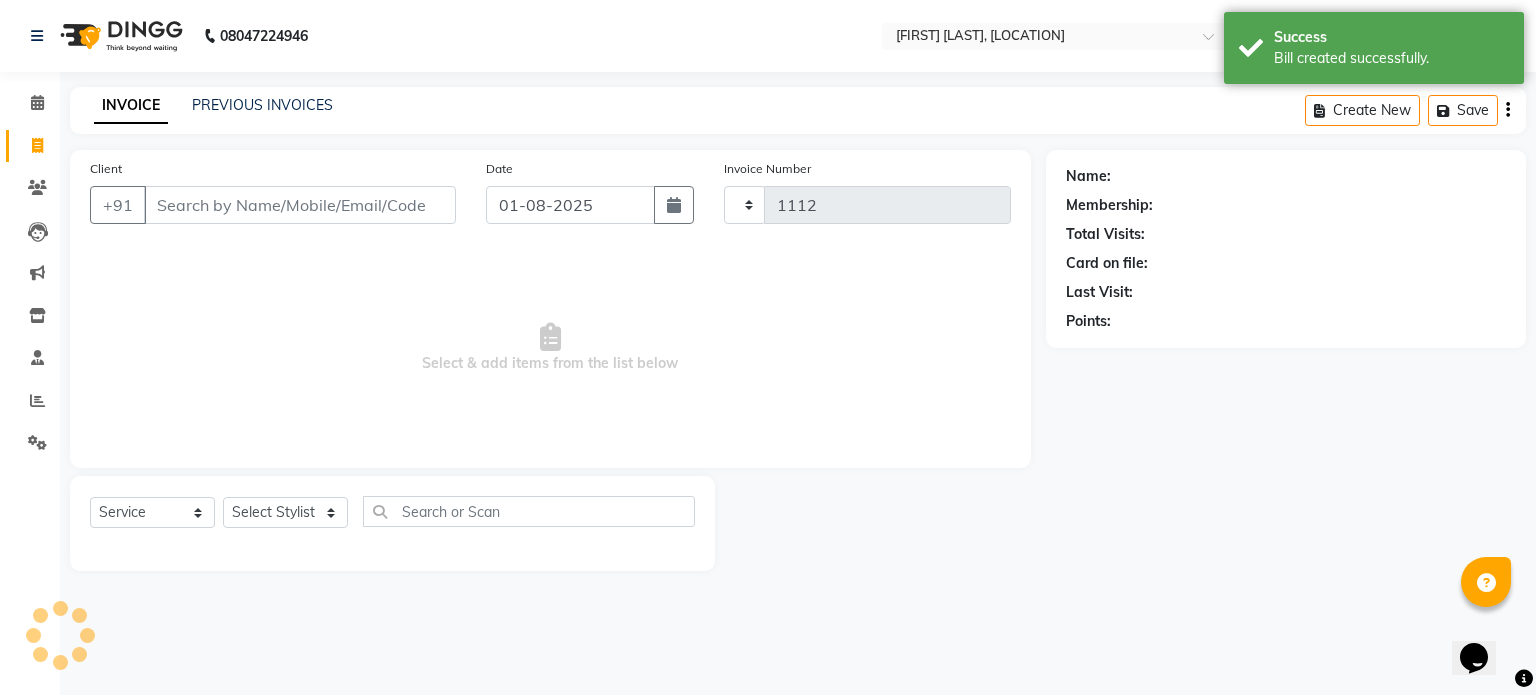 select on "903" 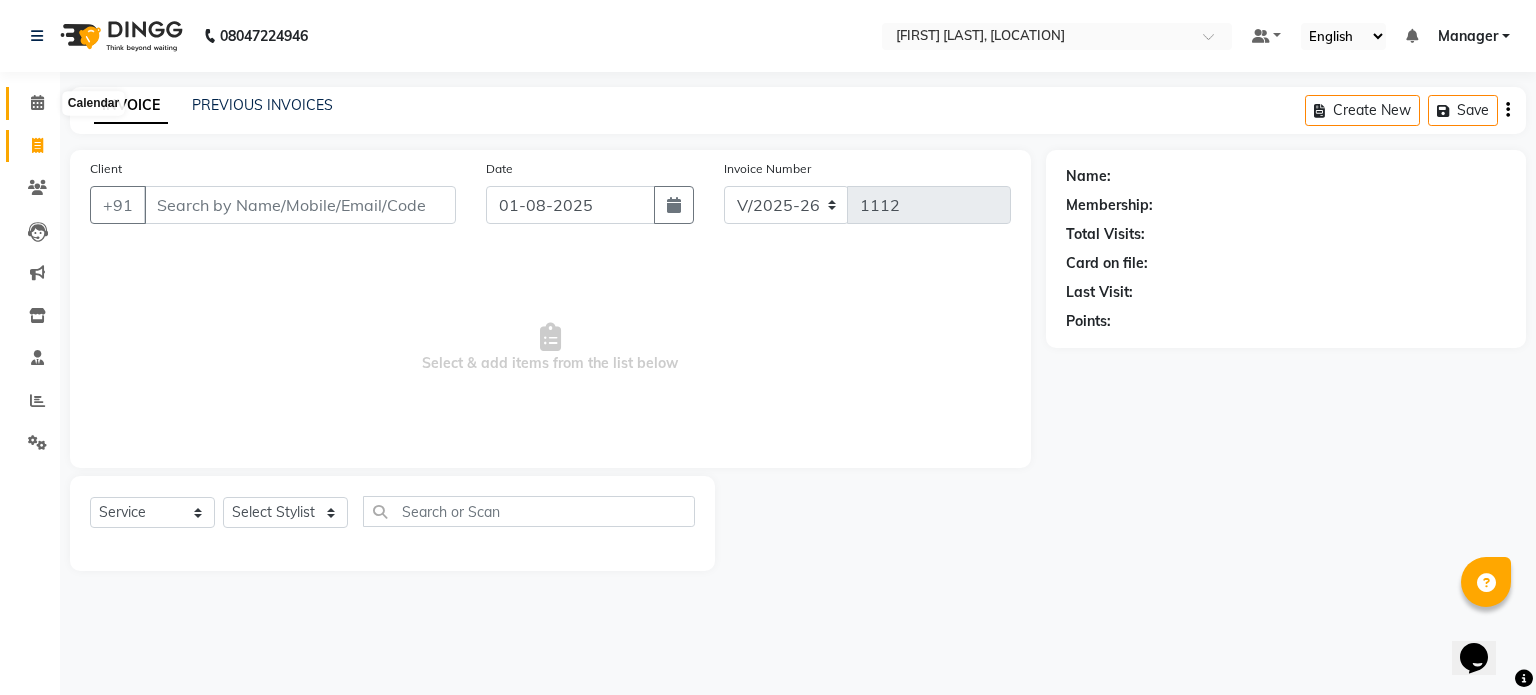 click 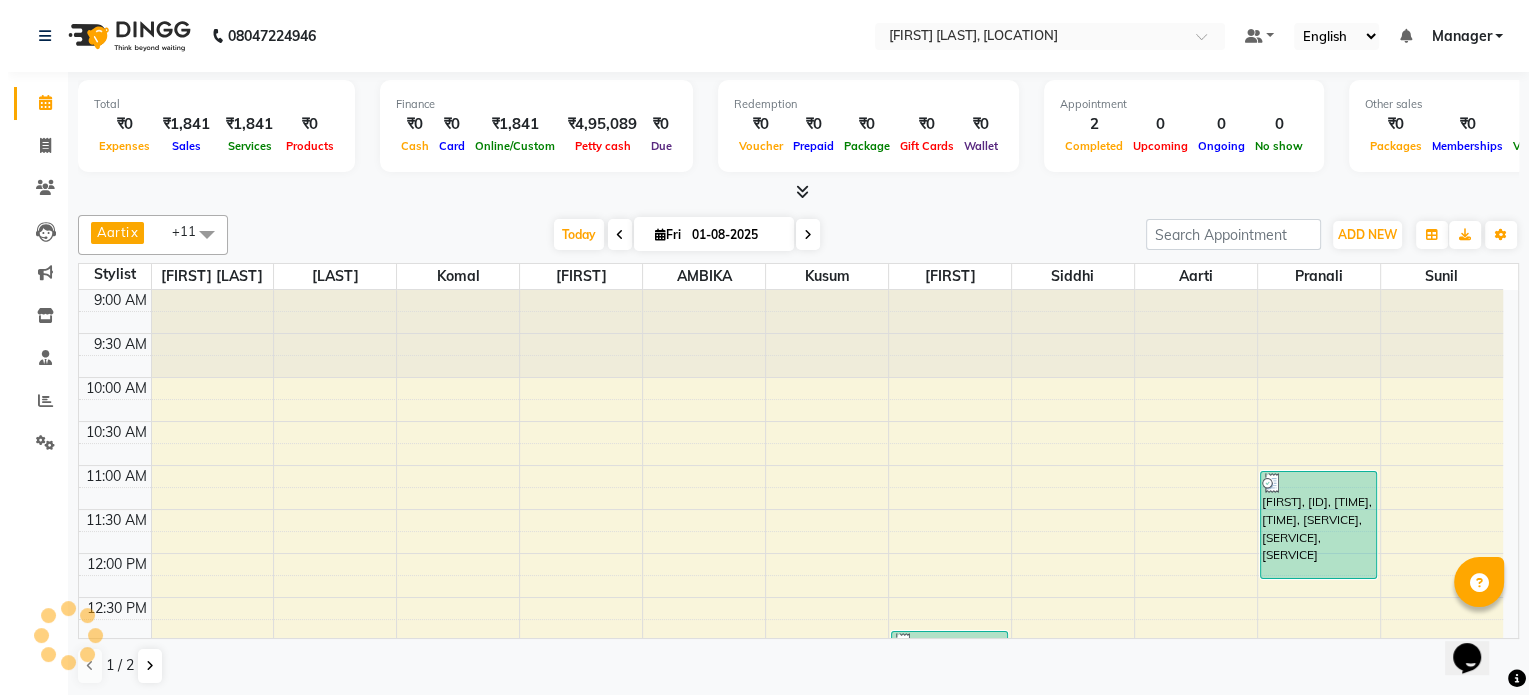 scroll, scrollTop: 0, scrollLeft: 0, axis: both 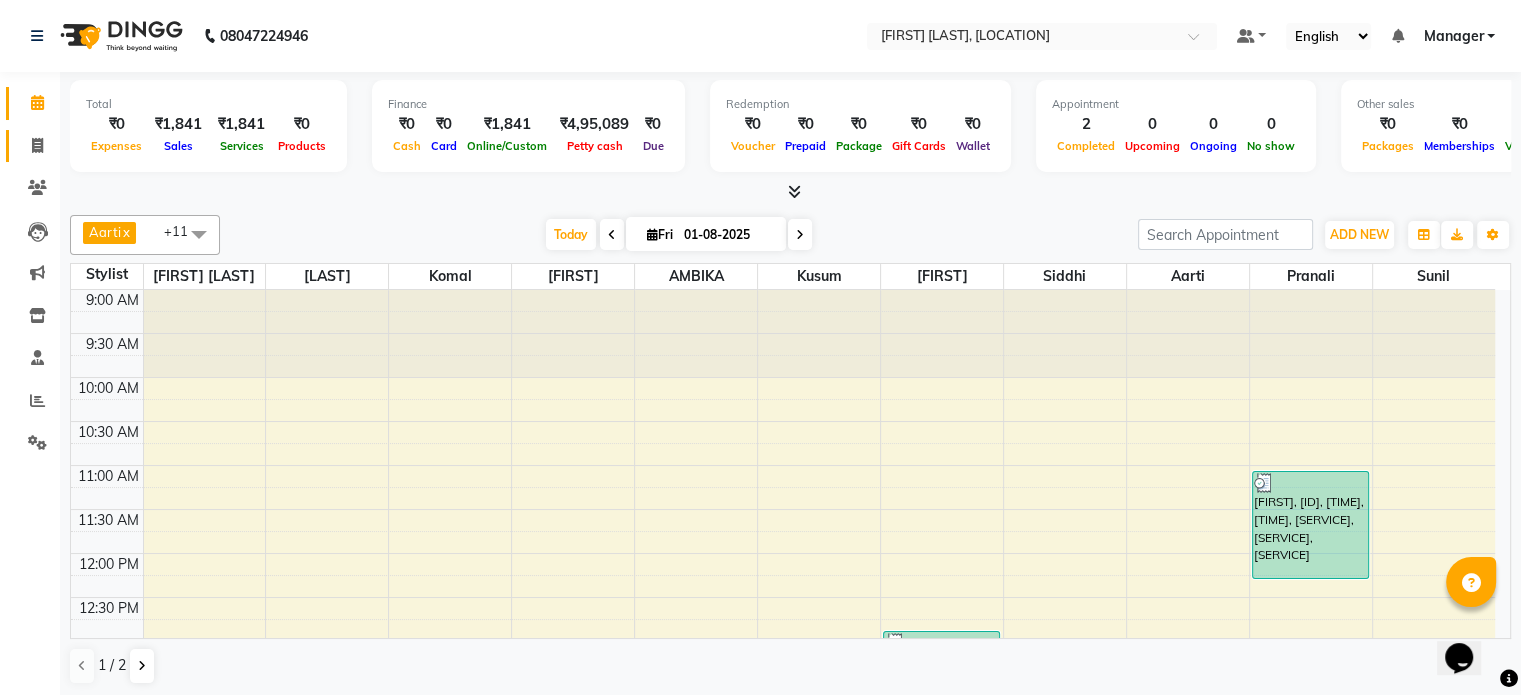 click on "Invoice" 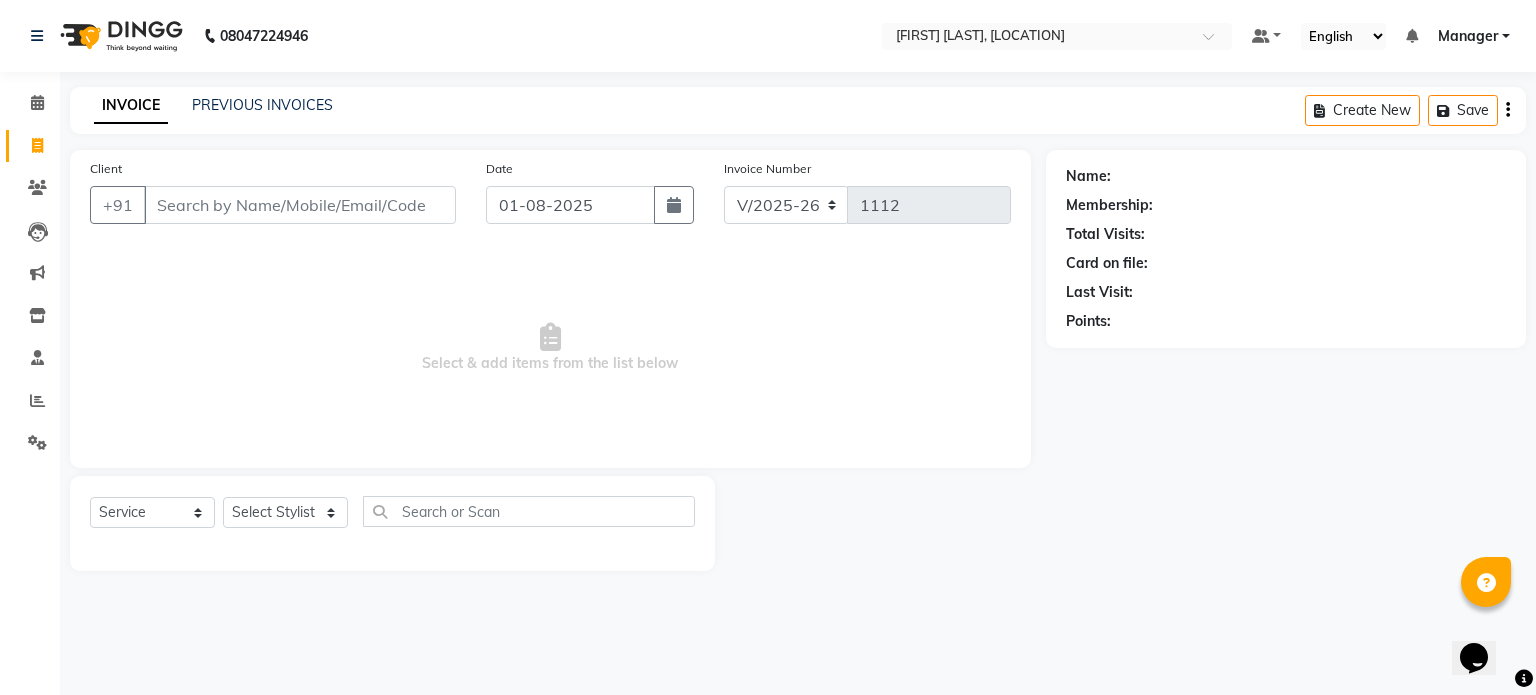 click on "Client" at bounding box center (300, 205) 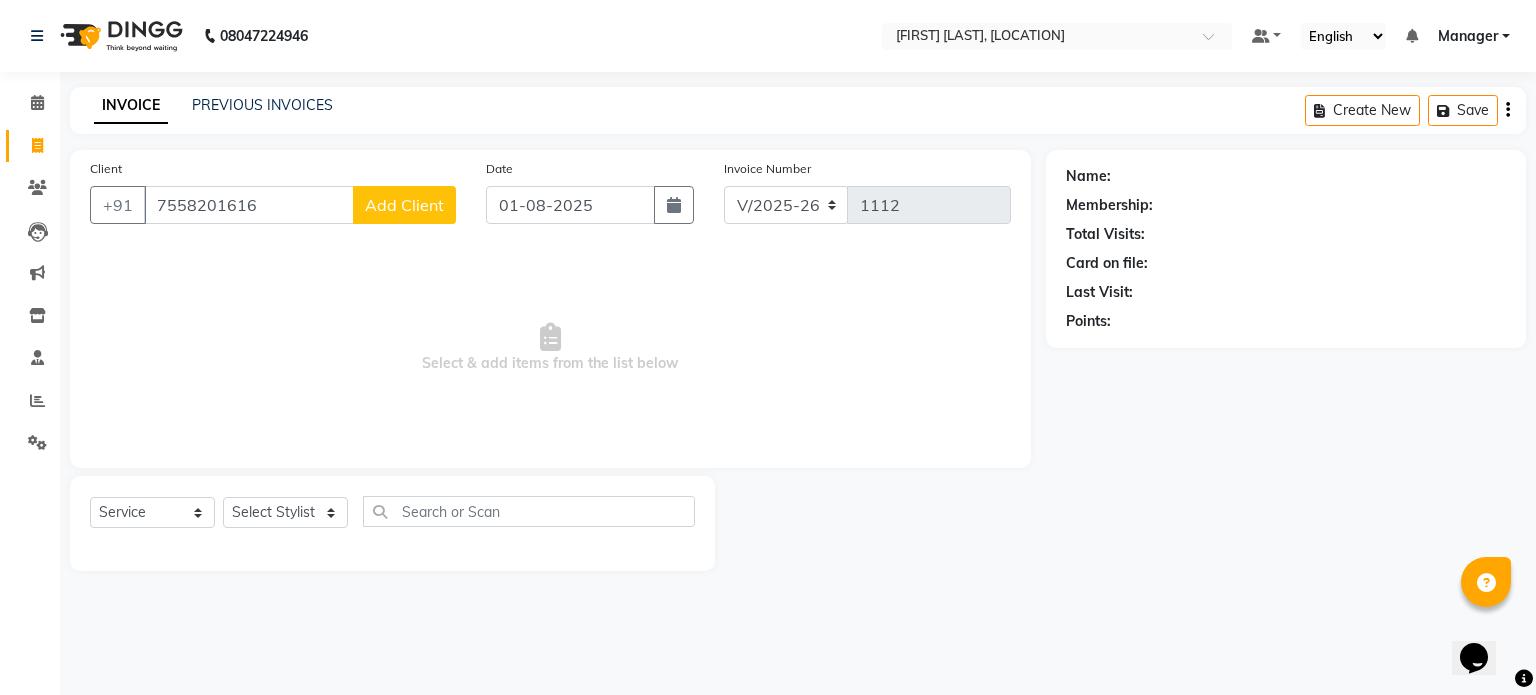 type on "7558201616" 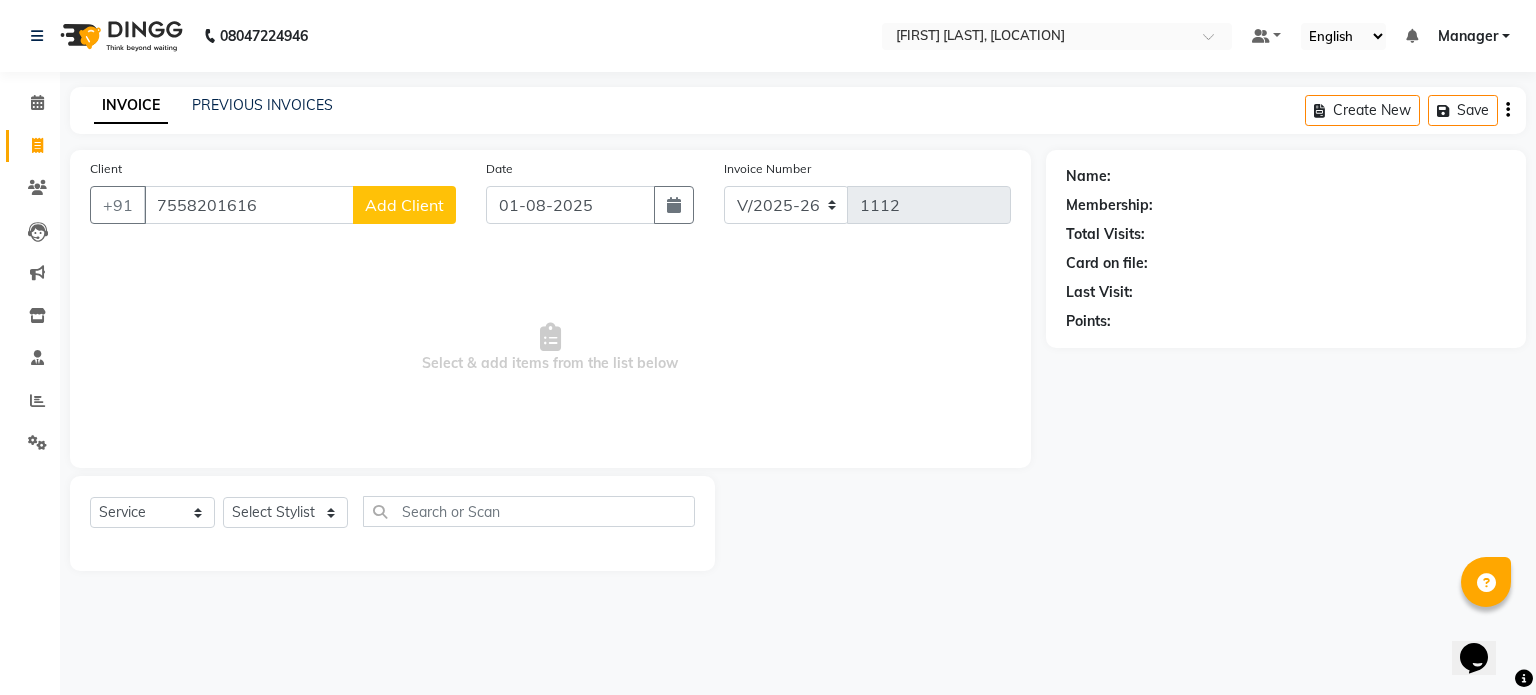 select on "22" 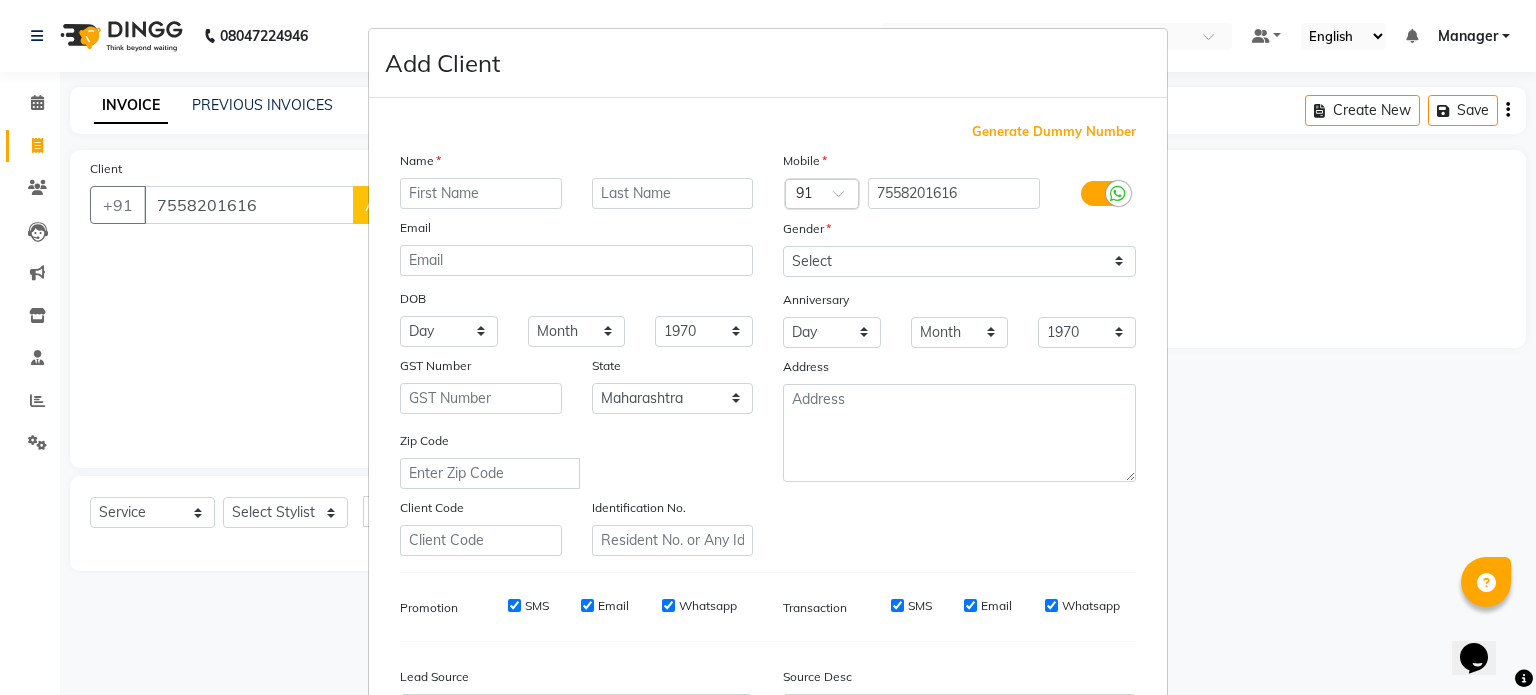 click at bounding box center (481, 193) 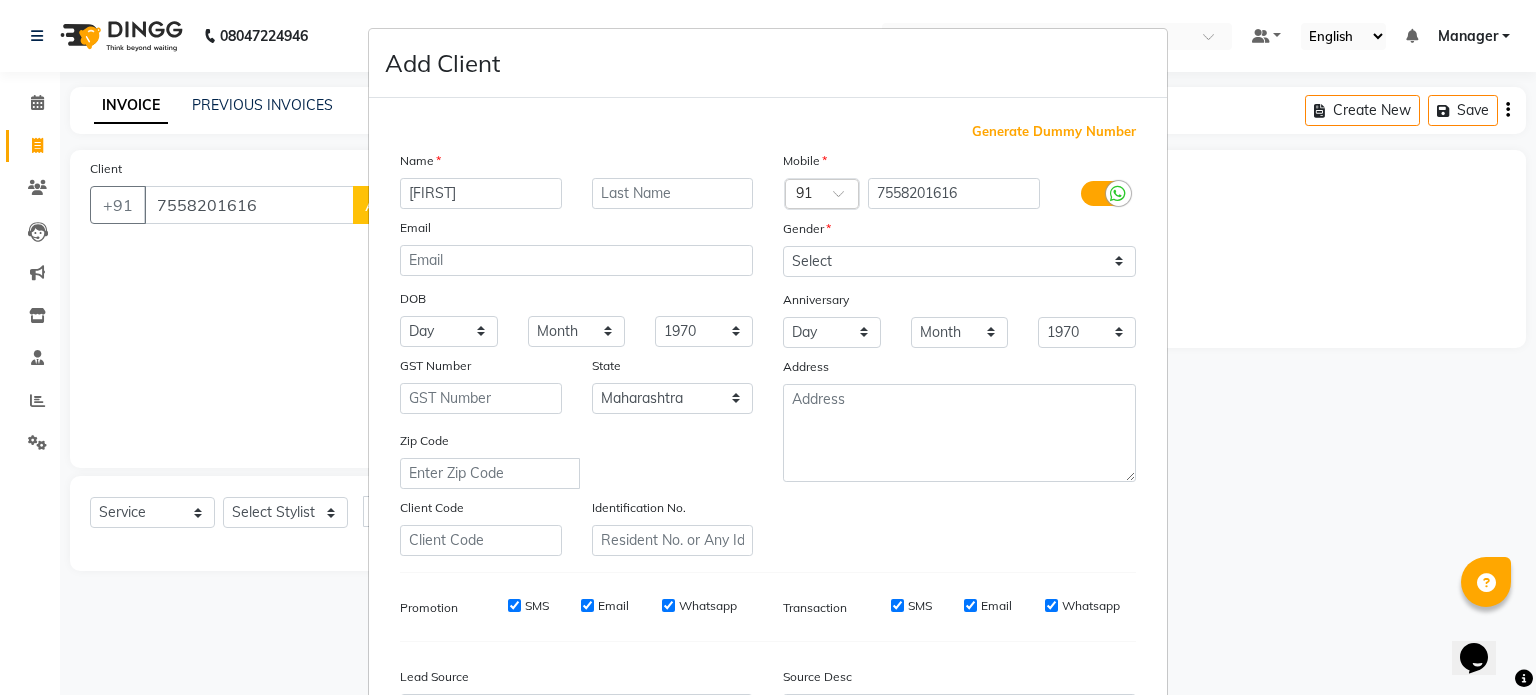 type on "[FIRST]" 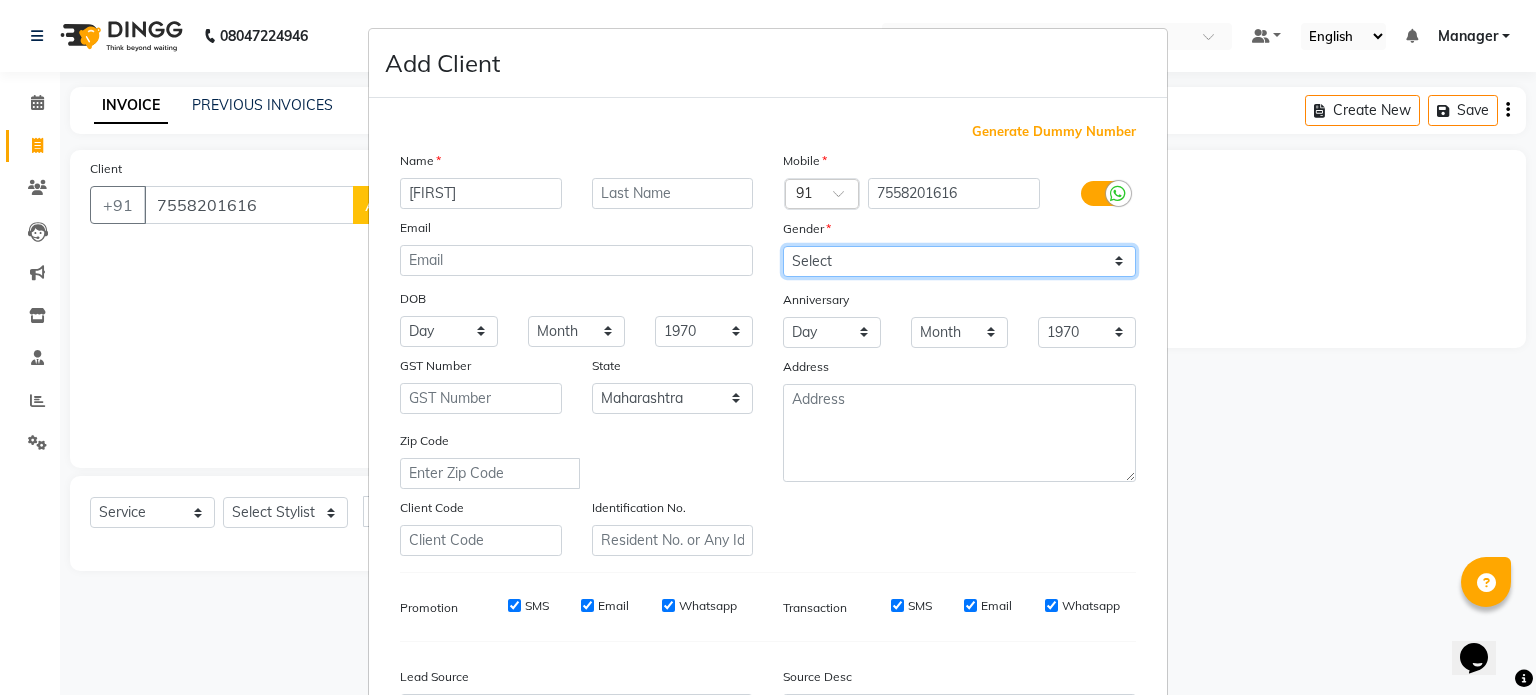 click on "Select Male Female Other Prefer Not To Say" at bounding box center (959, 261) 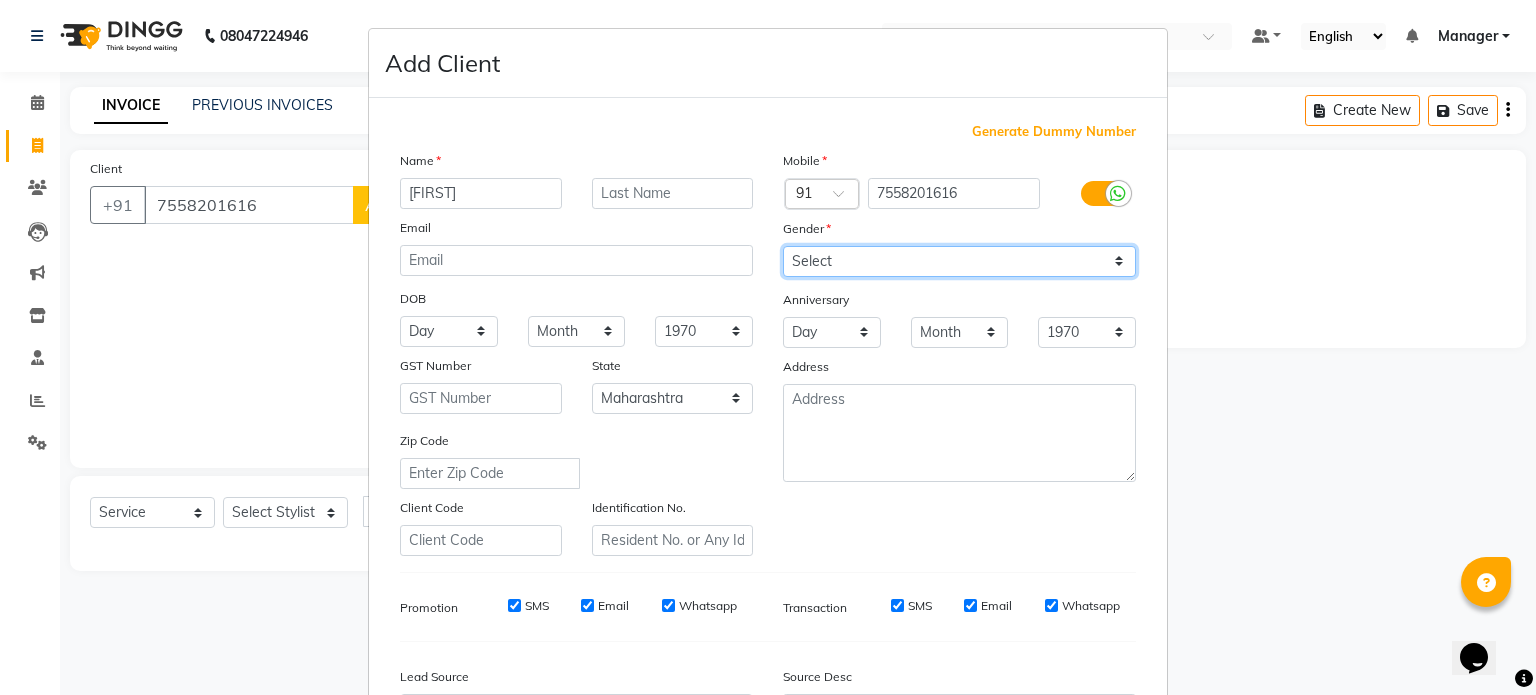 select on "male" 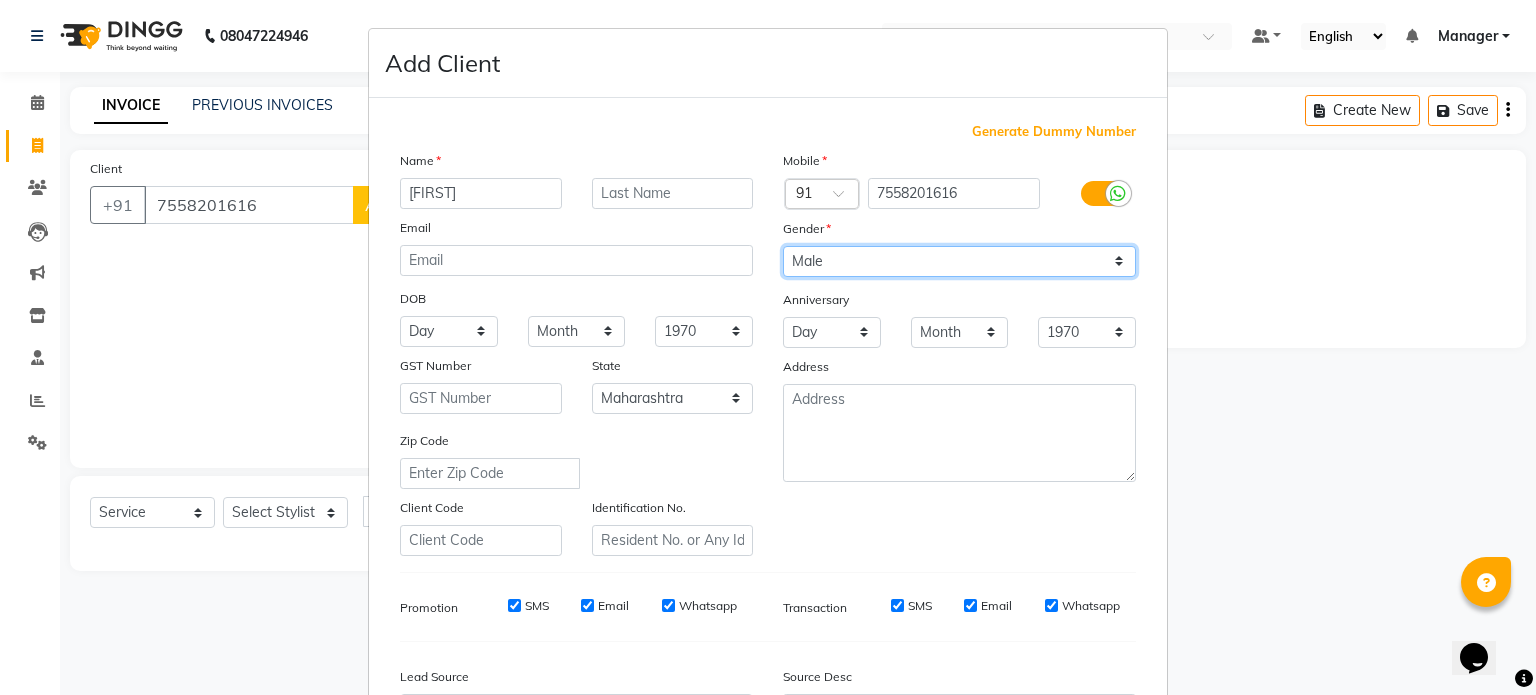 click on "Select Male Female Other Prefer Not To Say" at bounding box center (959, 261) 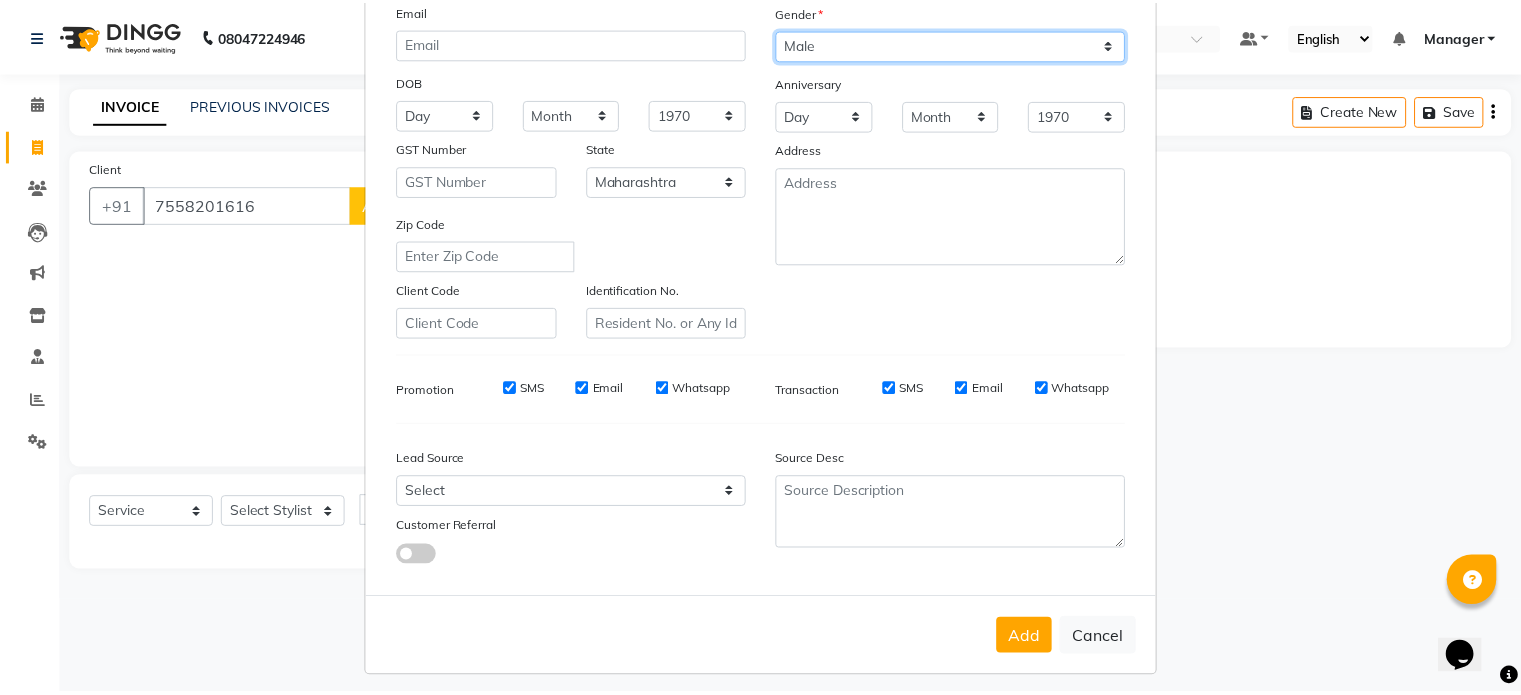 scroll, scrollTop: 237, scrollLeft: 0, axis: vertical 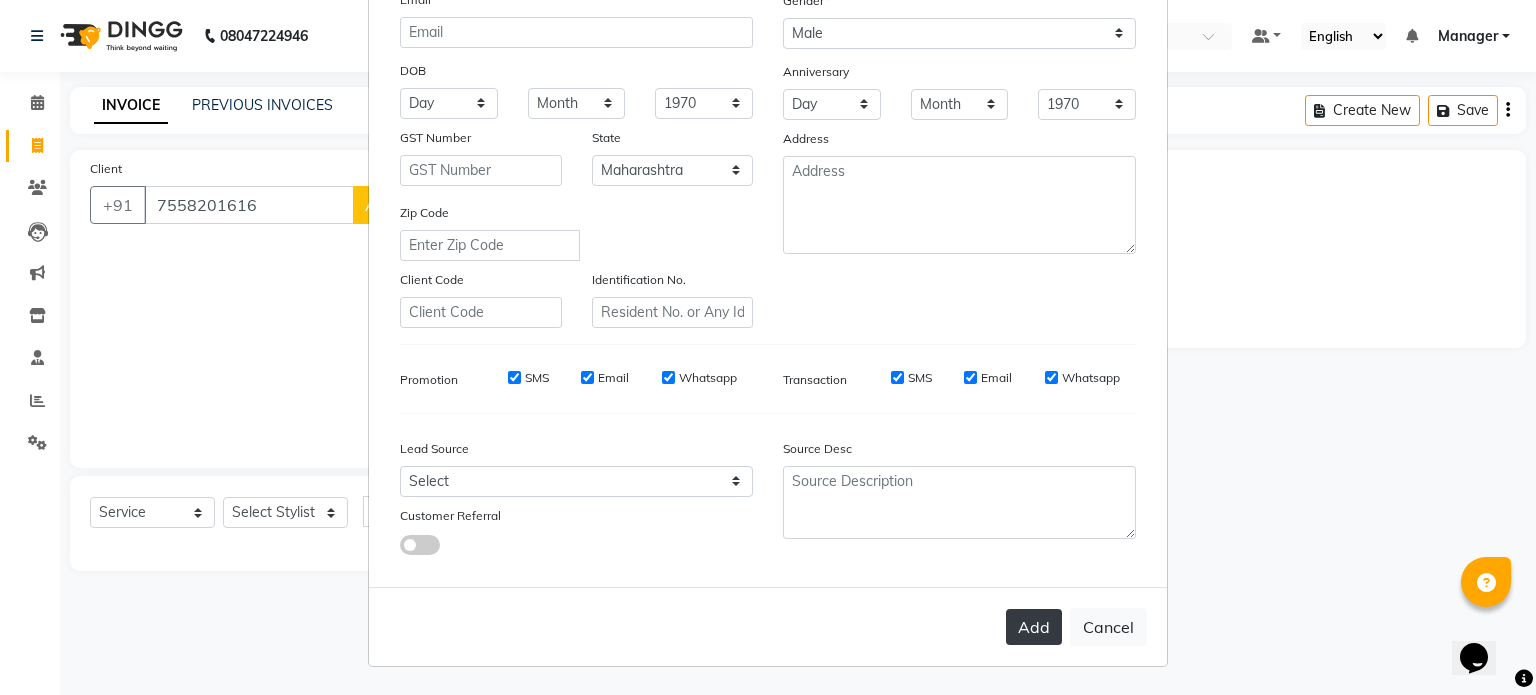 click on "Add" at bounding box center (1034, 627) 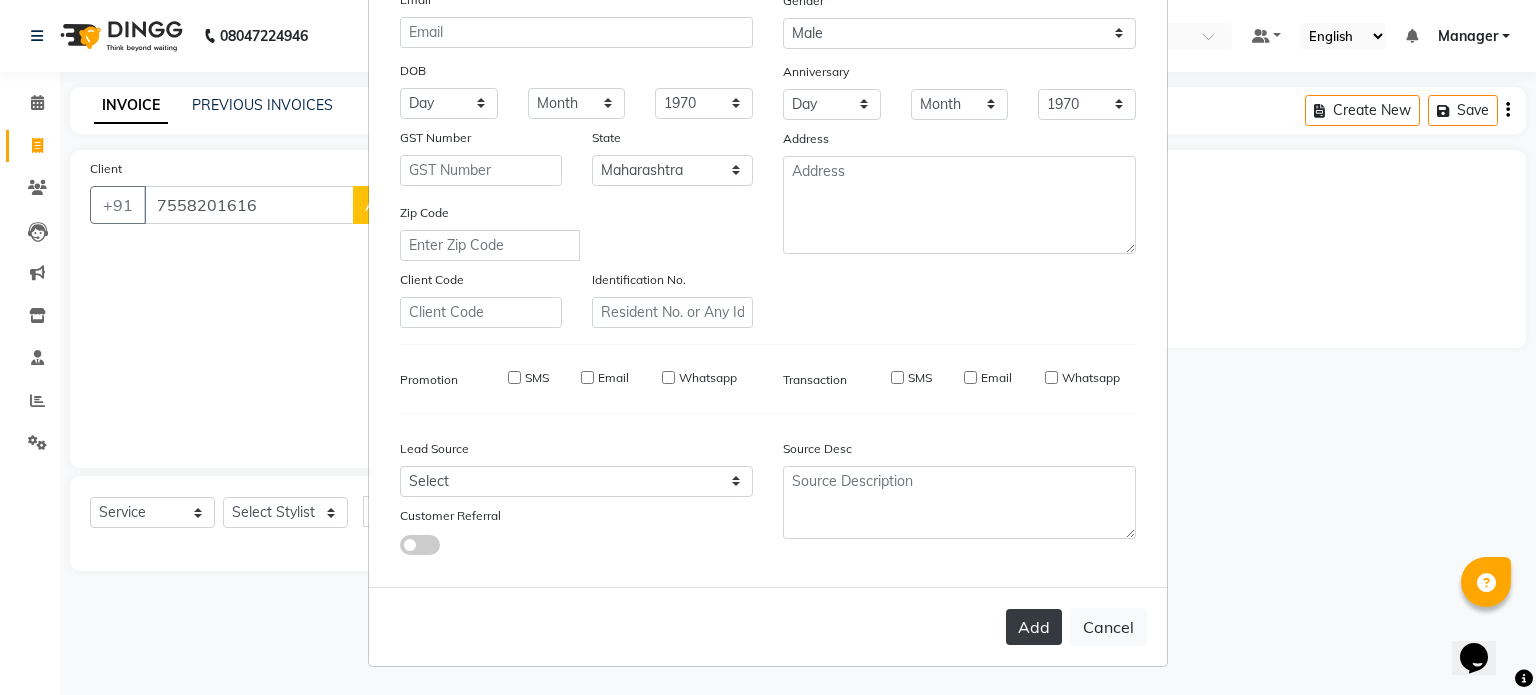 type 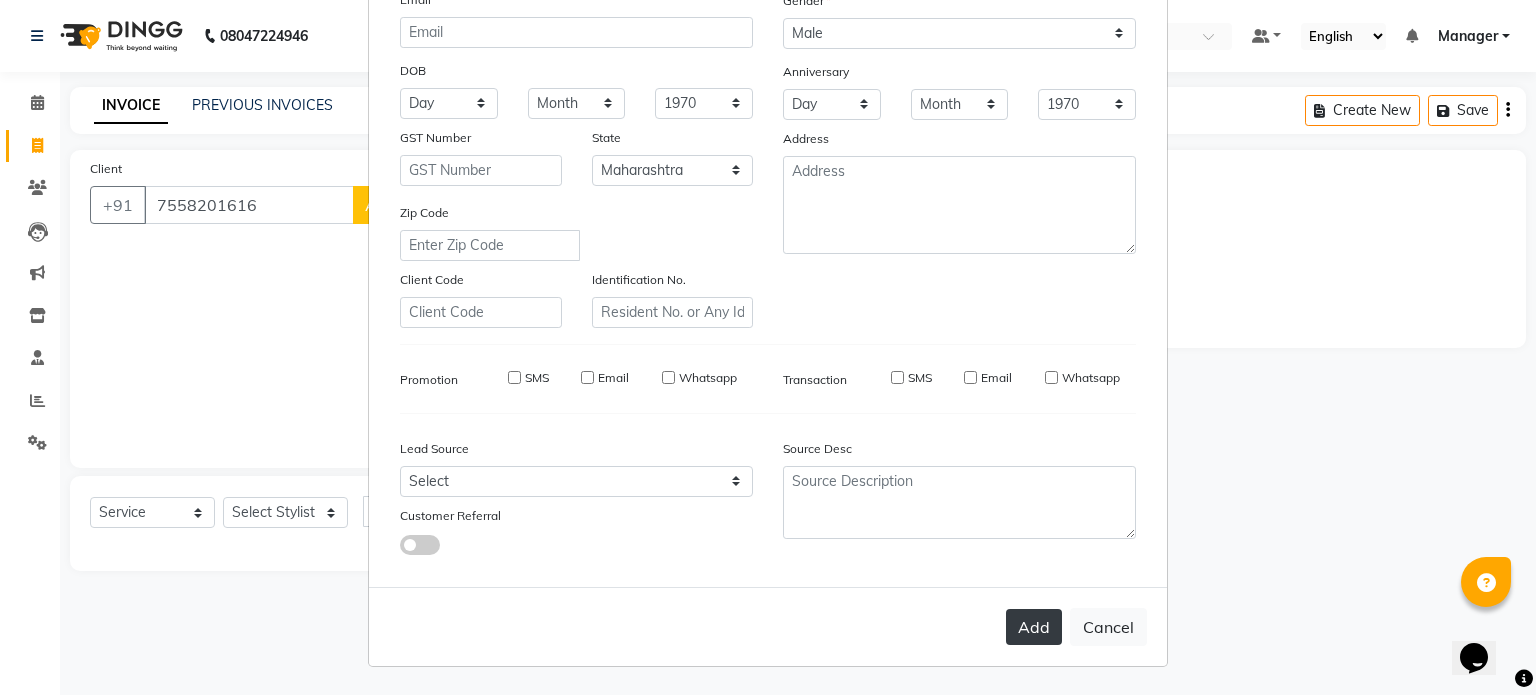 select 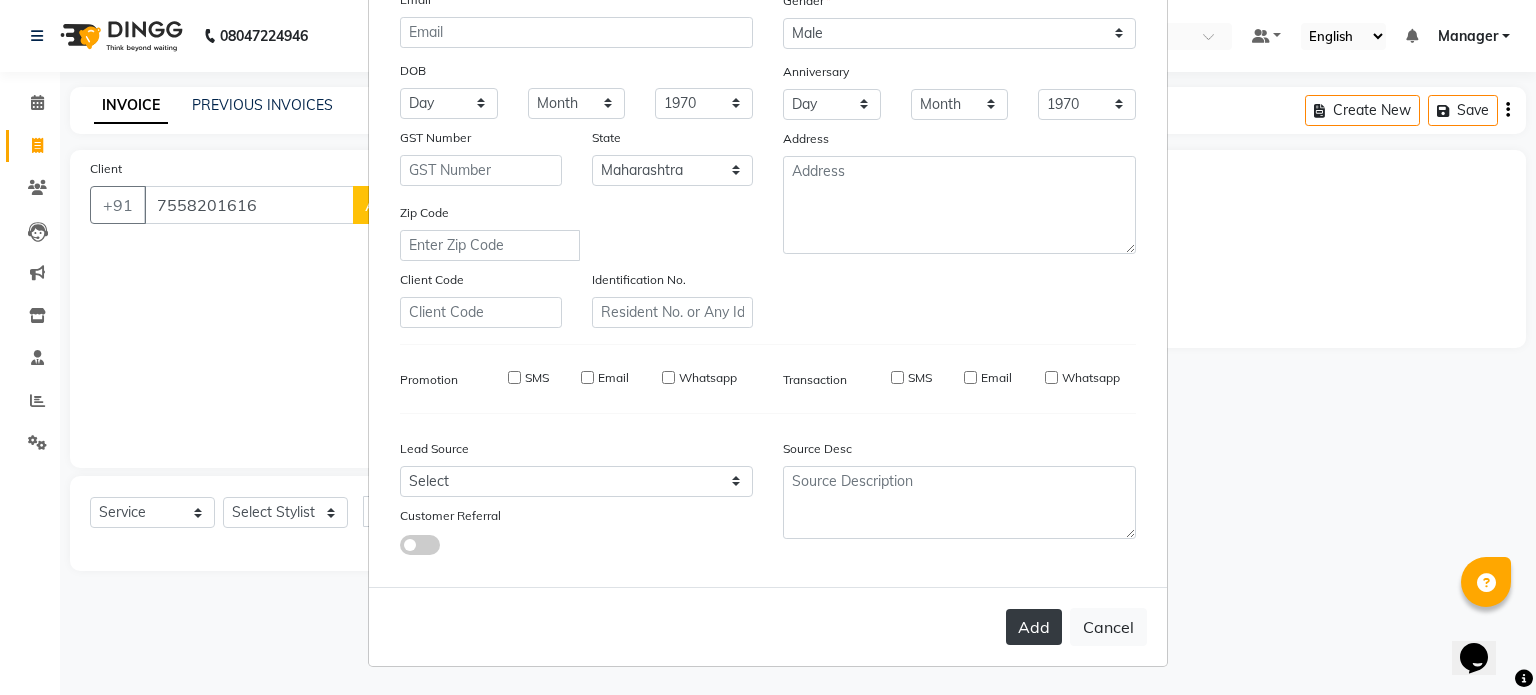 select 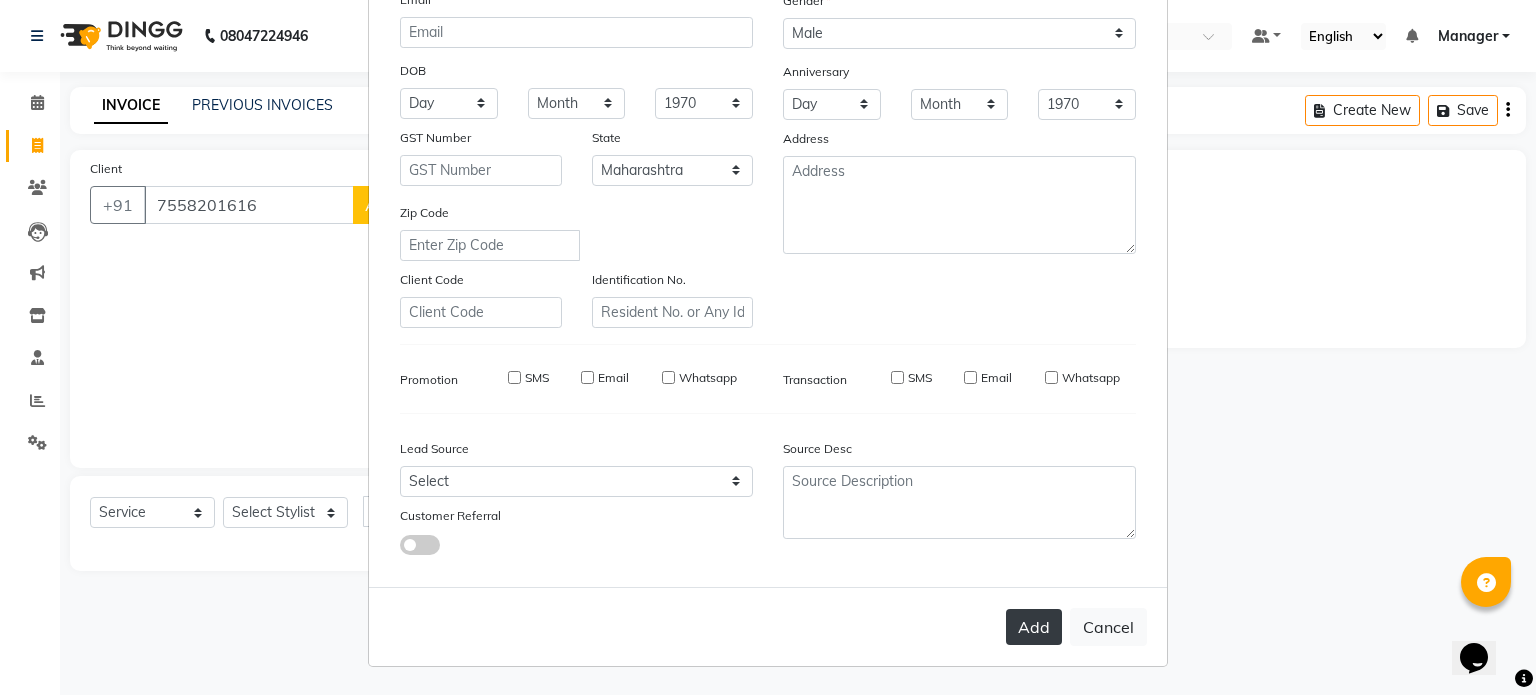 checkbox on "false" 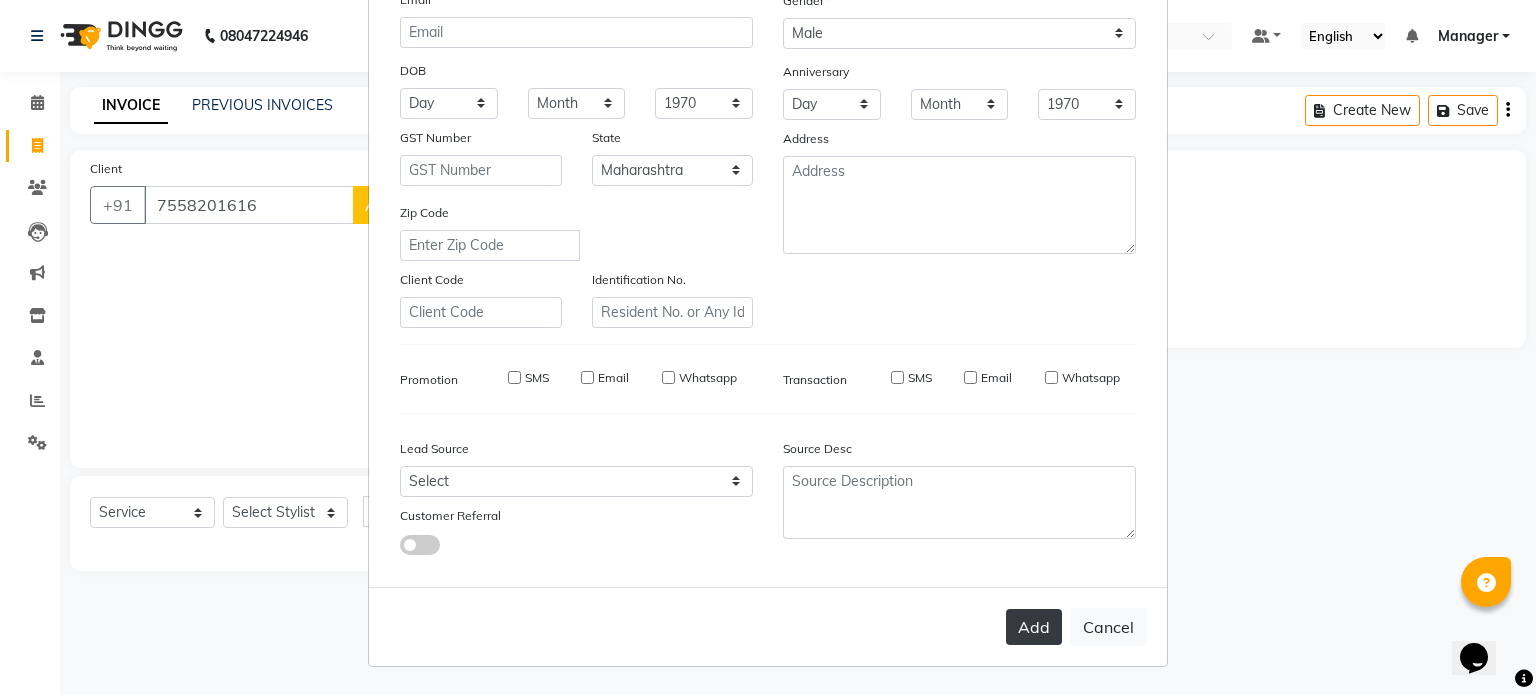 checkbox on "false" 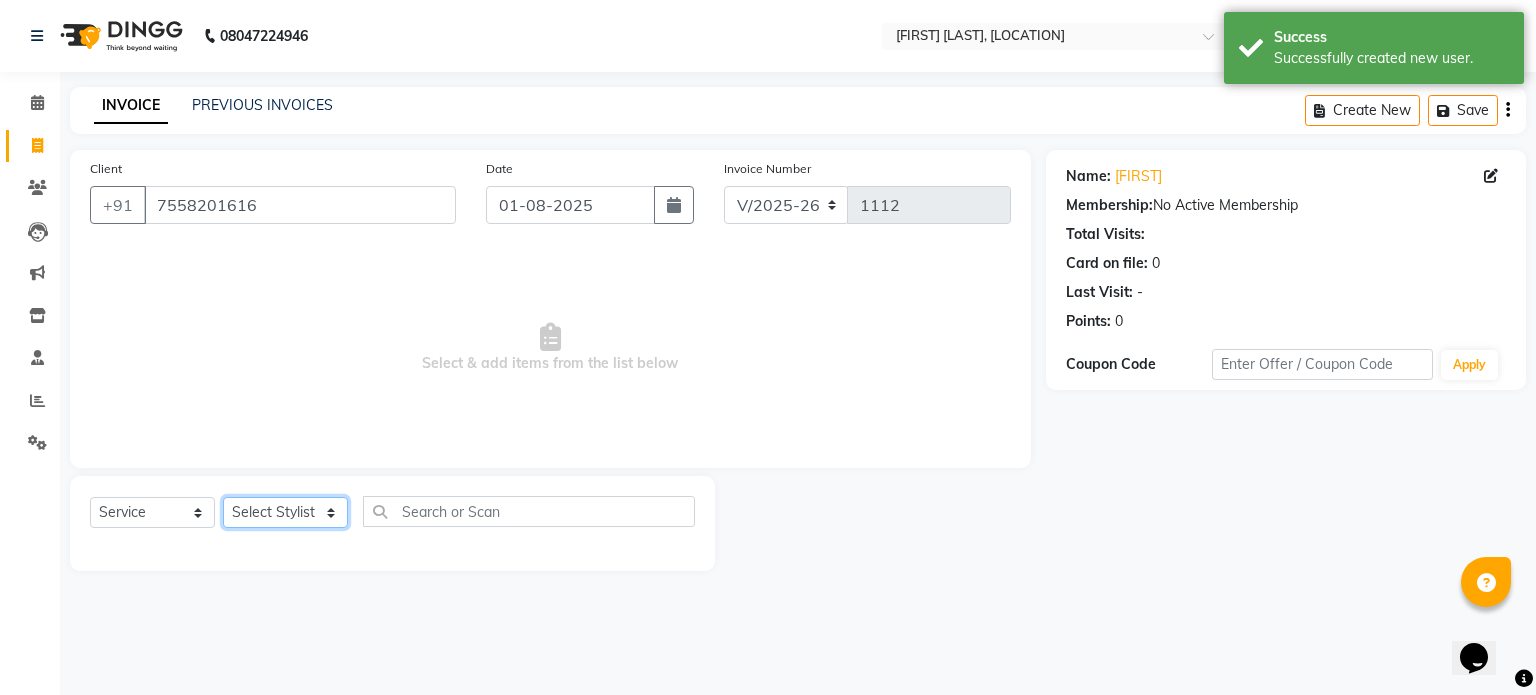 click on "Select Stylist [FIRST] [FIRST] [FIRST] [FIRST] [FIRST] [FIRST] [FIRST] [FIRST] [FIRST] [FIRST] [FIRST] [FIRST] [FIRST] [FIRST] [FIRST] [FIRST]" 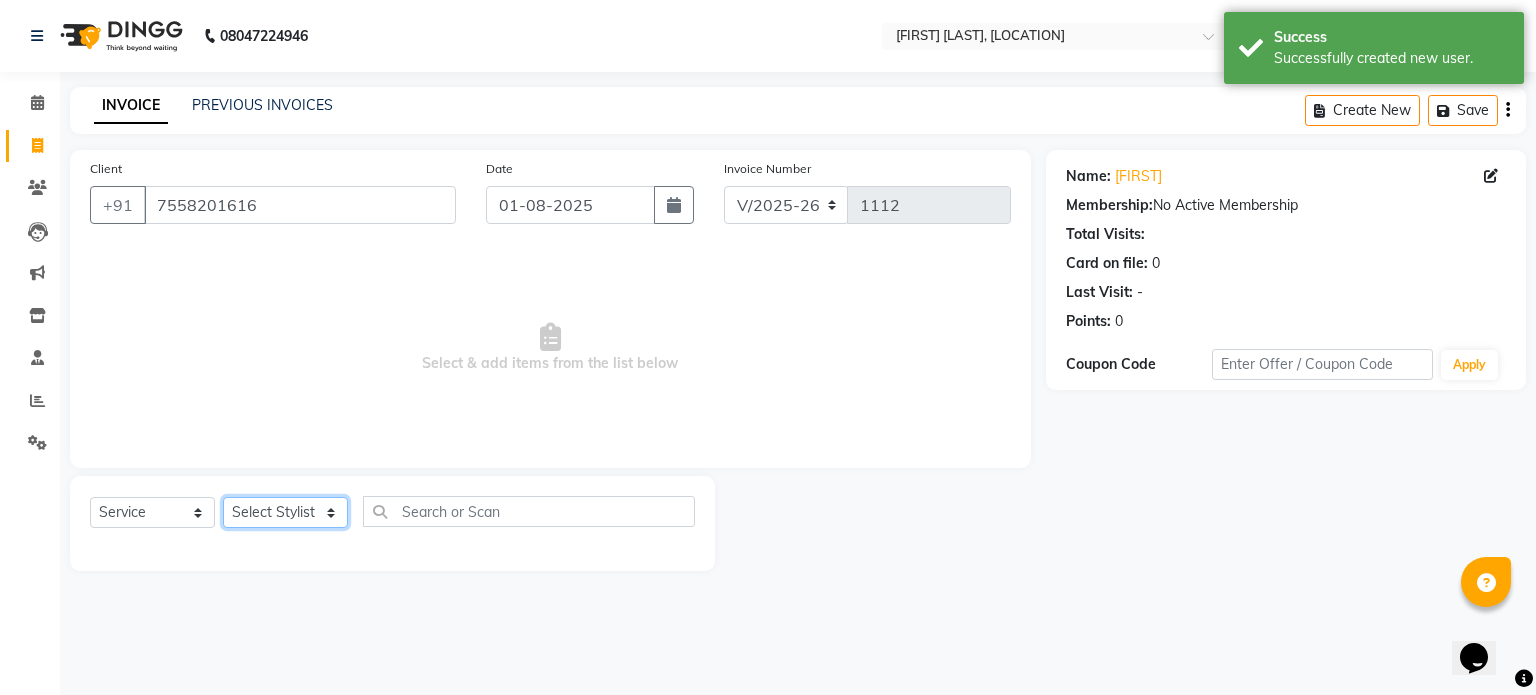 select on "63680" 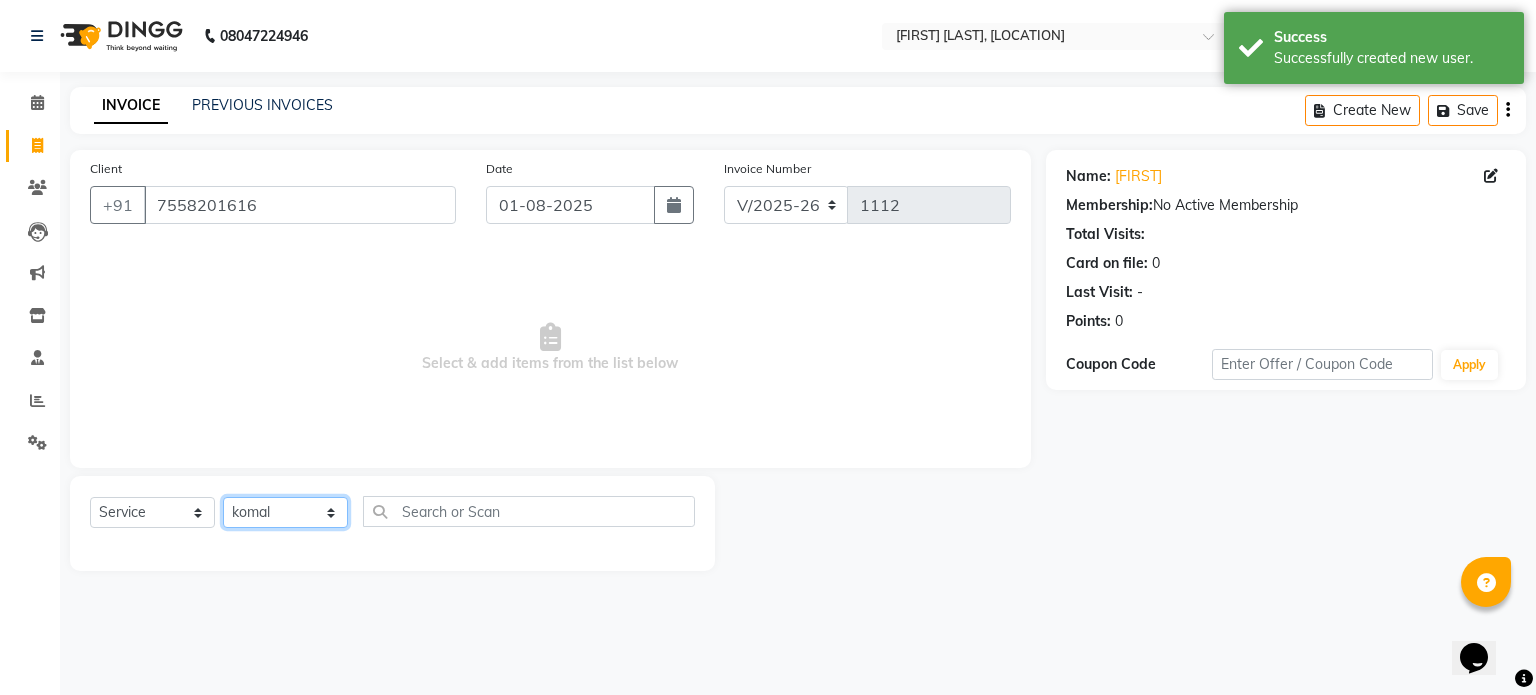 click on "Select Stylist [FIRST] [FIRST] [FIRST] [FIRST] [FIRST] [FIRST] [FIRST] [FIRST] [FIRST] [FIRST] [FIRST] [FIRST] [FIRST] [FIRST] [FIRST] [FIRST]" 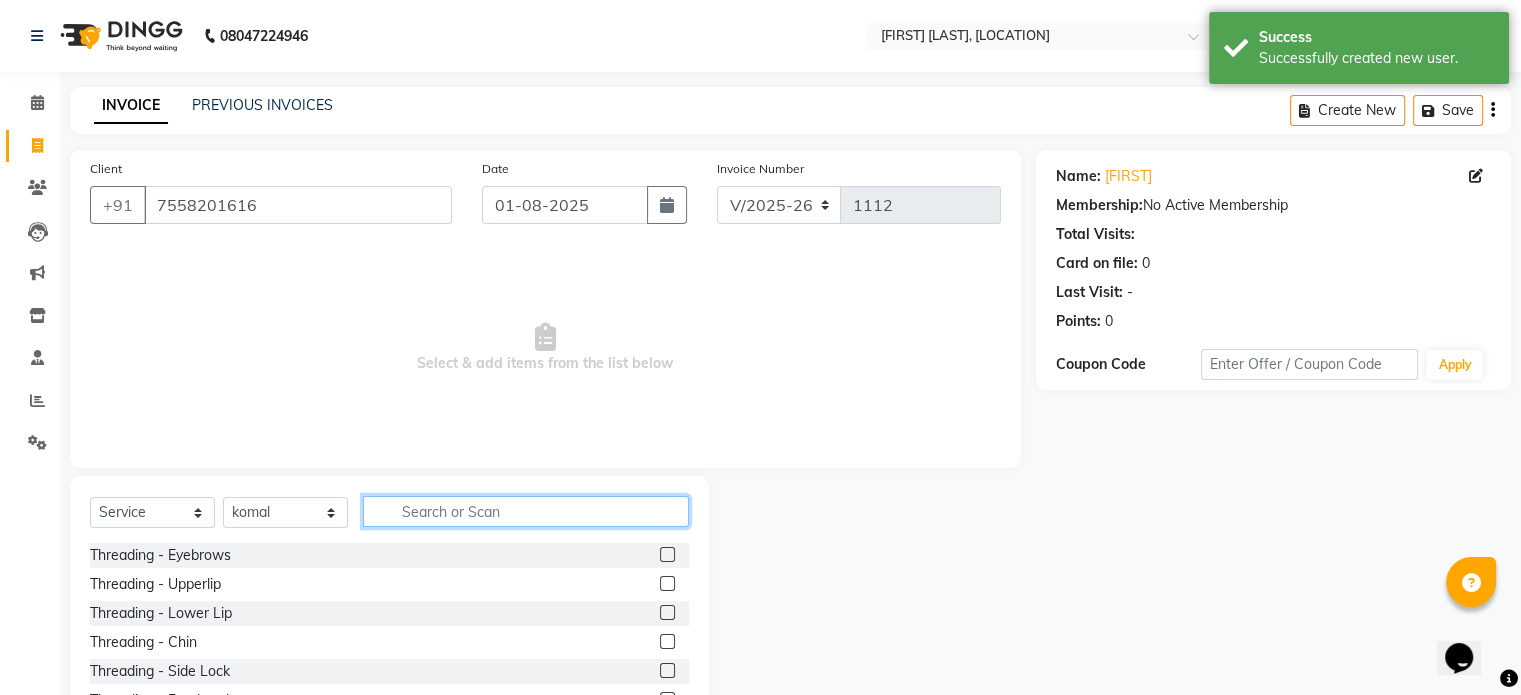 click 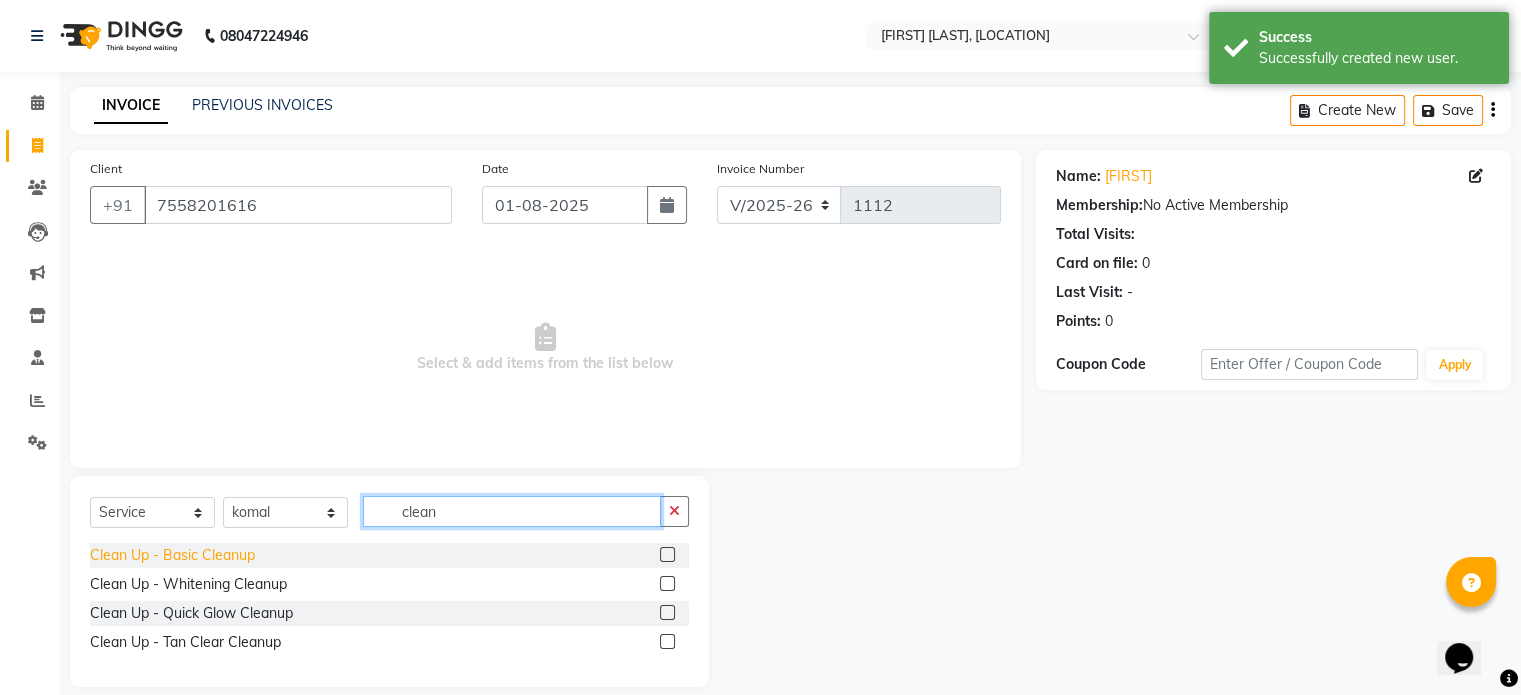 type on "clean" 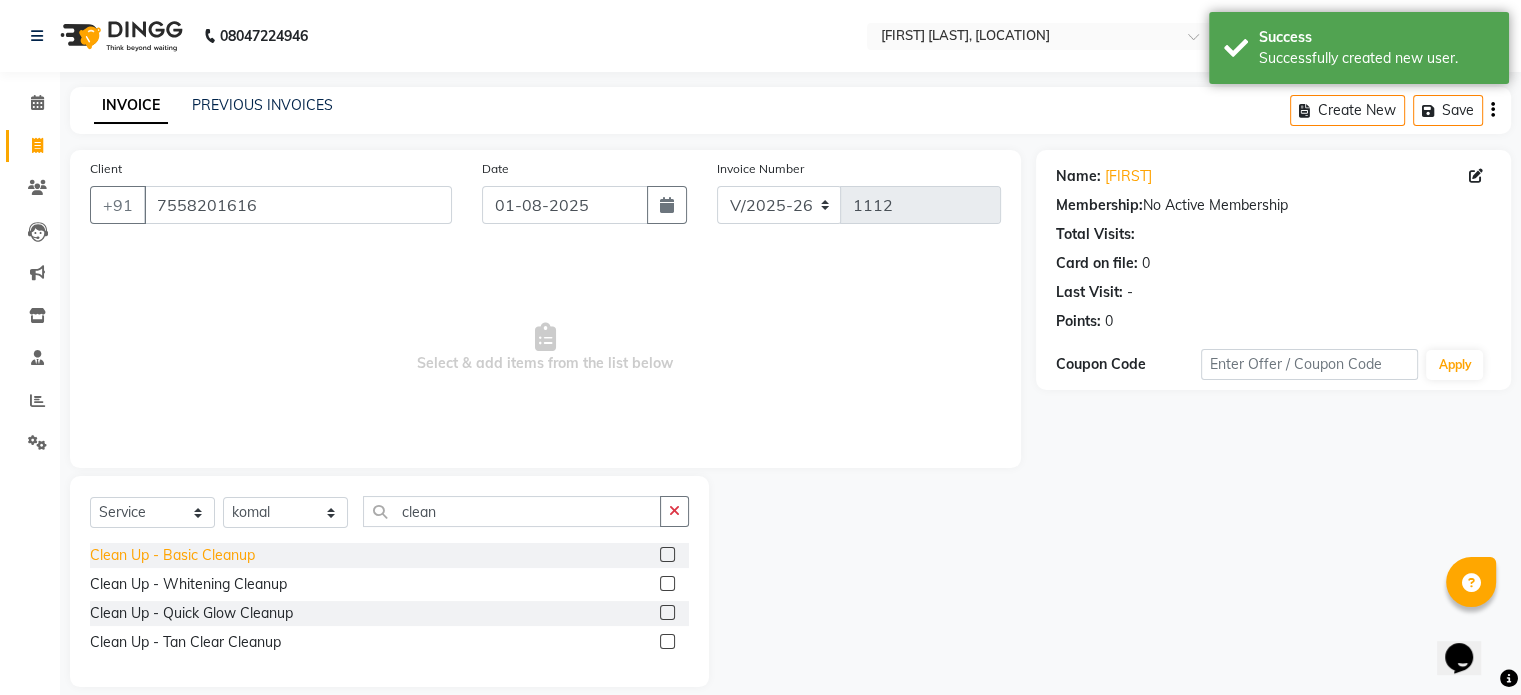 click on "Clean Up - Basic Cleanup" 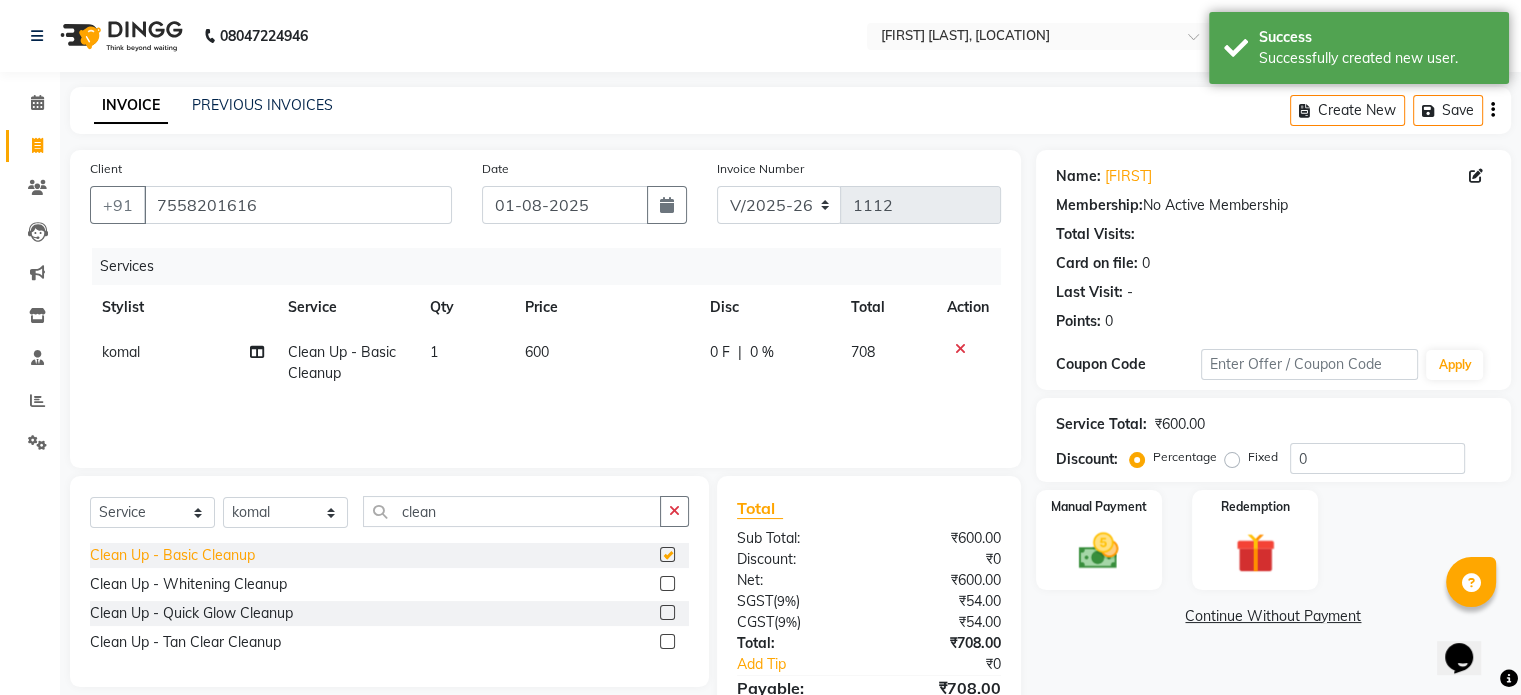 checkbox on "false" 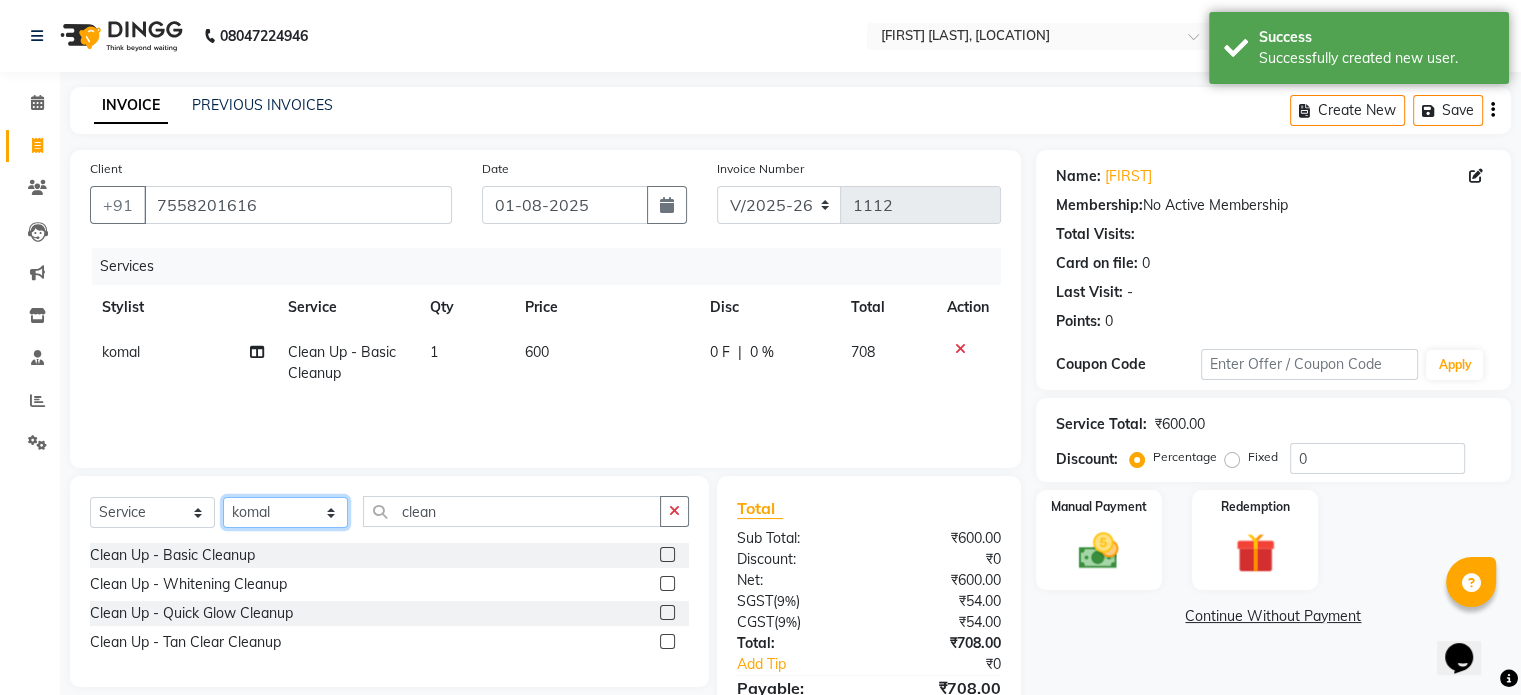click on "Select Stylist [FIRST] [FIRST] [FIRST] [FIRST] [FIRST] [FIRST] [FIRST] [FIRST] [FIRST] [FIRST] [FIRST] [FIRST] [FIRST] [FIRST] [FIRST] [FIRST]" 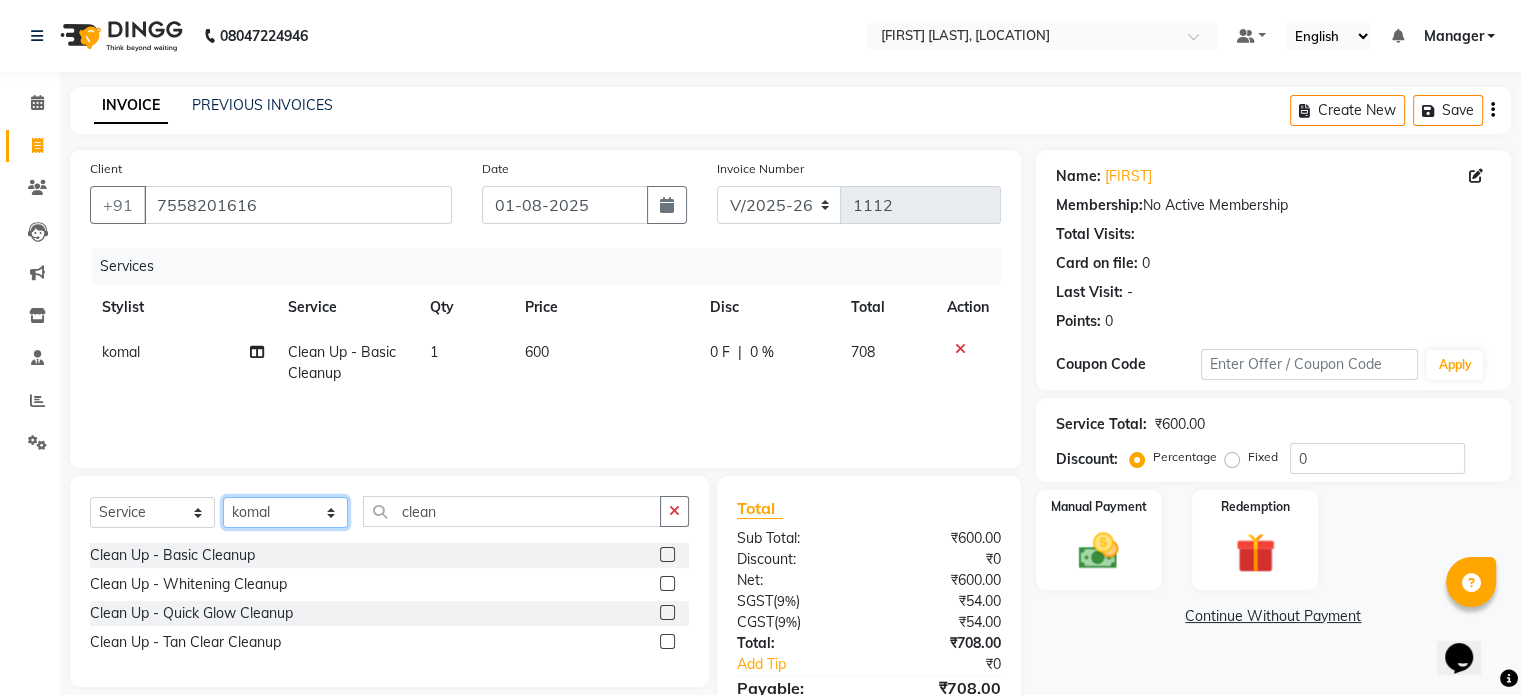 select on "[NUMBER]" 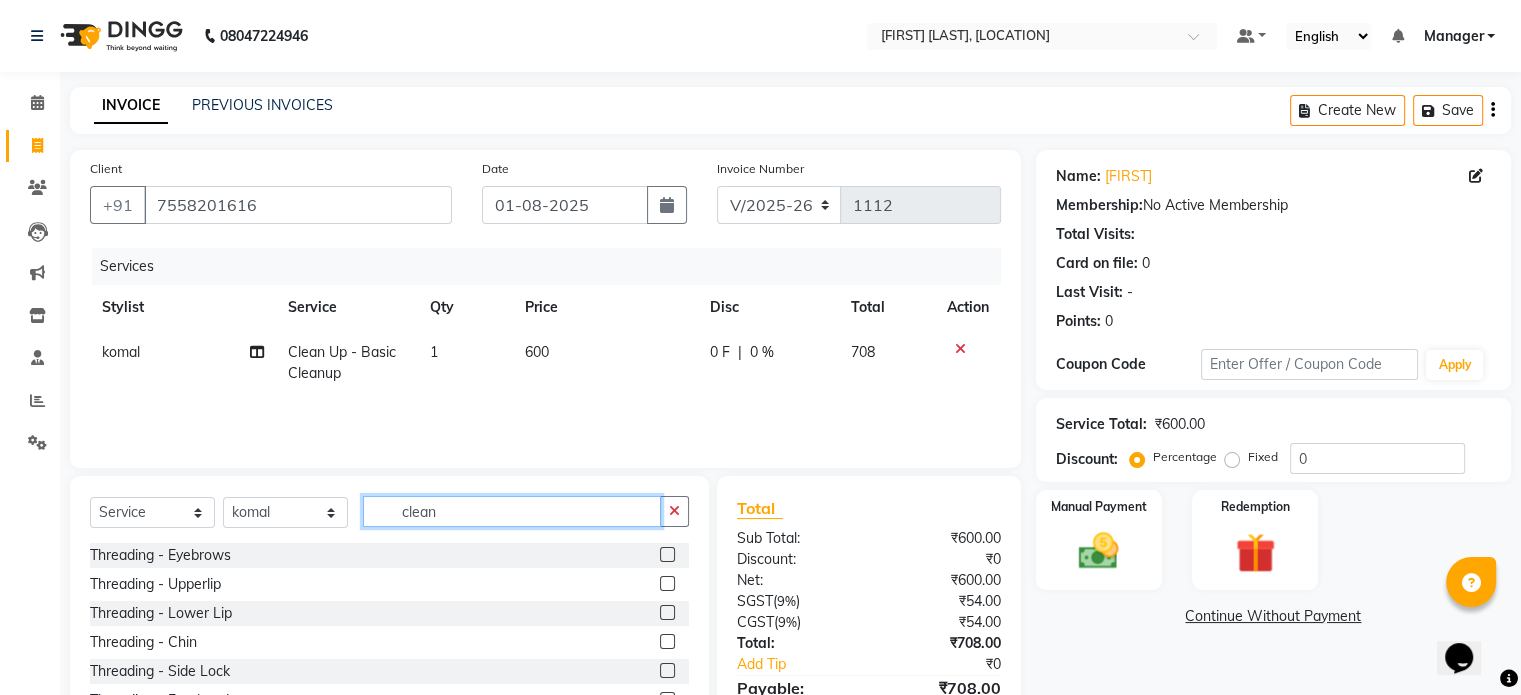 click on "clean" 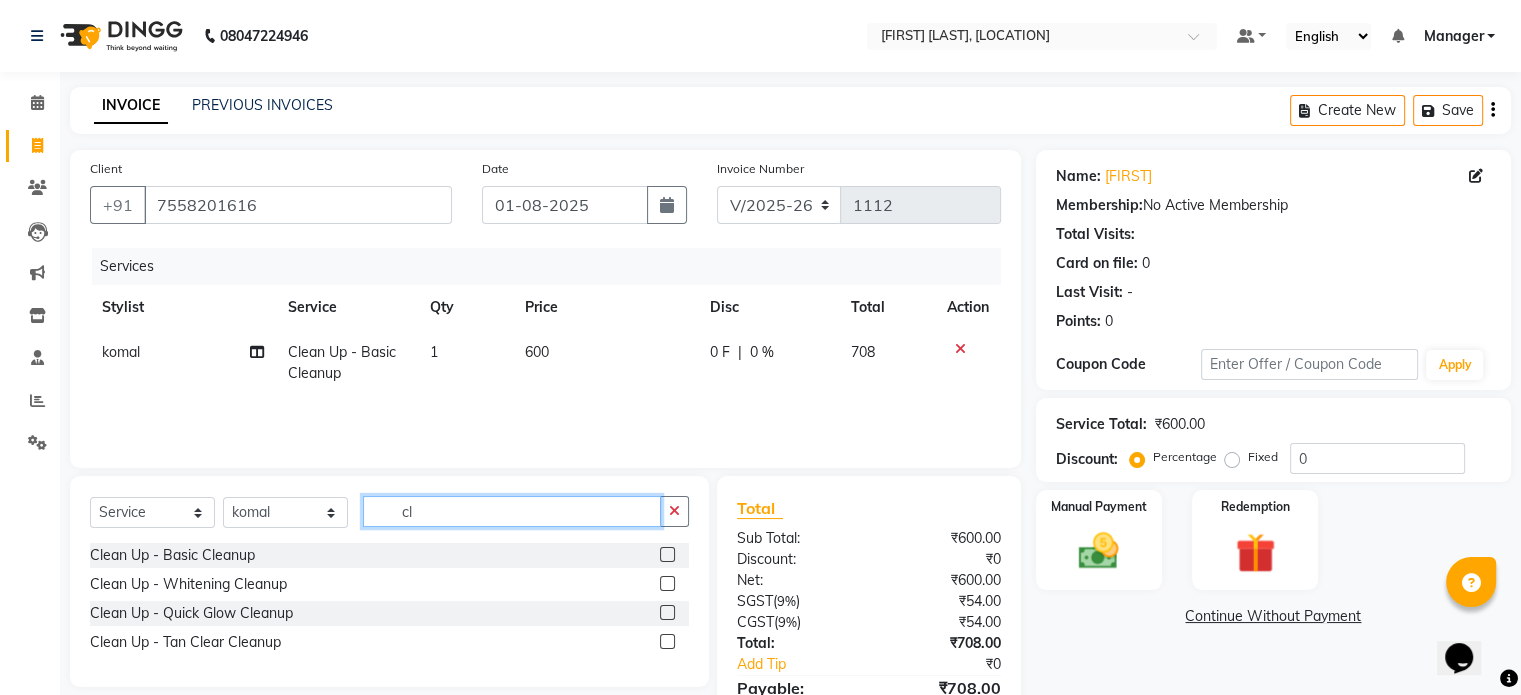 type on "c" 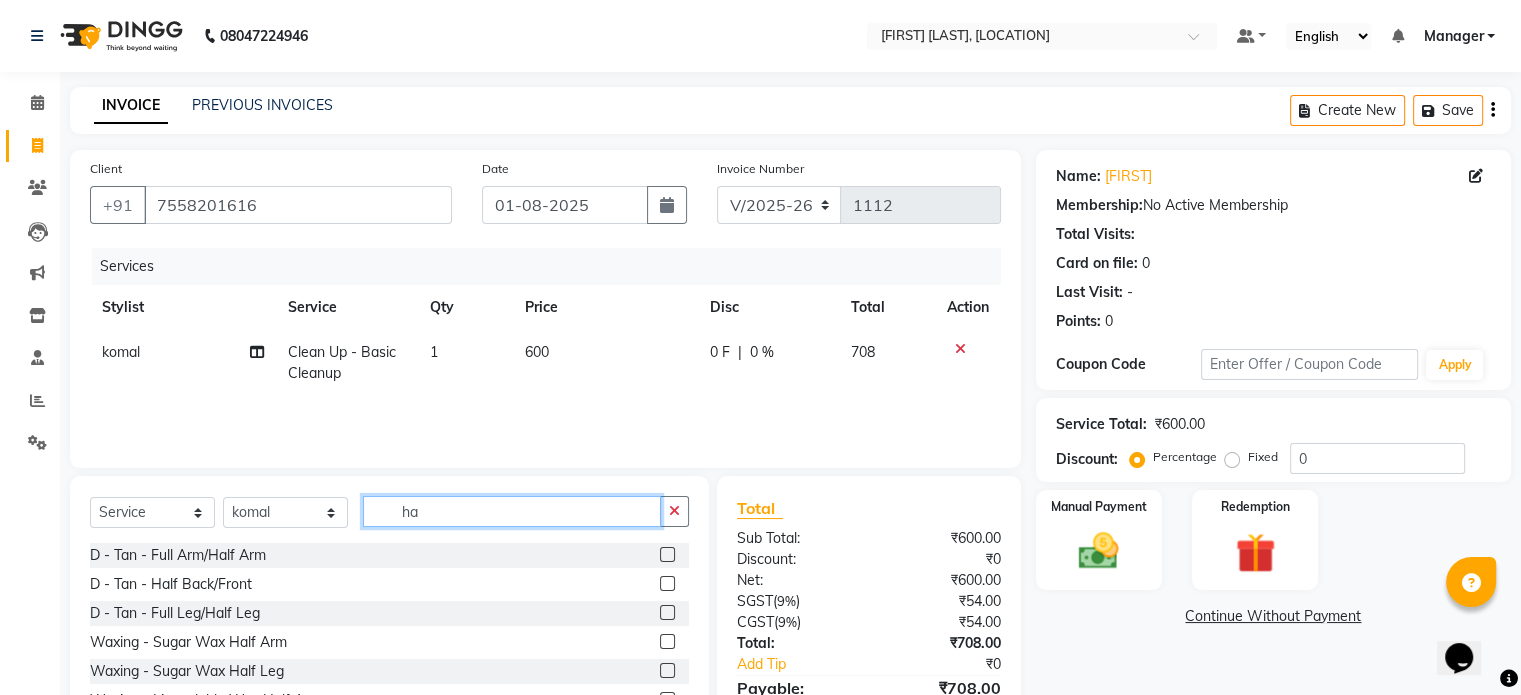 type on "h" 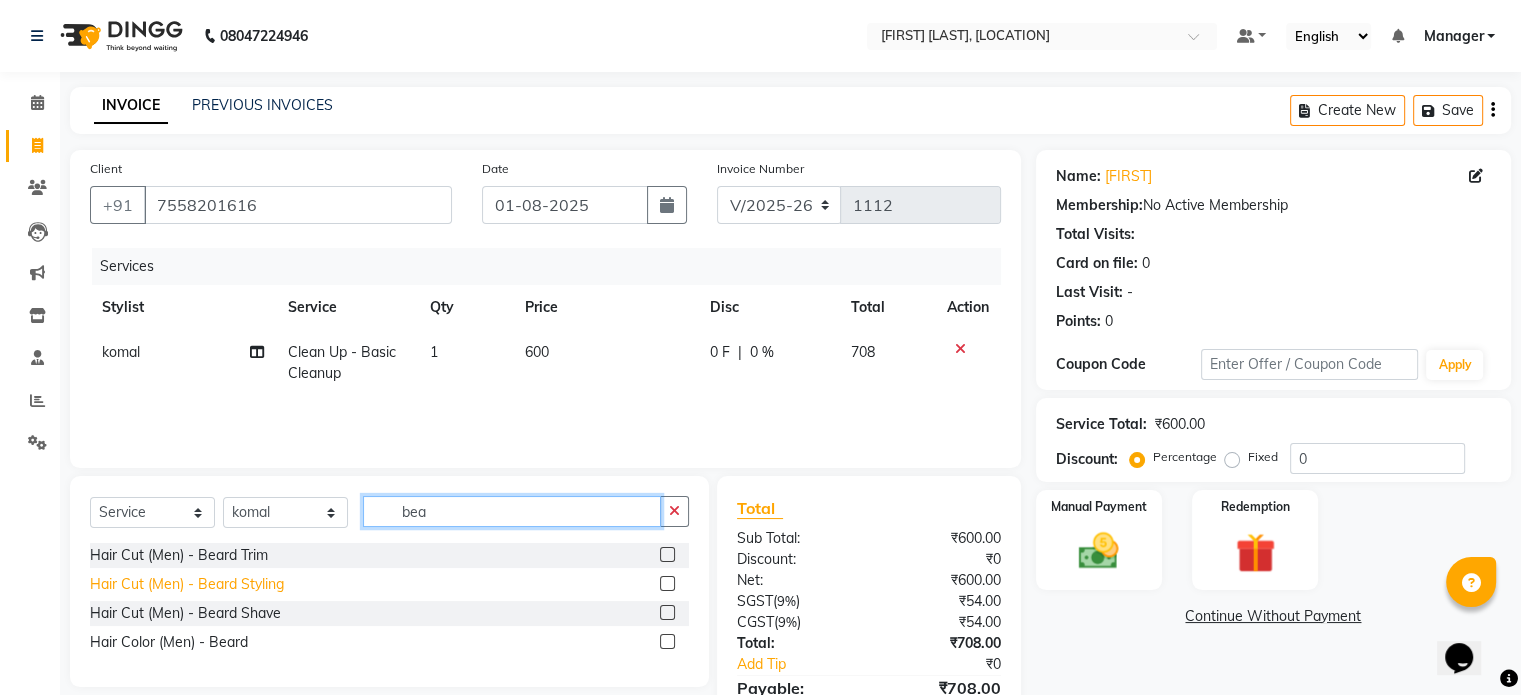 type on "bea" 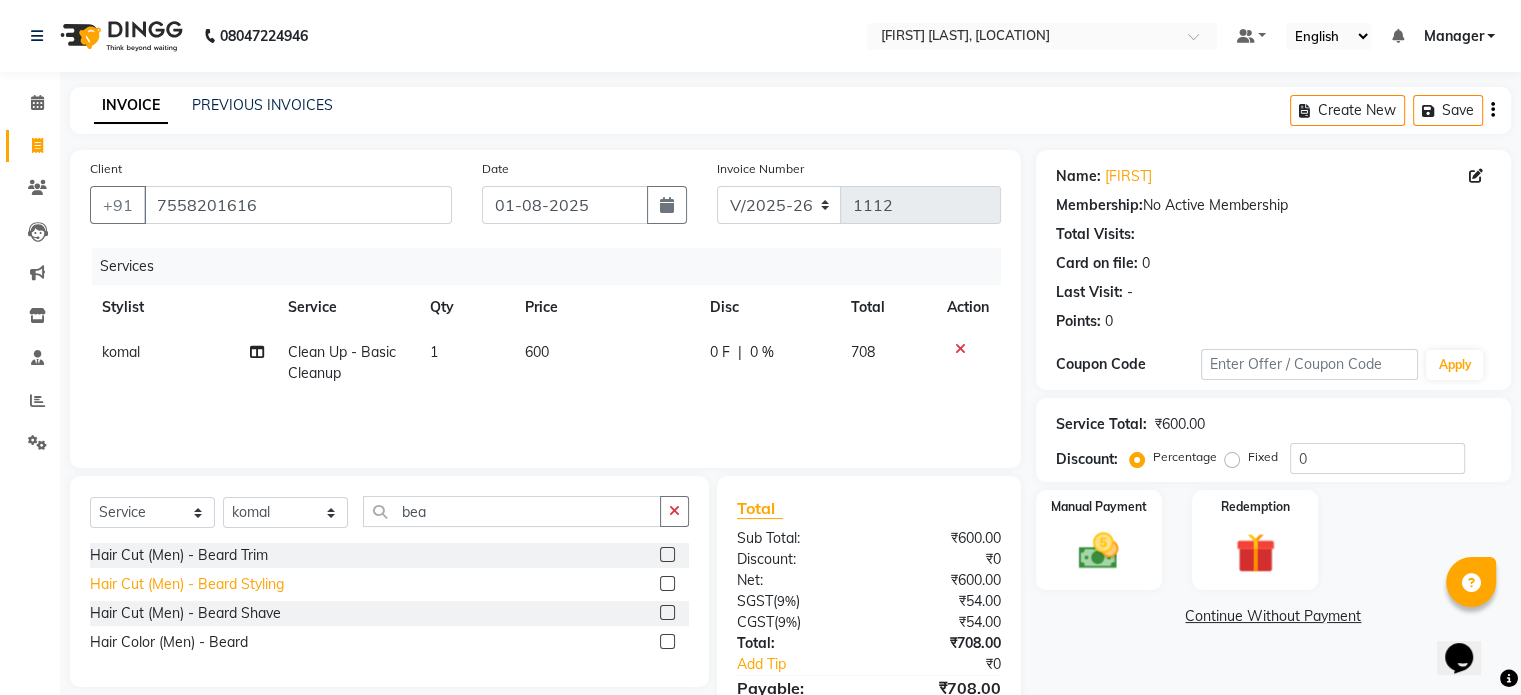 click on "Hair Cut (Men) - Beard Styling" 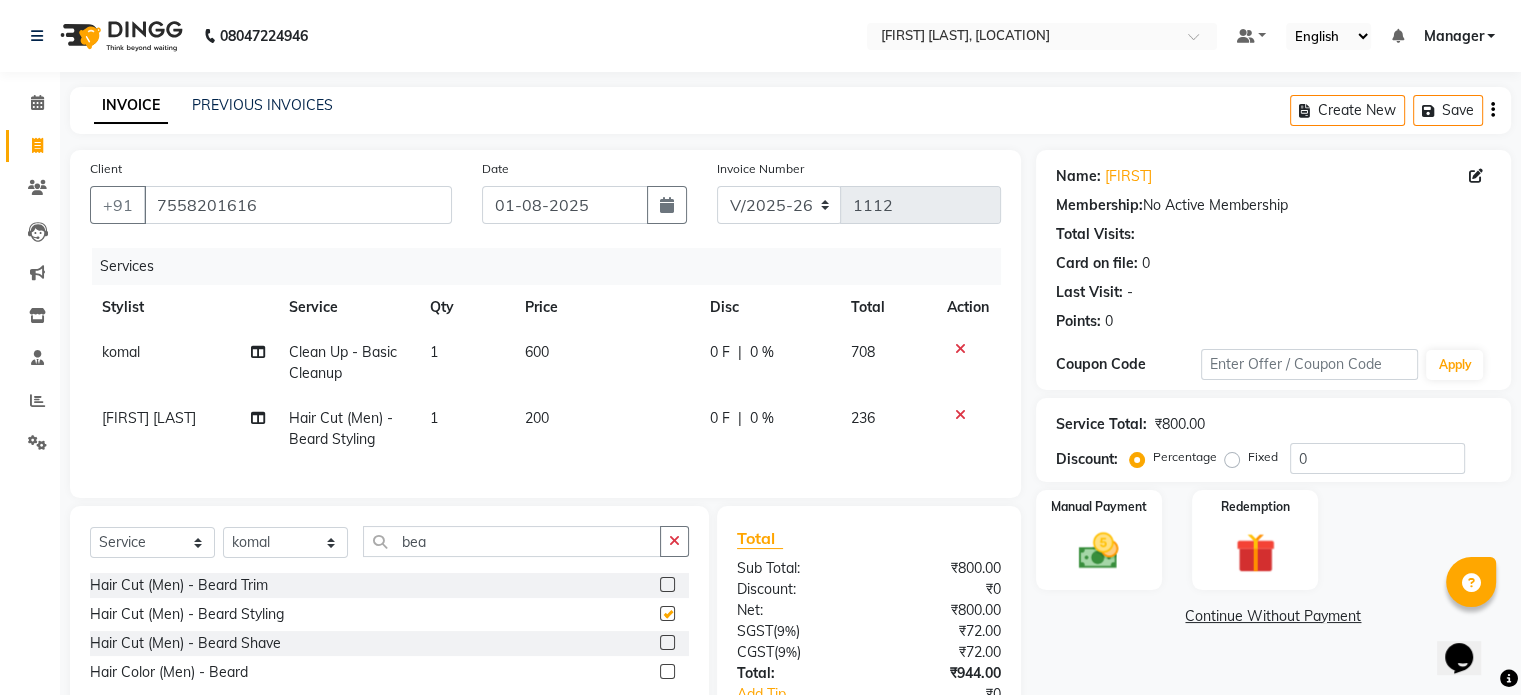 checkbox on "false" 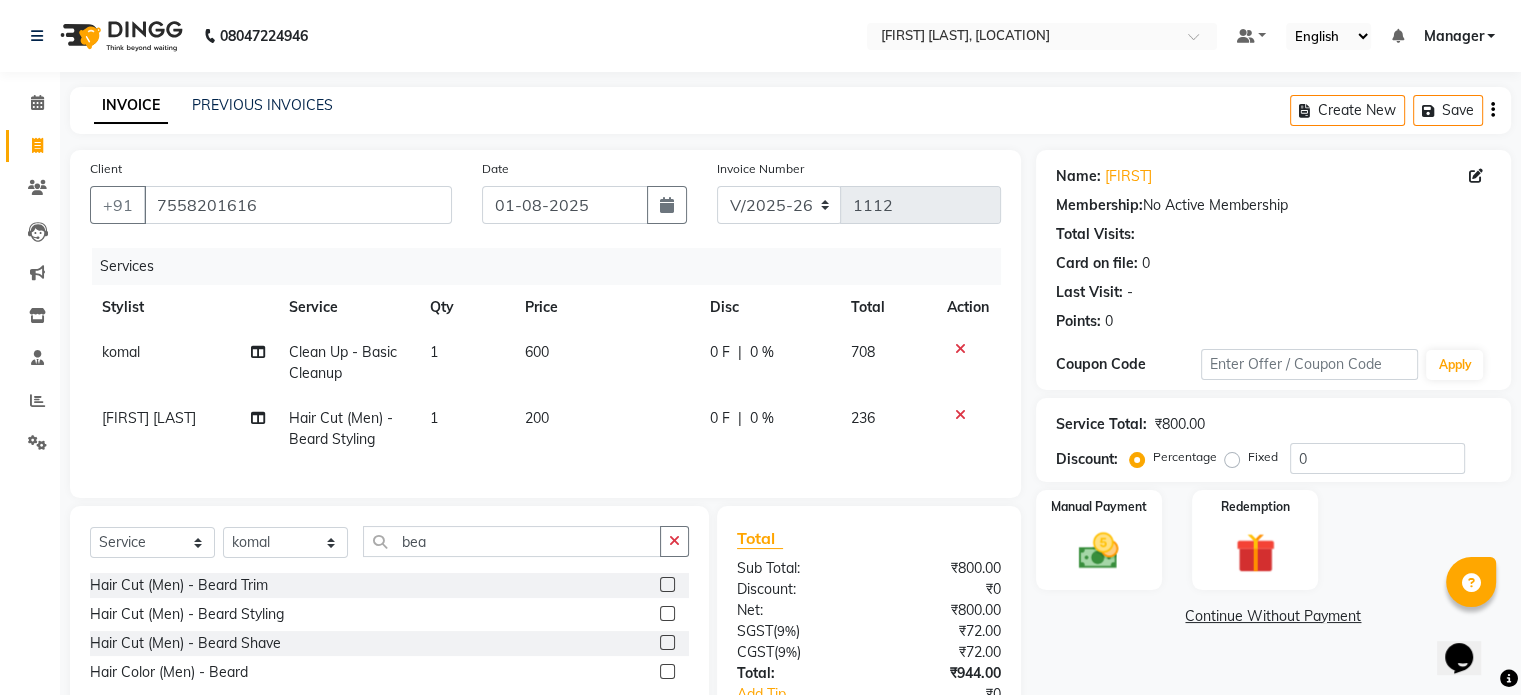 click on "200" 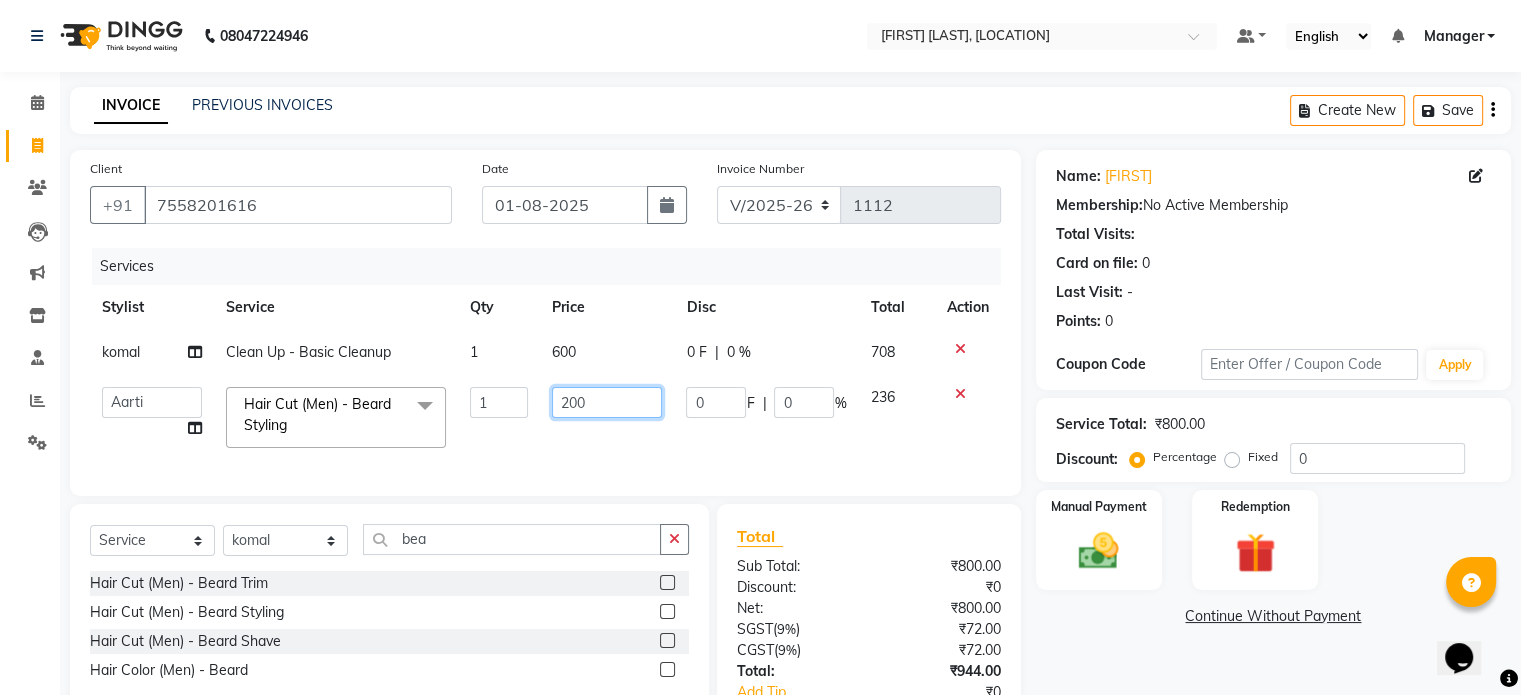 click on "200" 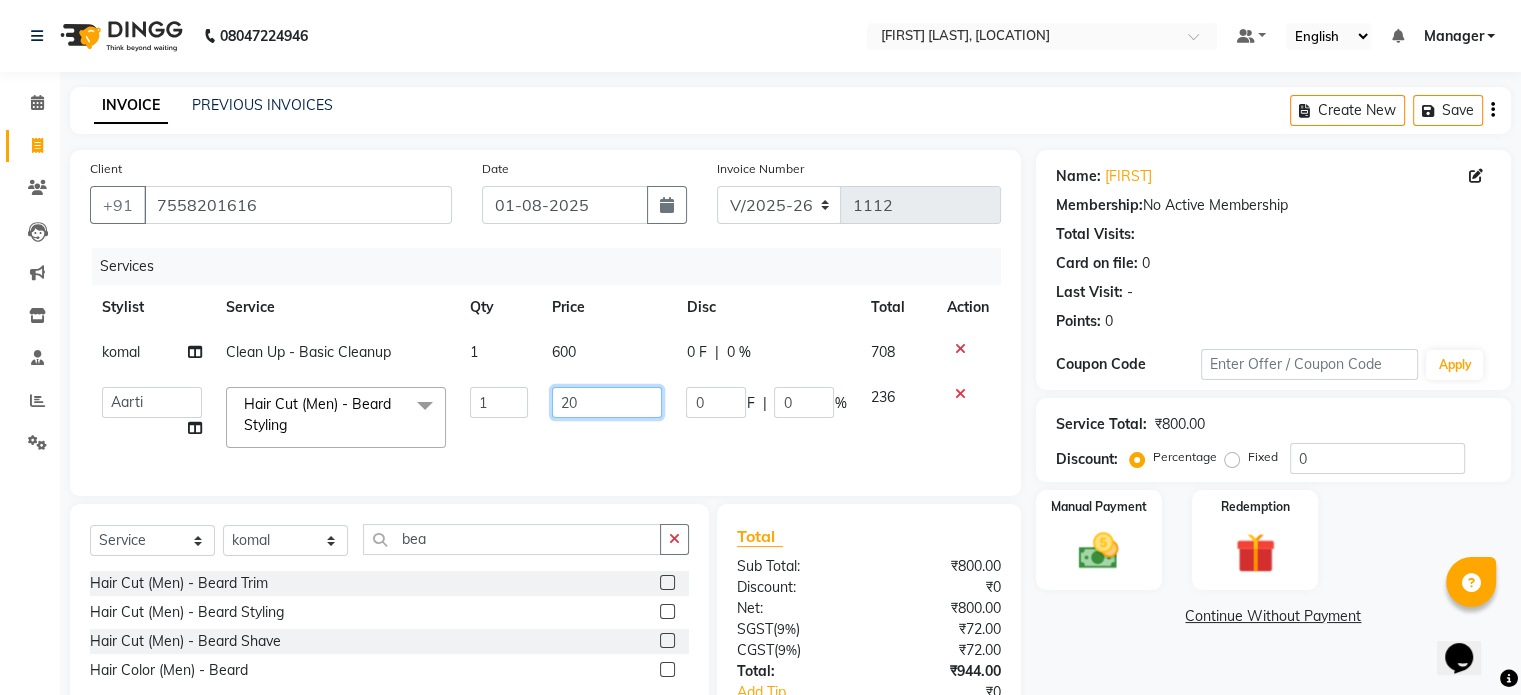type on "2" 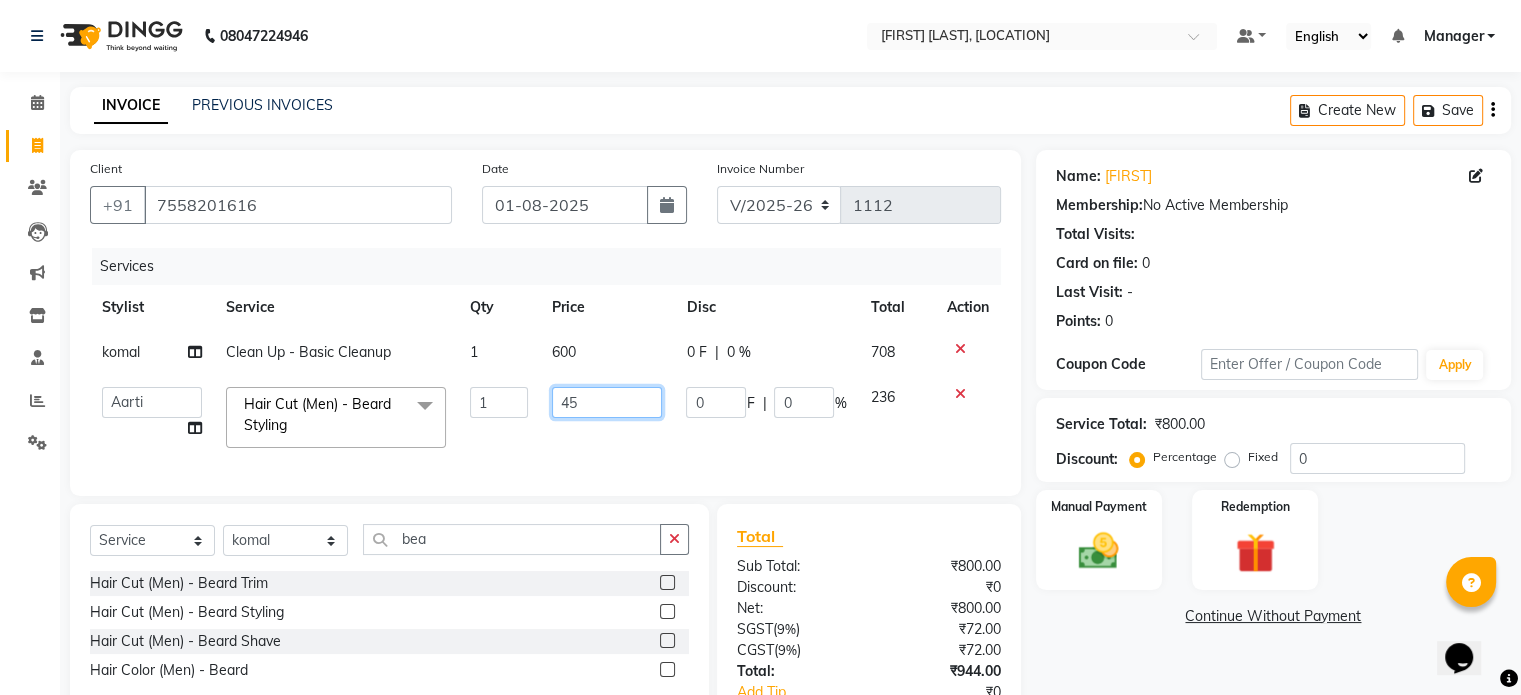 type on "450" 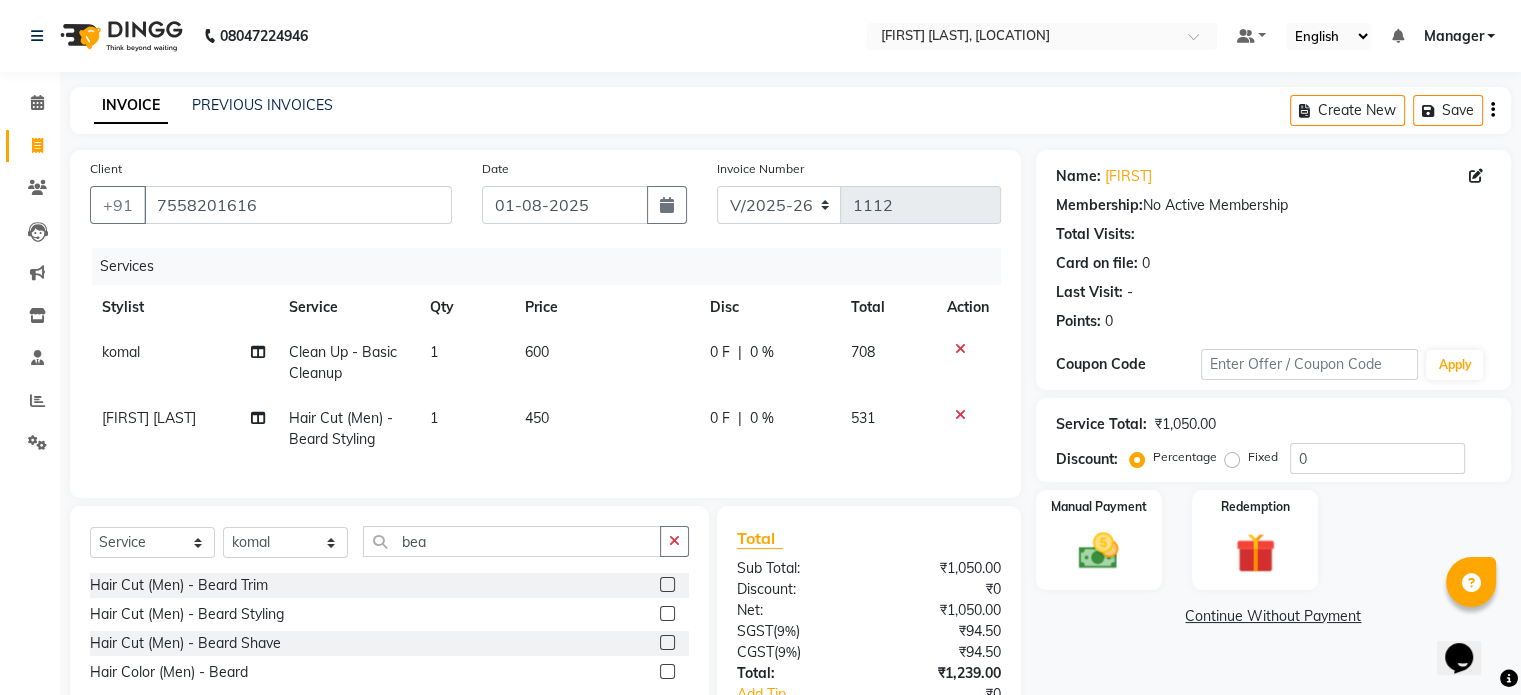 click on "450" 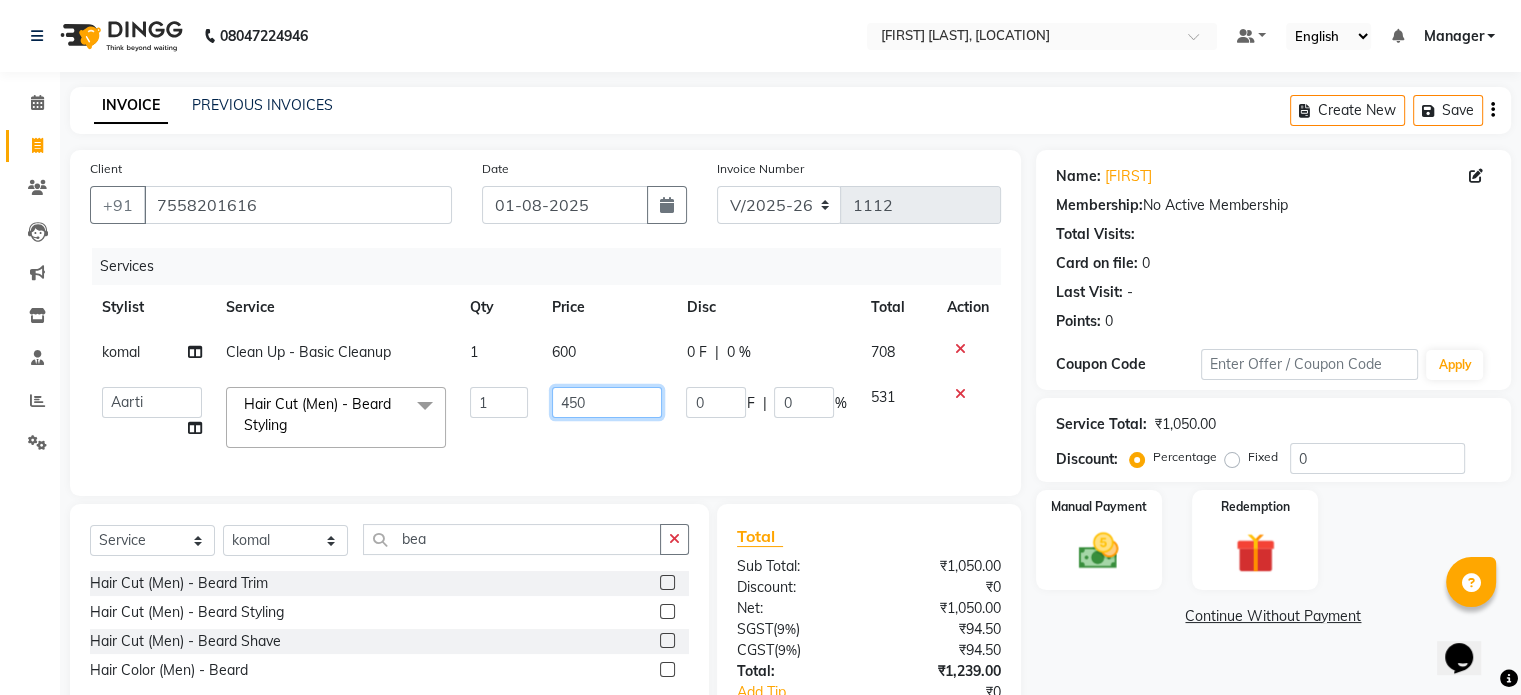 click on "450" 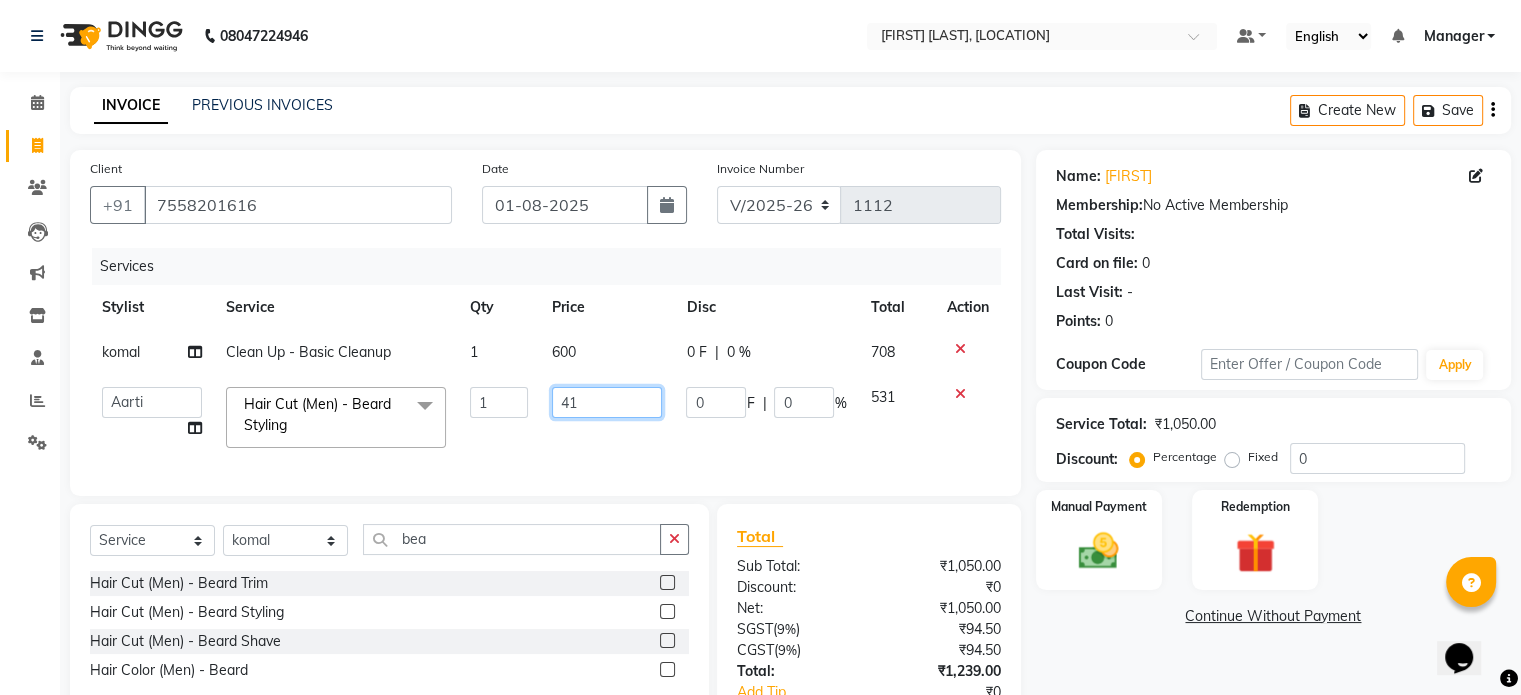 type on "410" 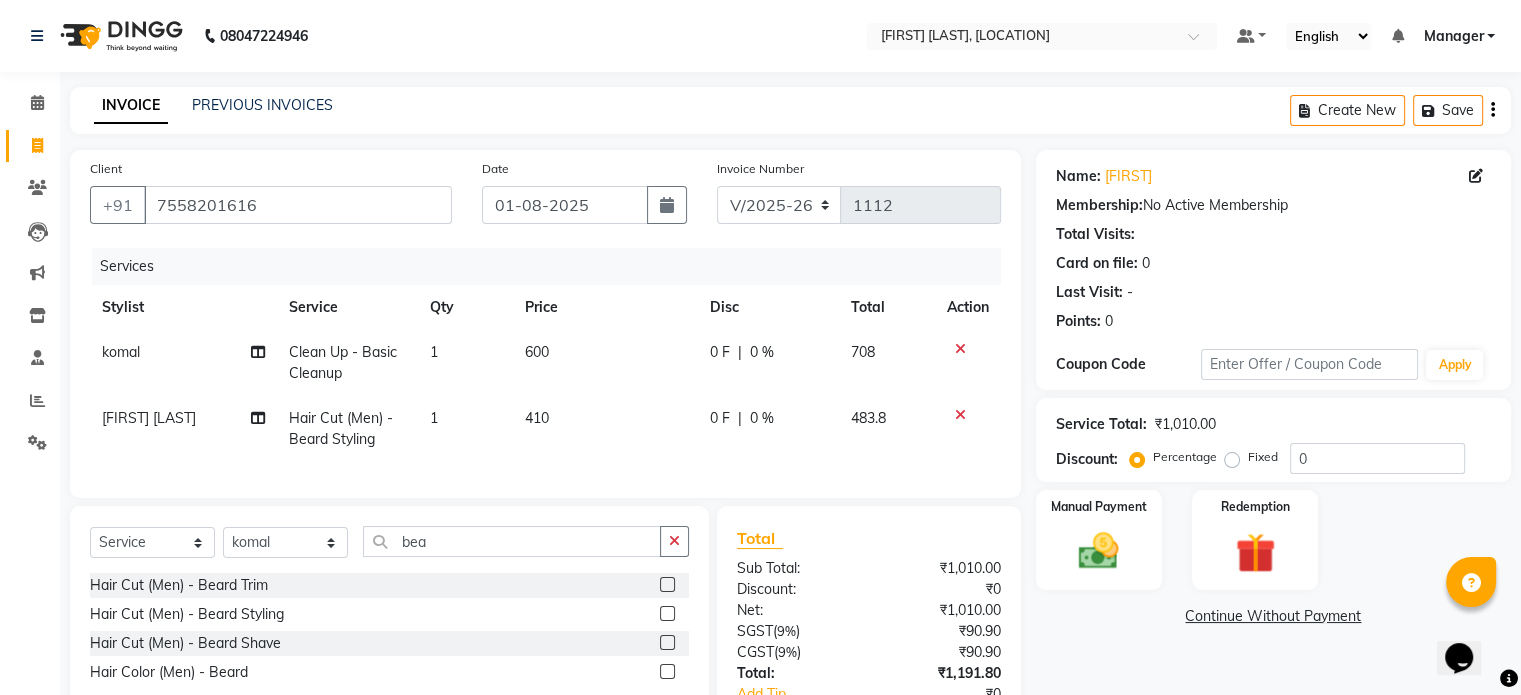 click on "410" 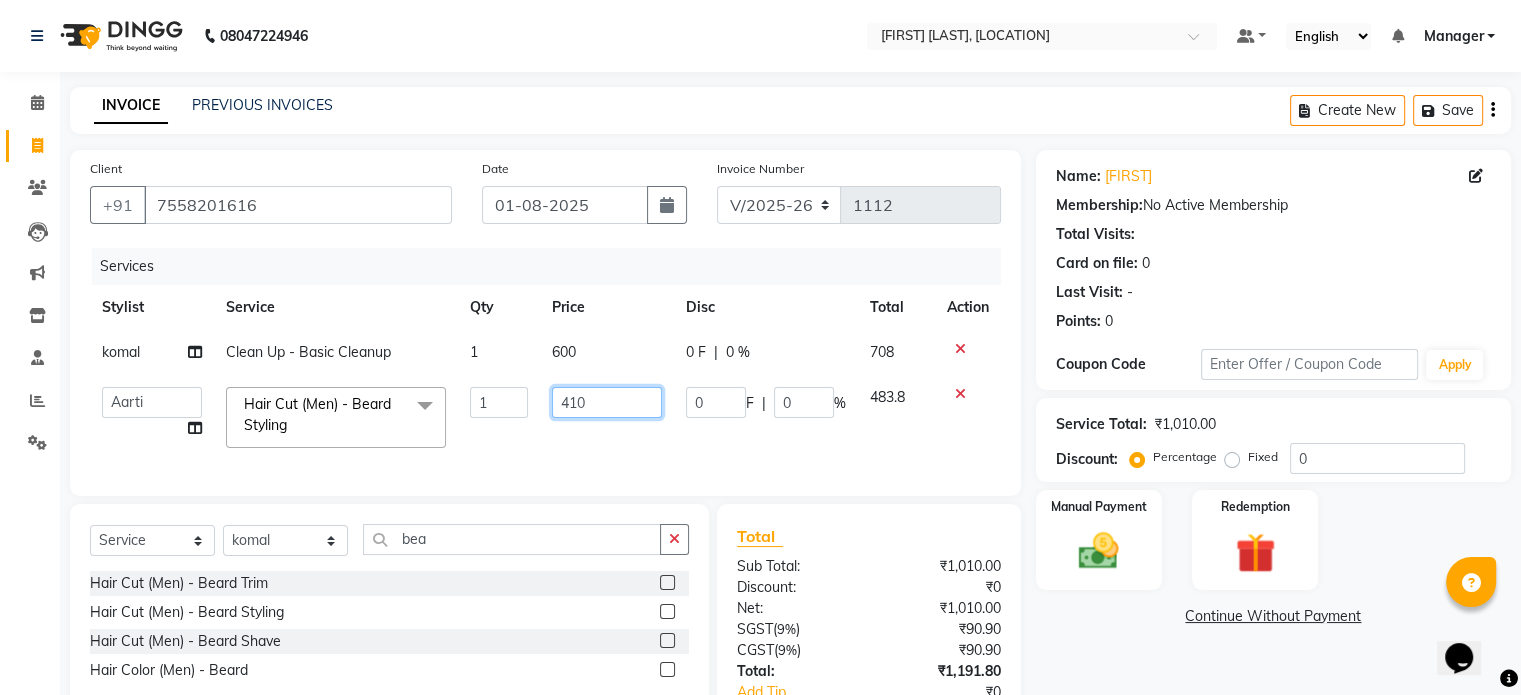 click on "410" 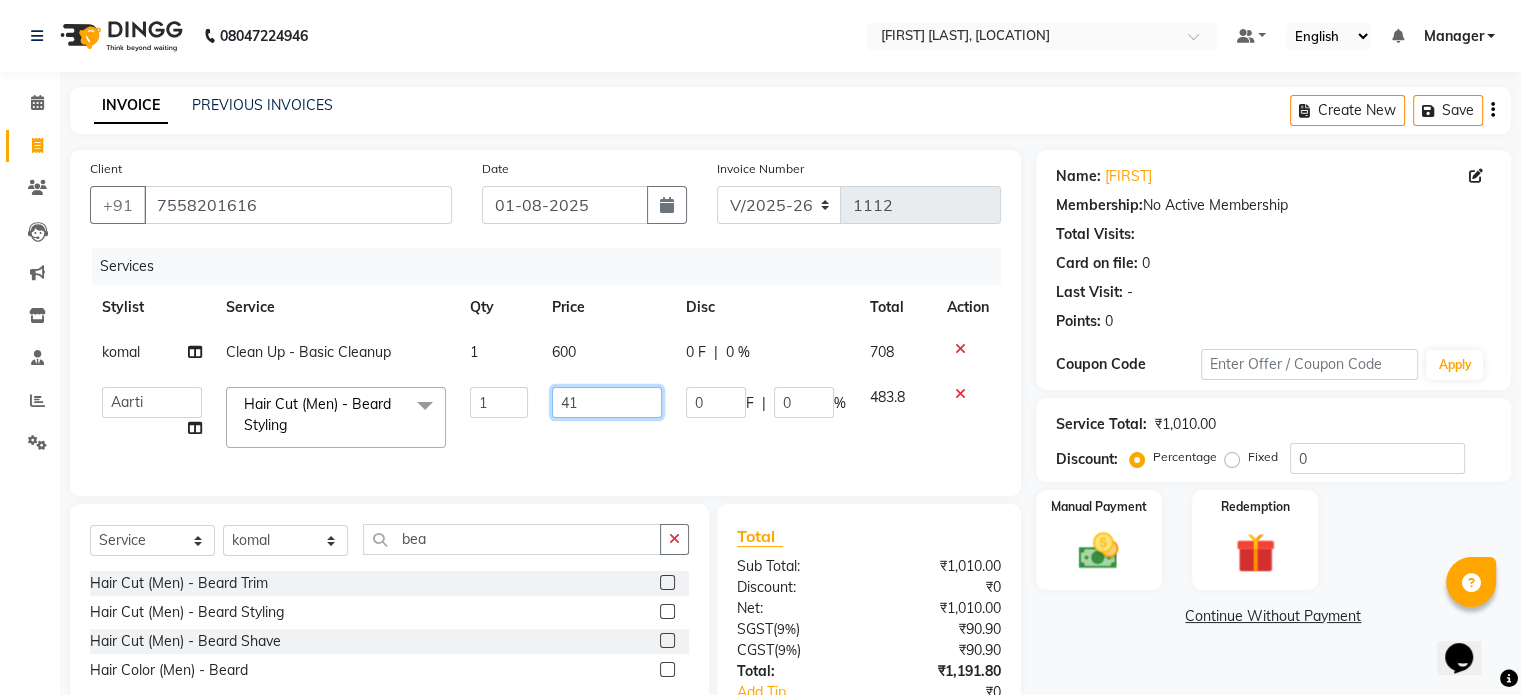 type on "415" 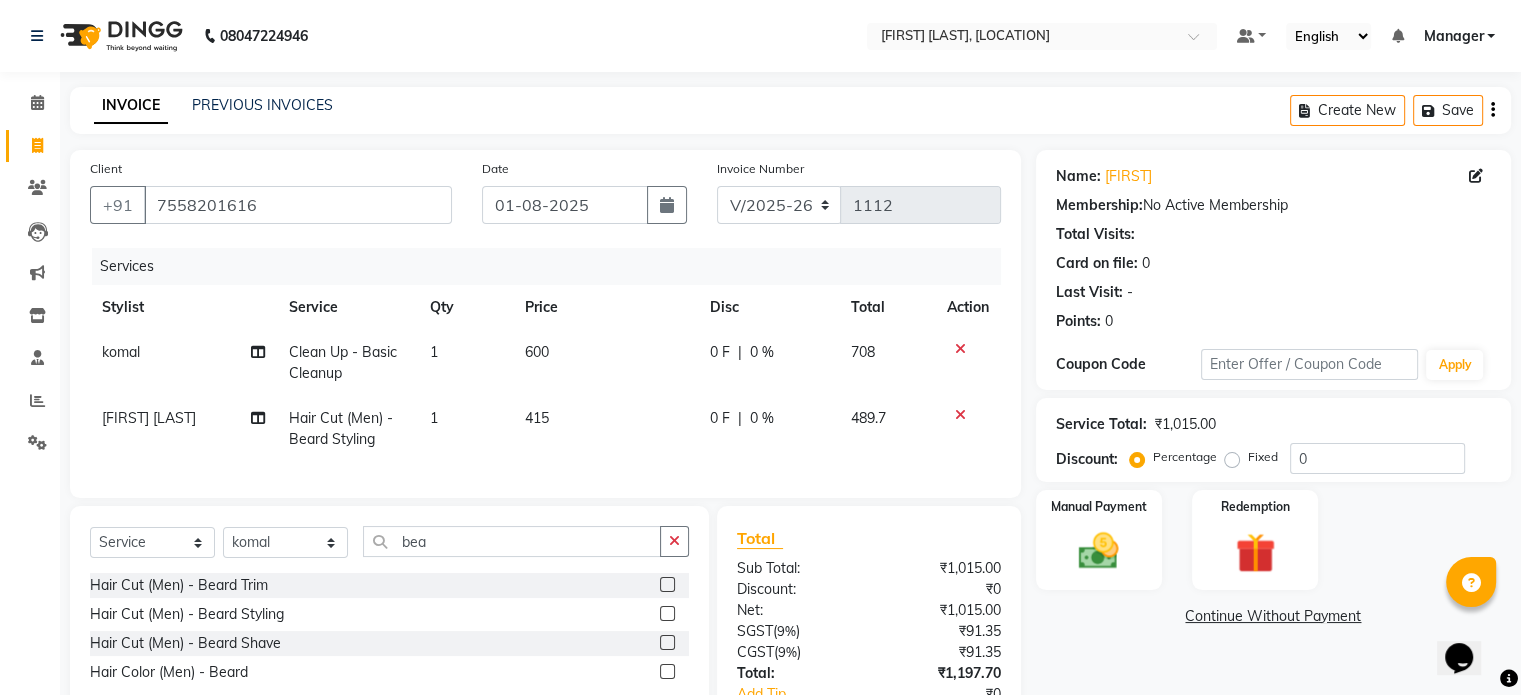 click on "415" 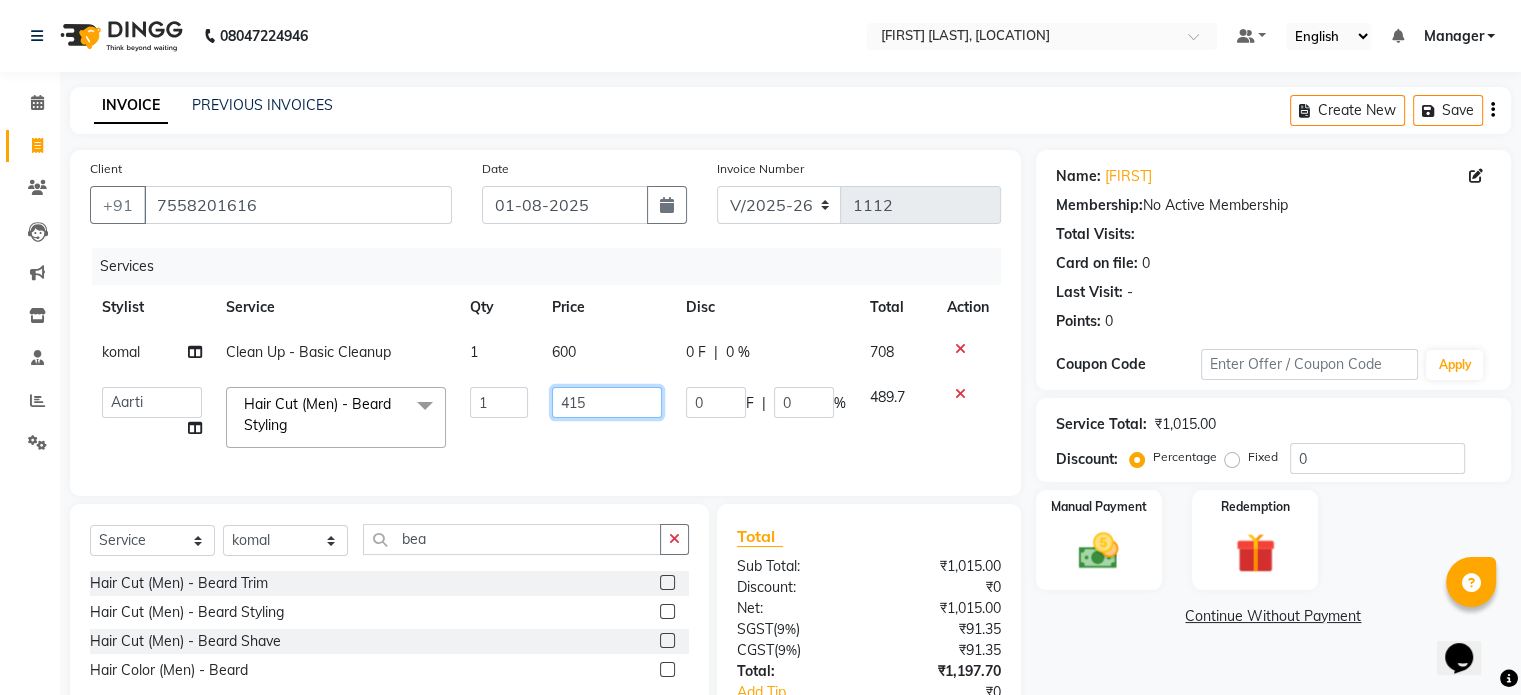click on "415" 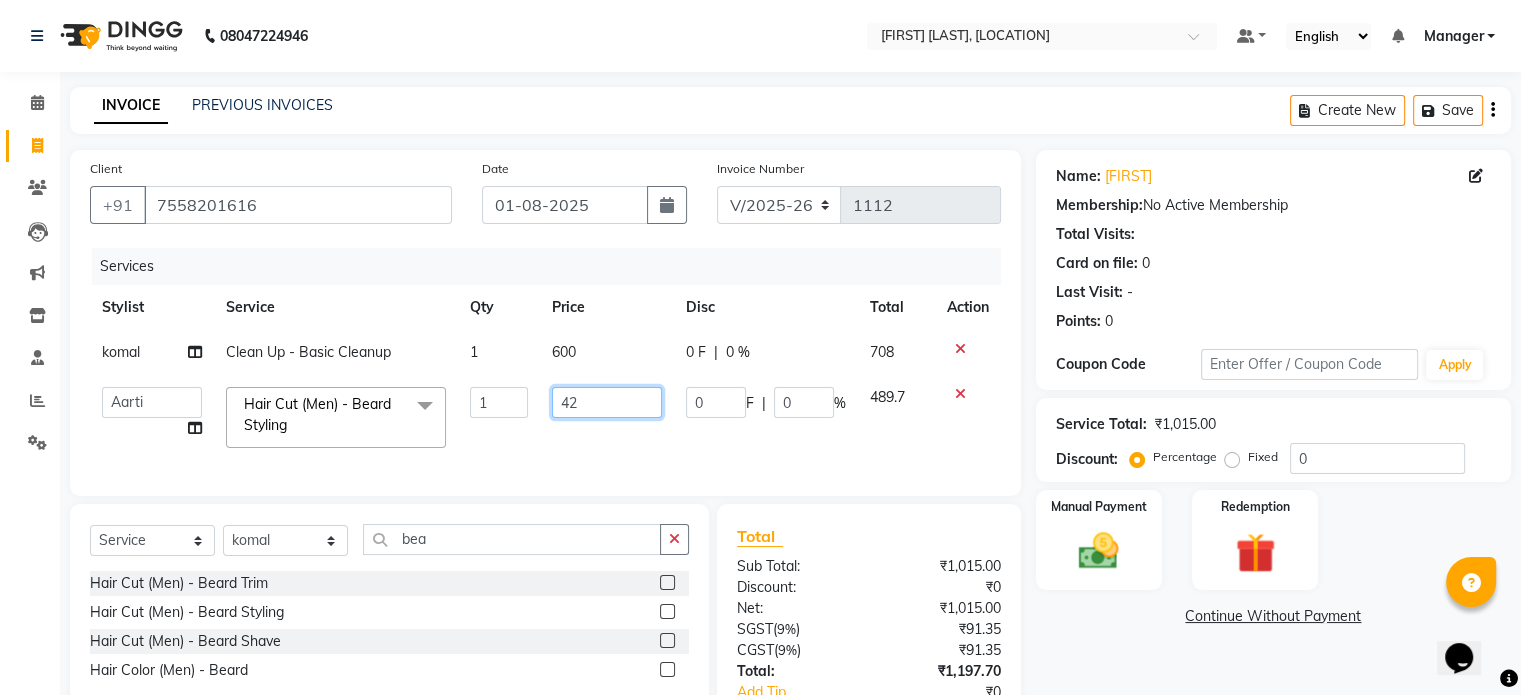 type on "420" 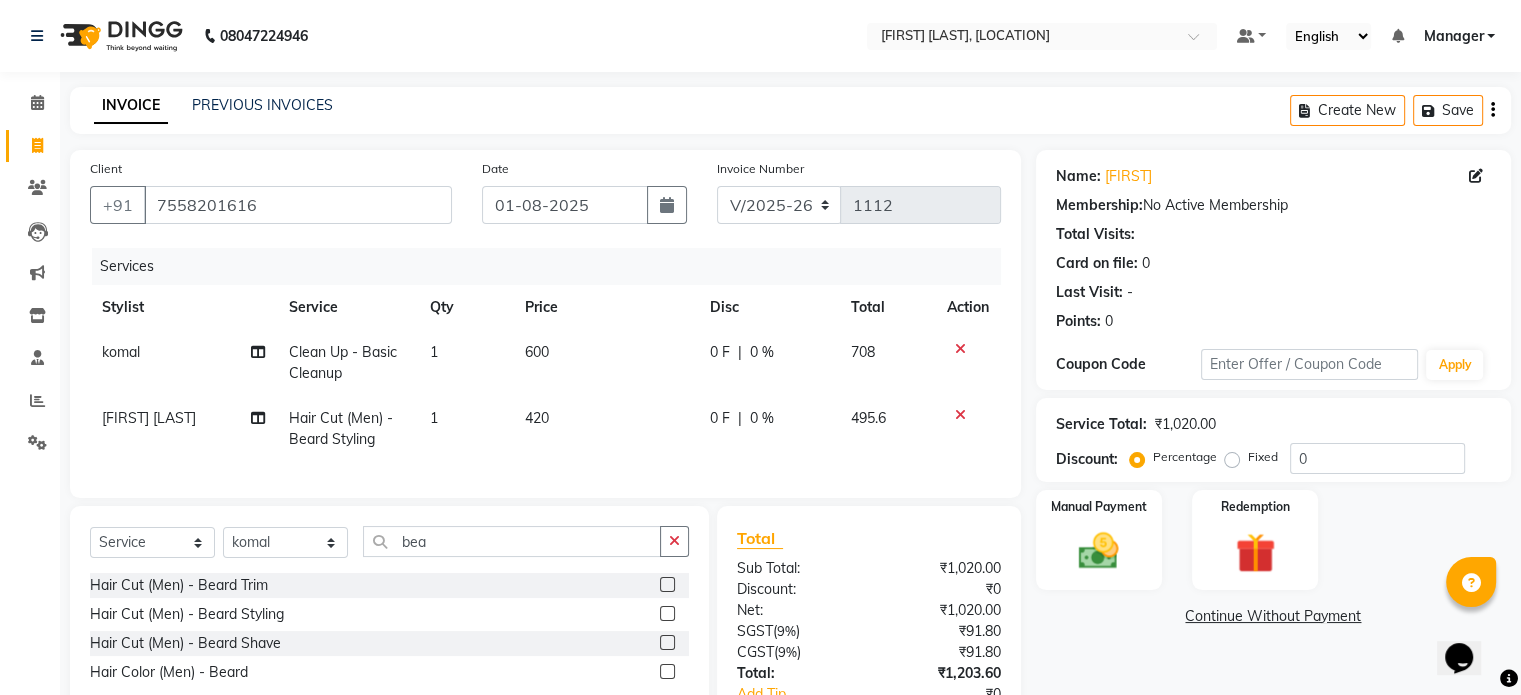 click on "420" 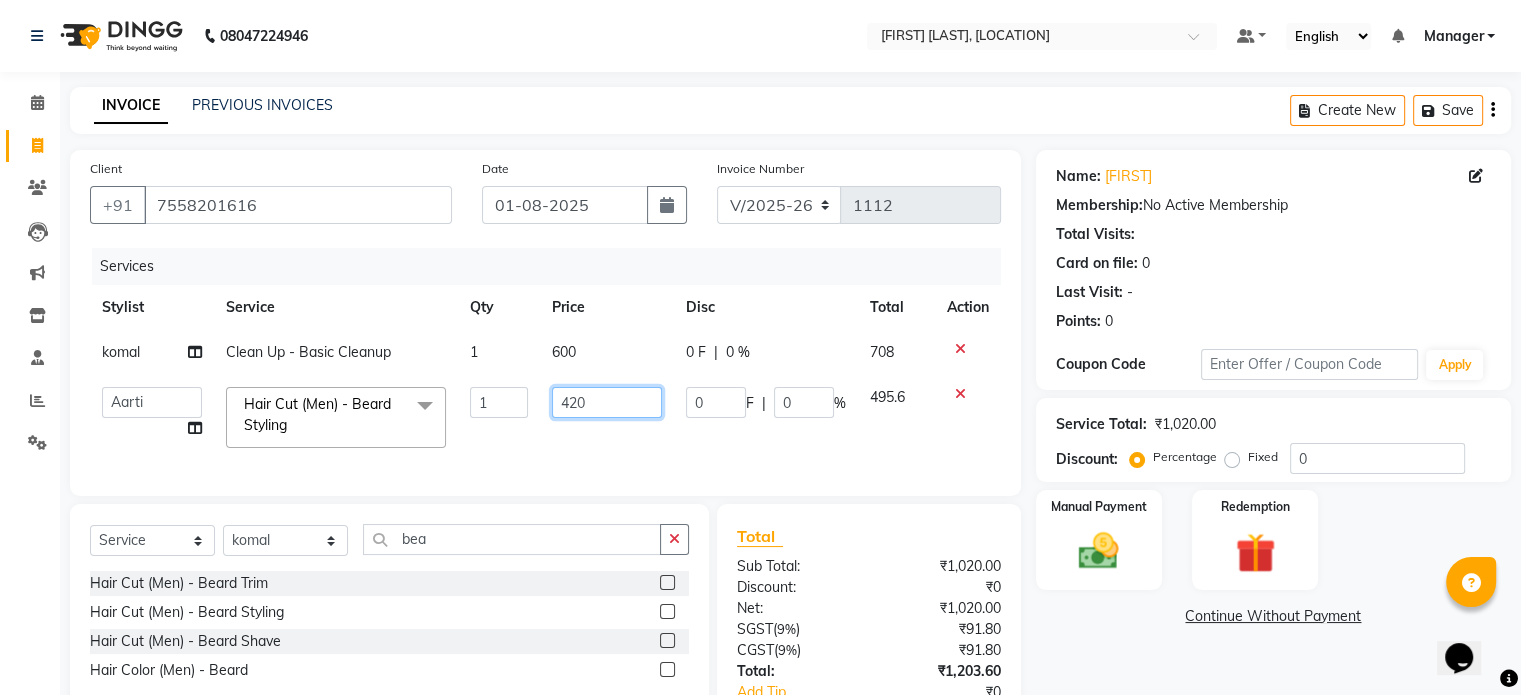 click on "420" 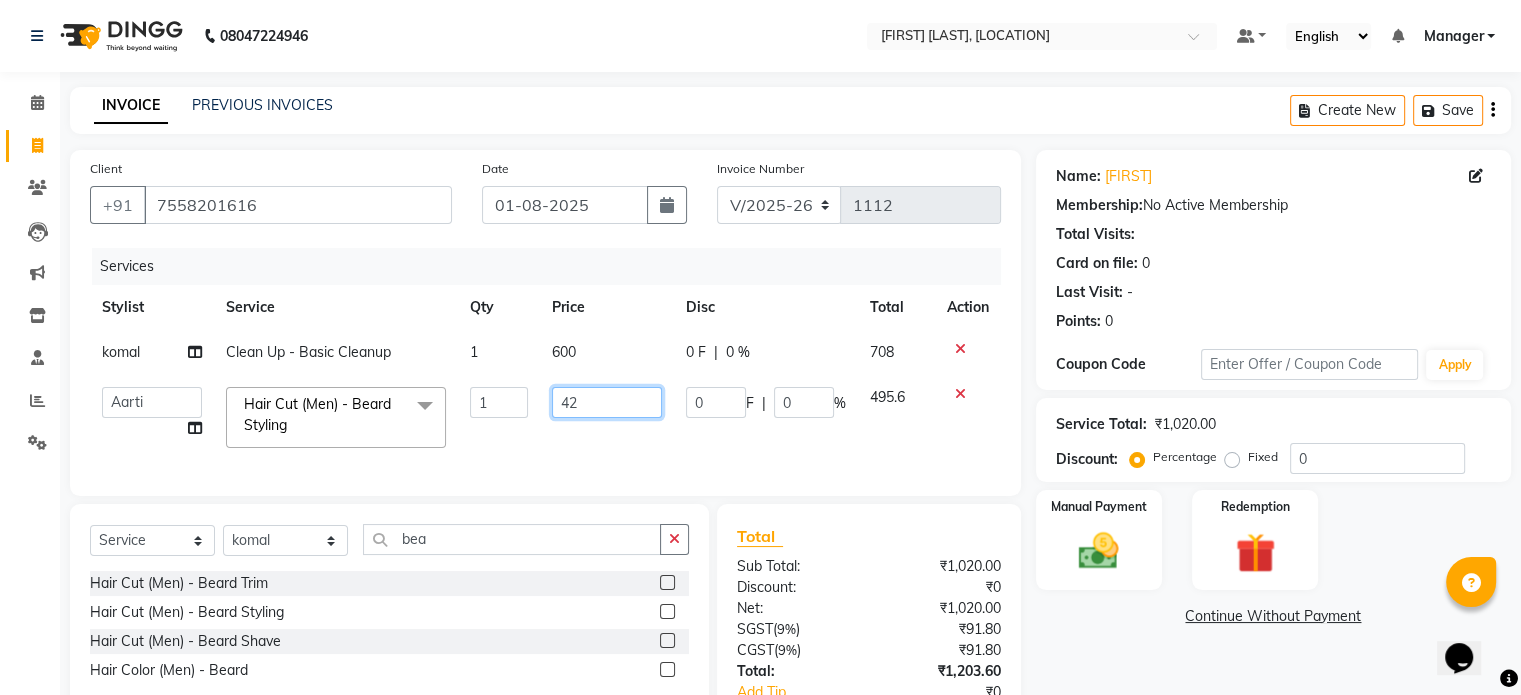 type on "425" 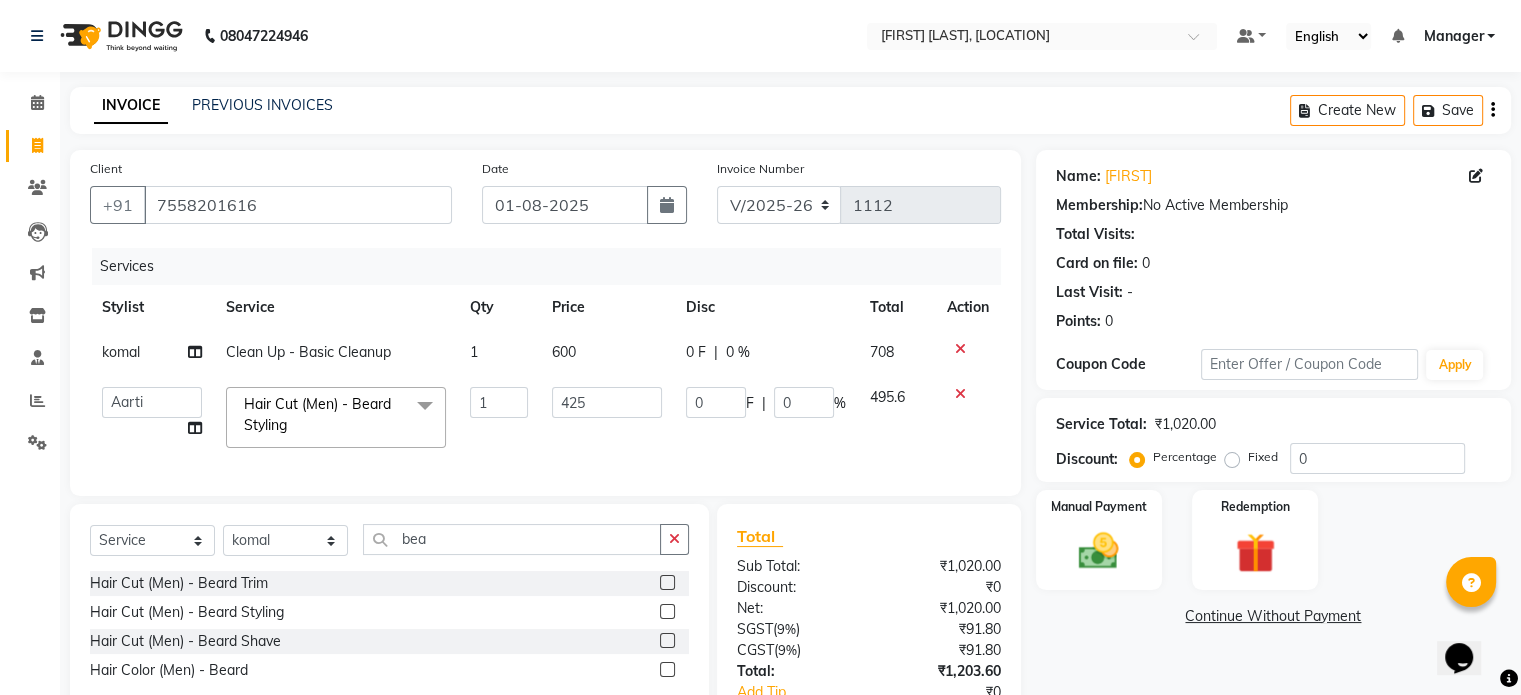 click on "425" 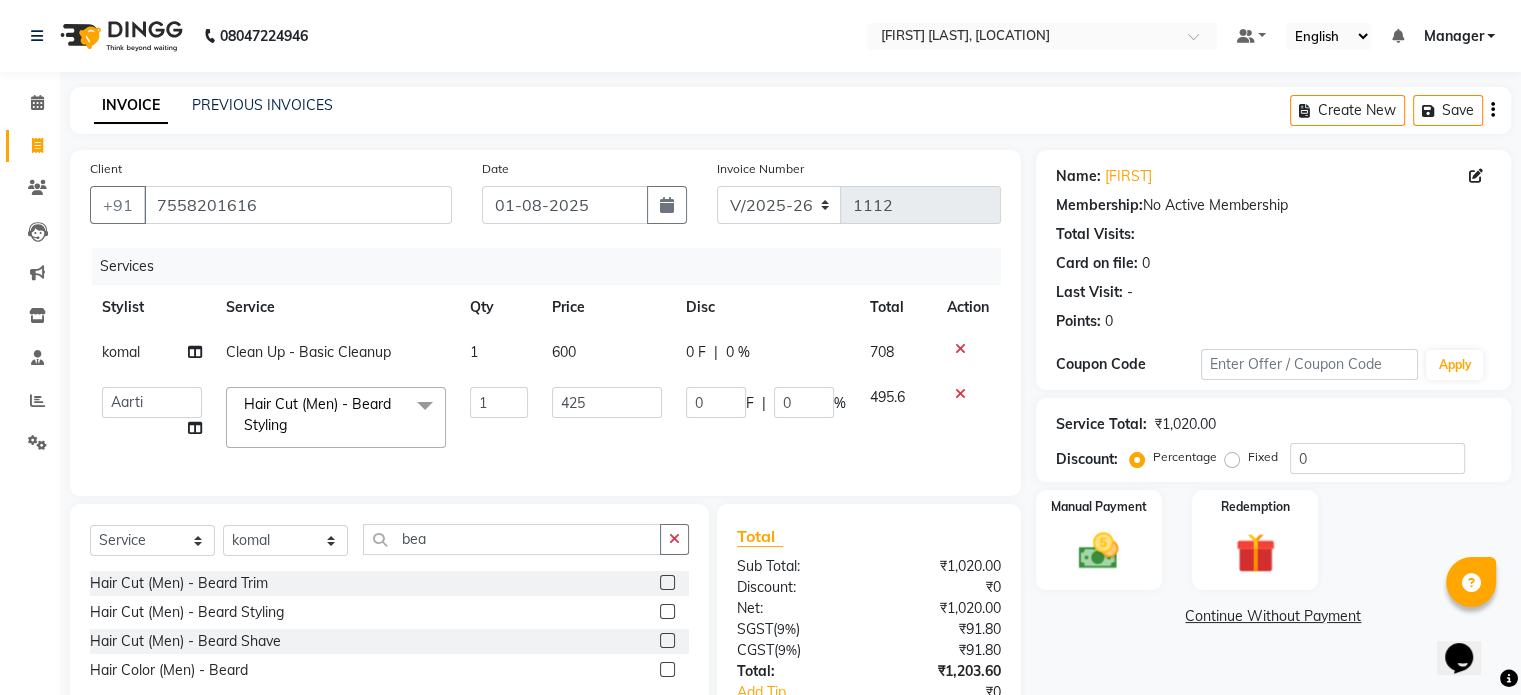 select on "[NUMBER]" 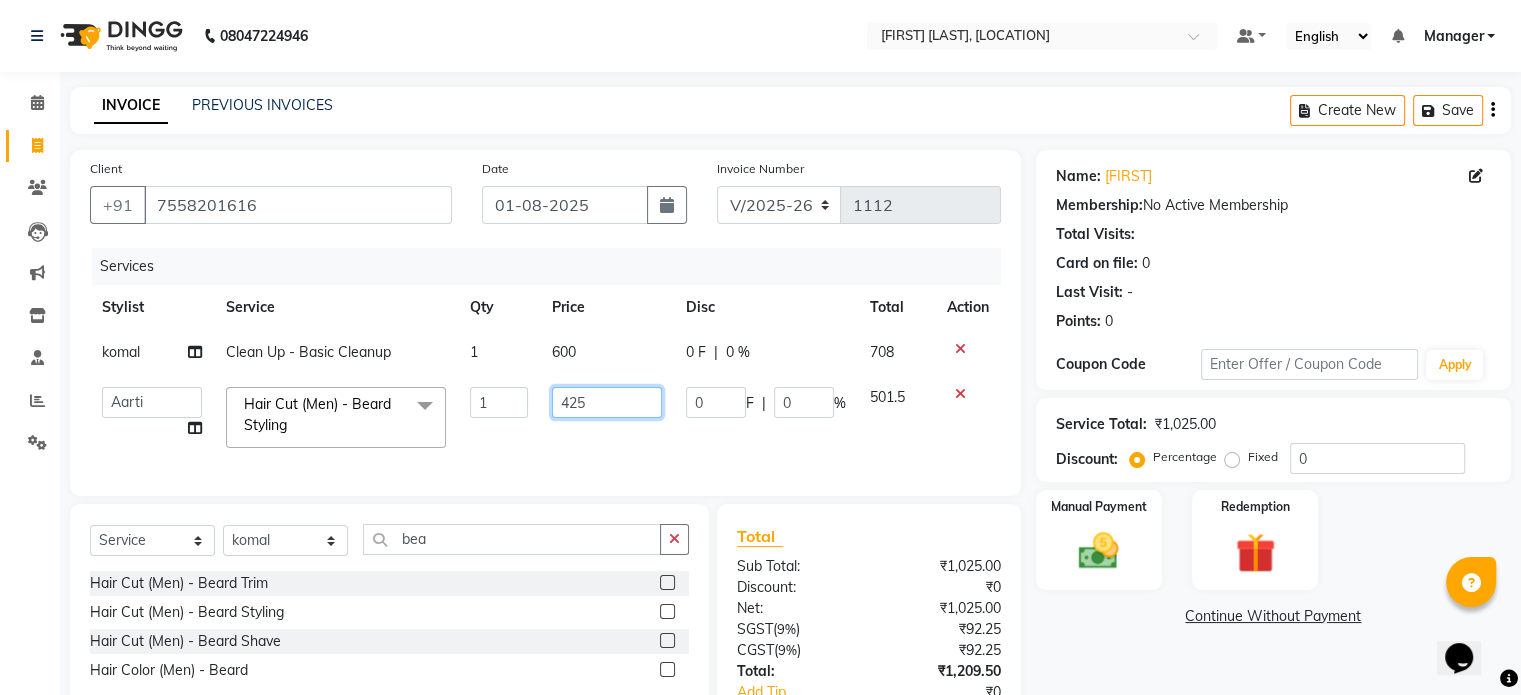 click on "425" 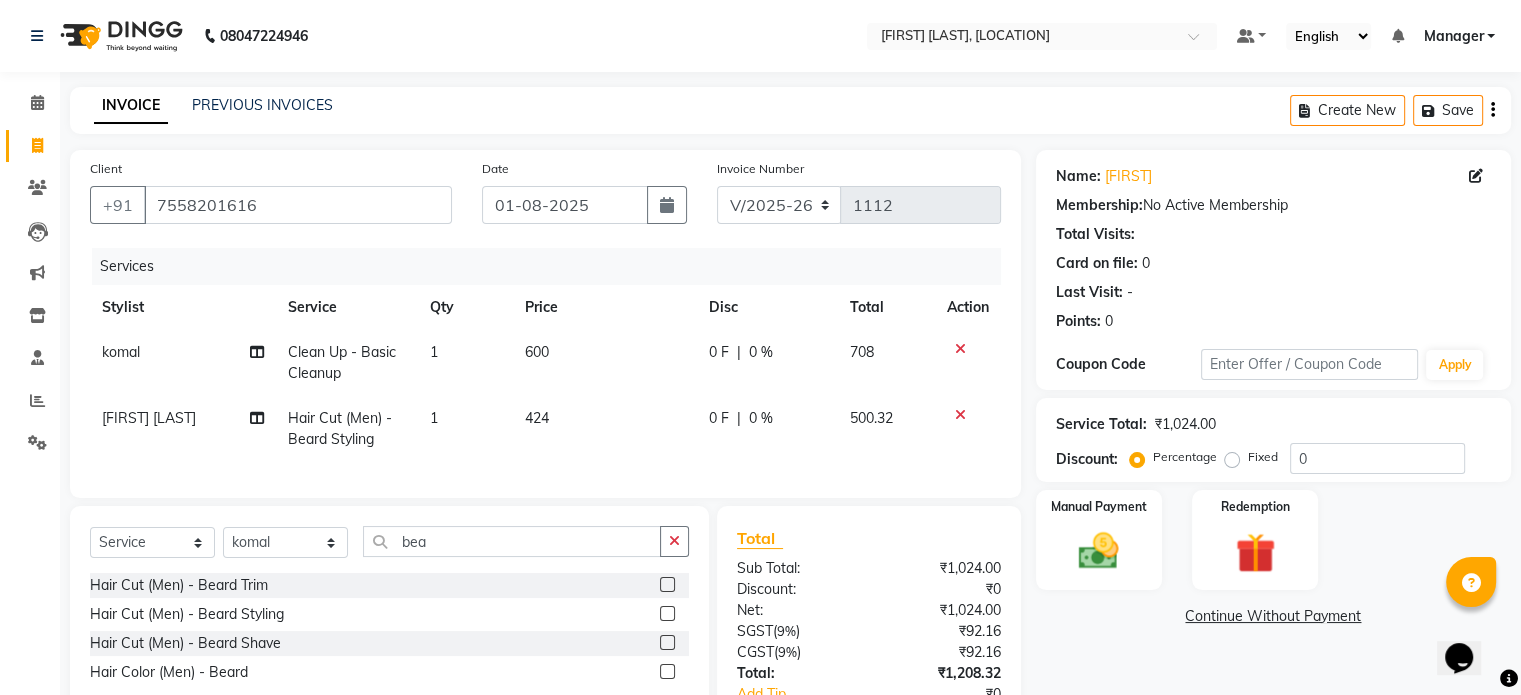 click on "424" 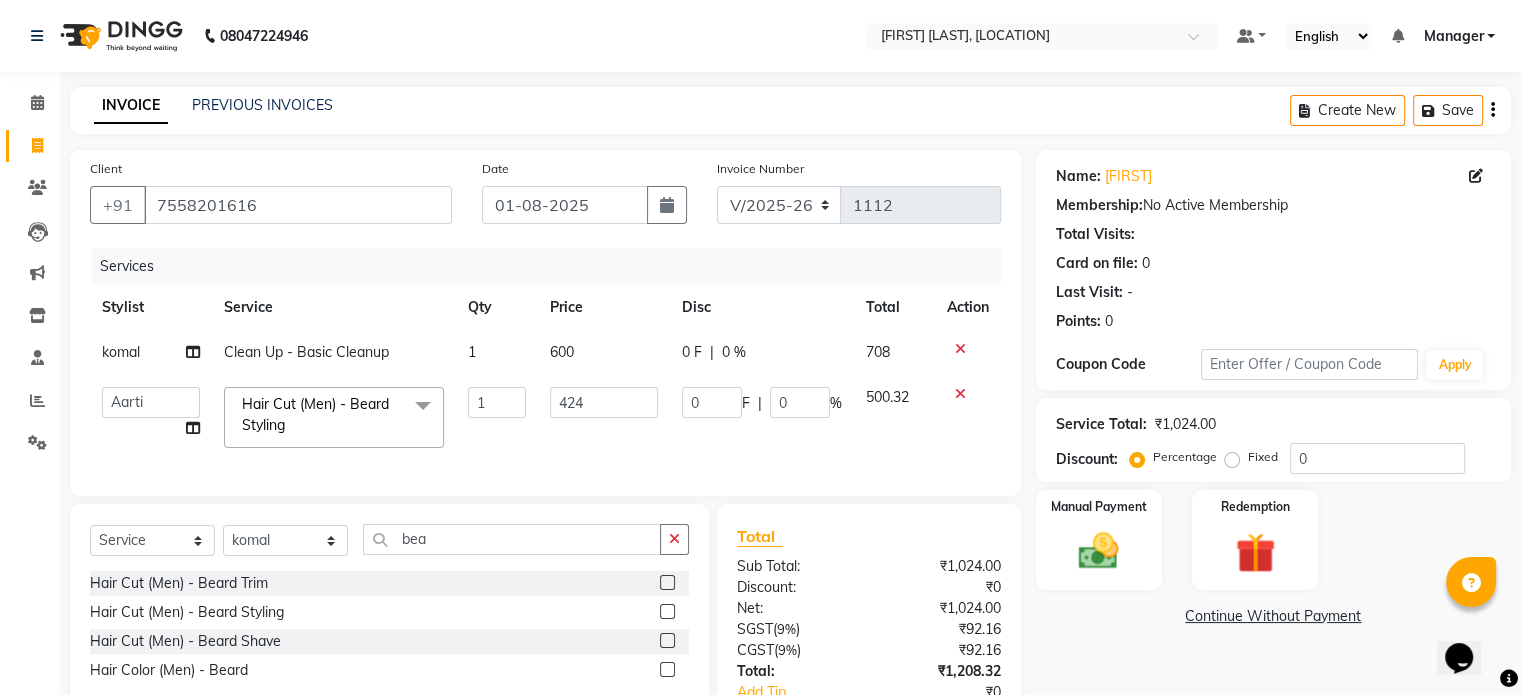 click on "424" 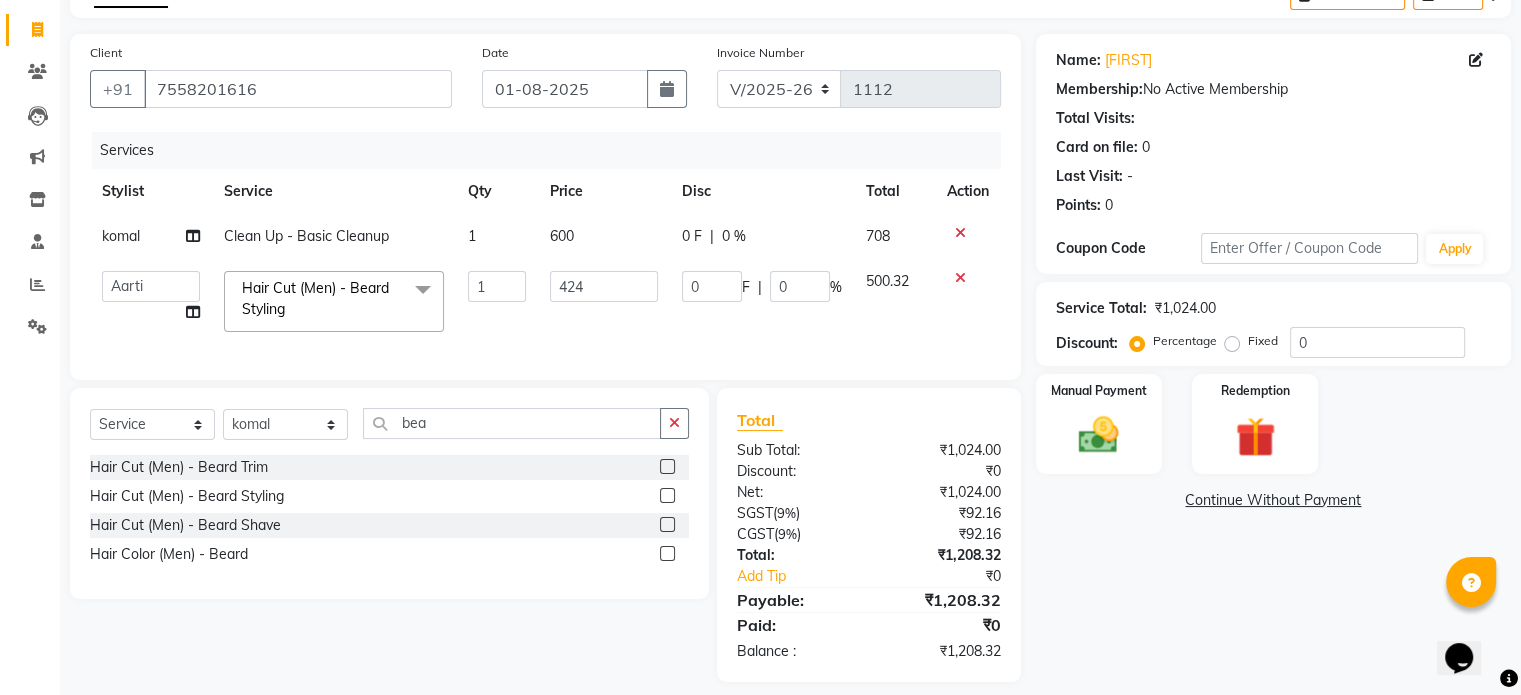 scroll, scrollTop: 148, scrollLeft: 0, axis: vertical 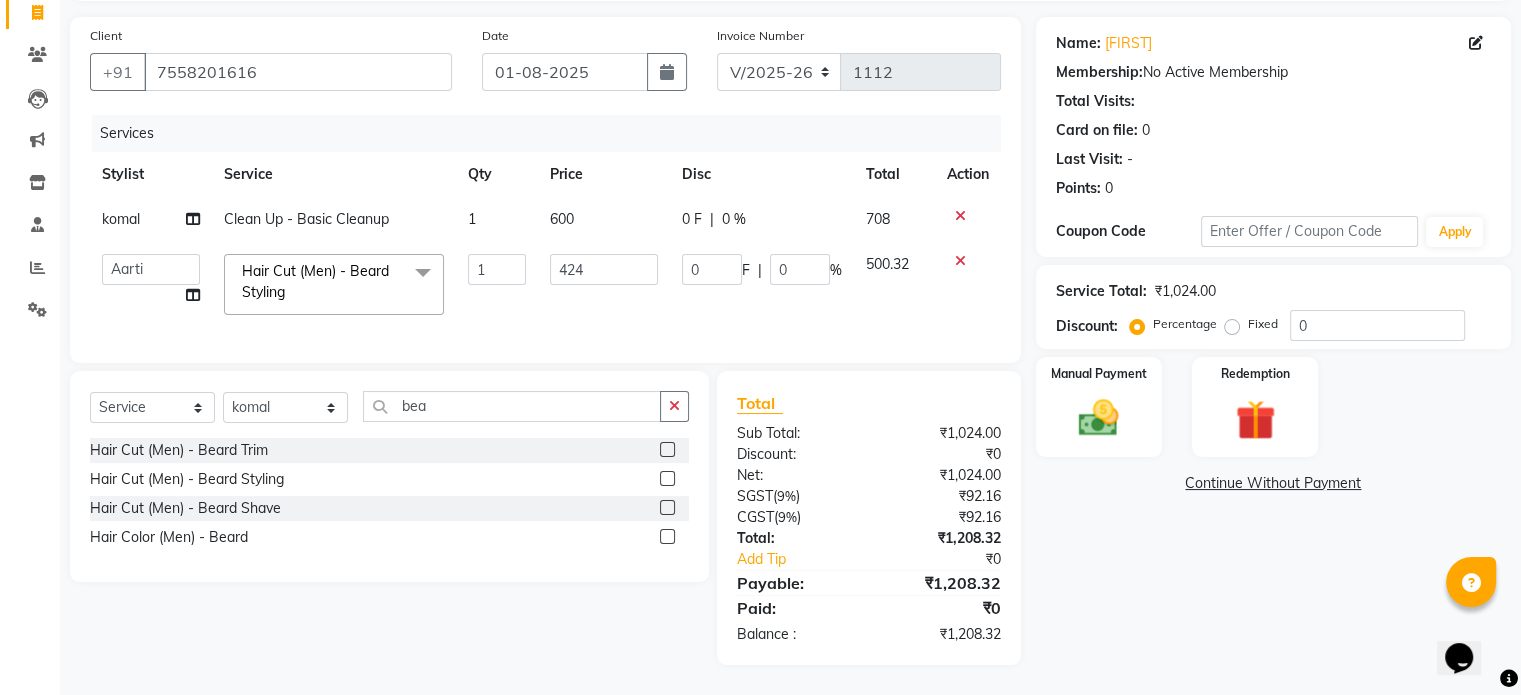 click on "Clean Up - Basic Cleanup" 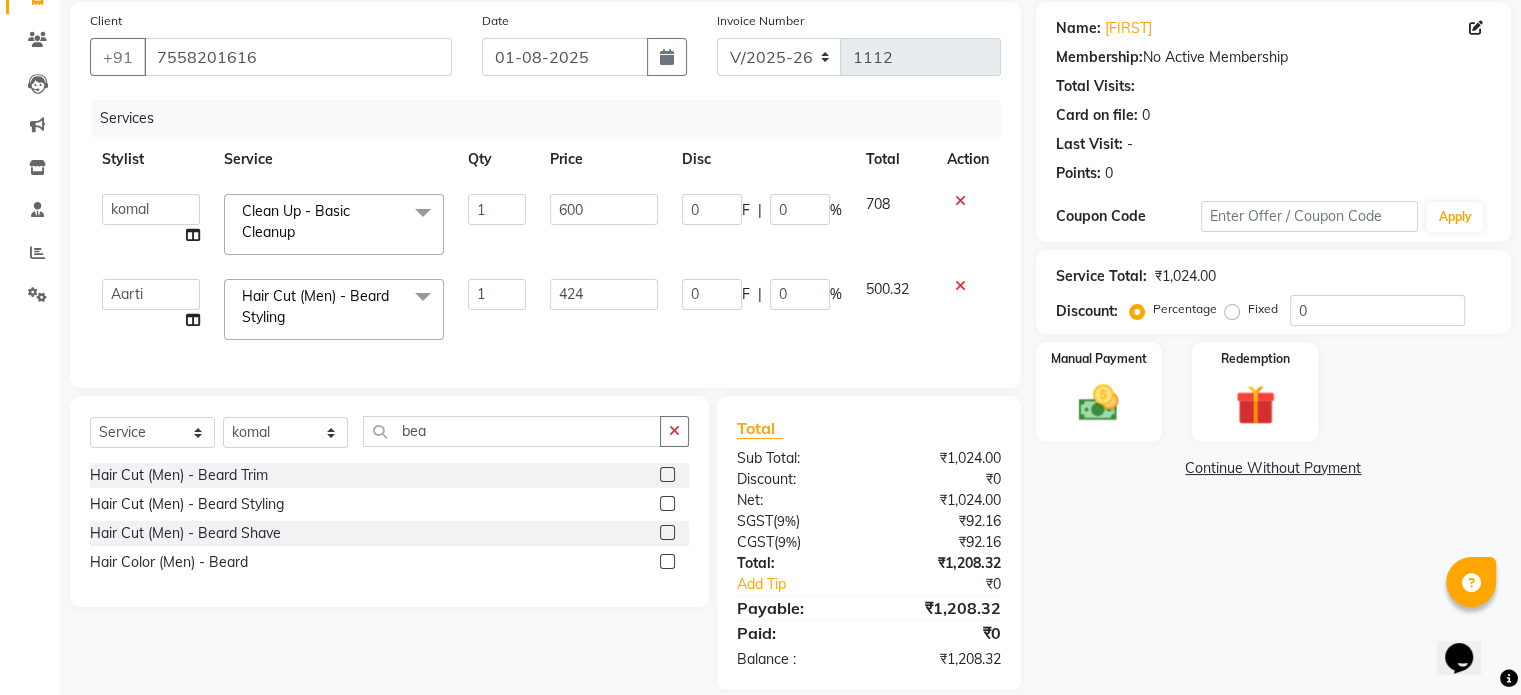 click 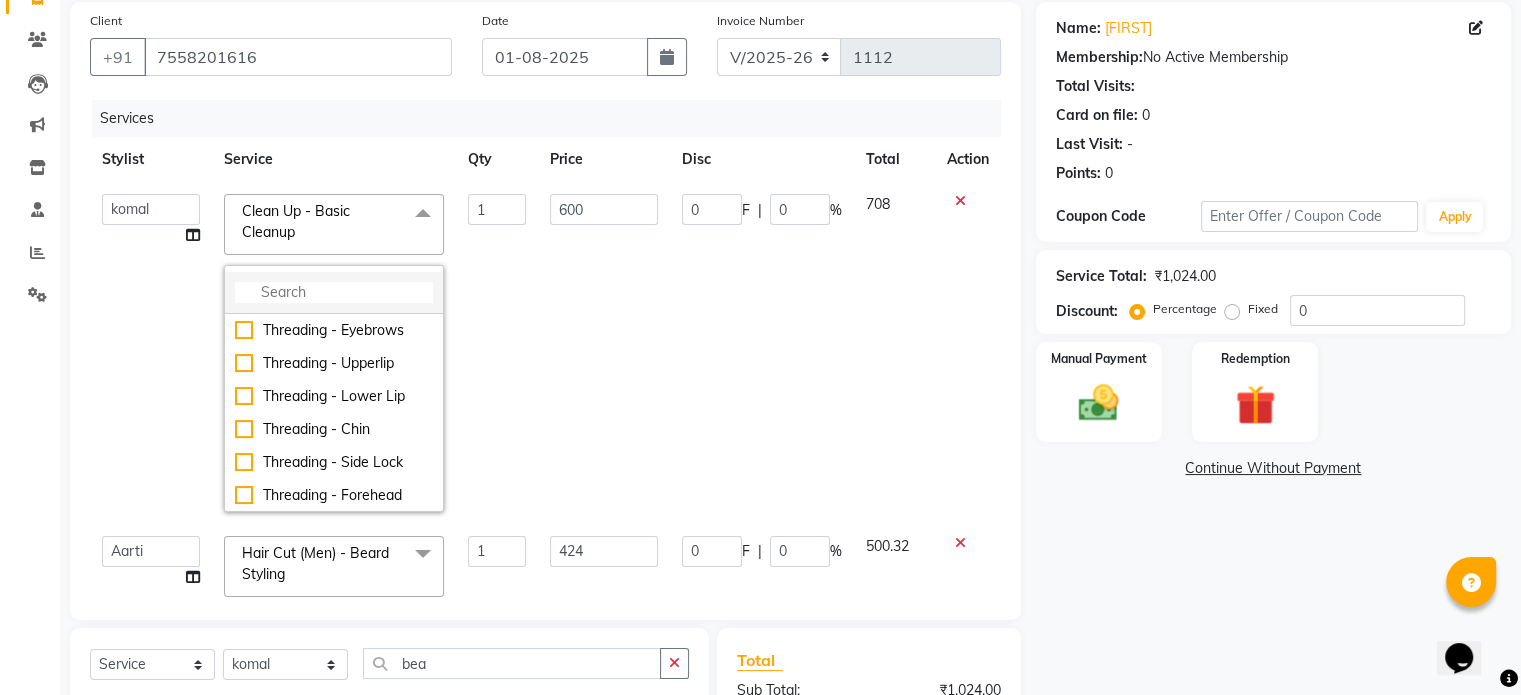 click 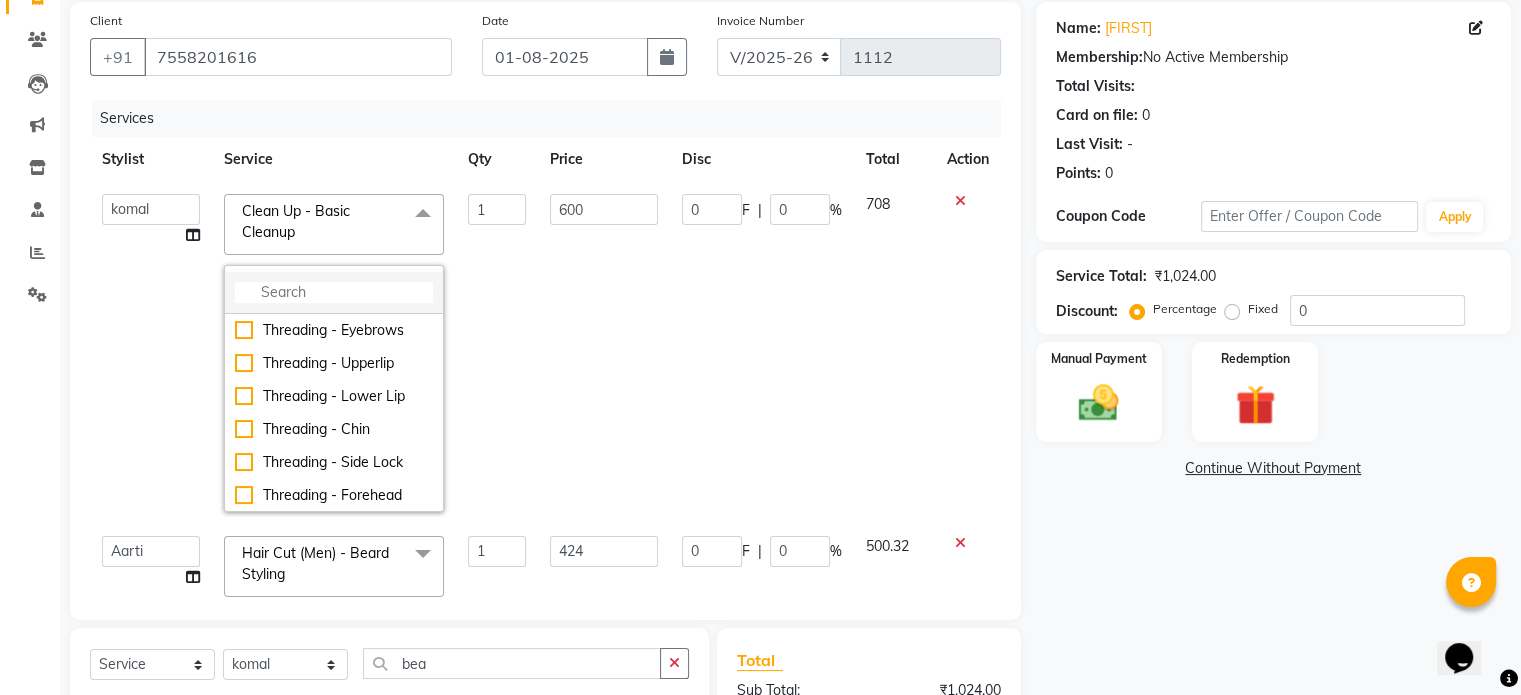 click 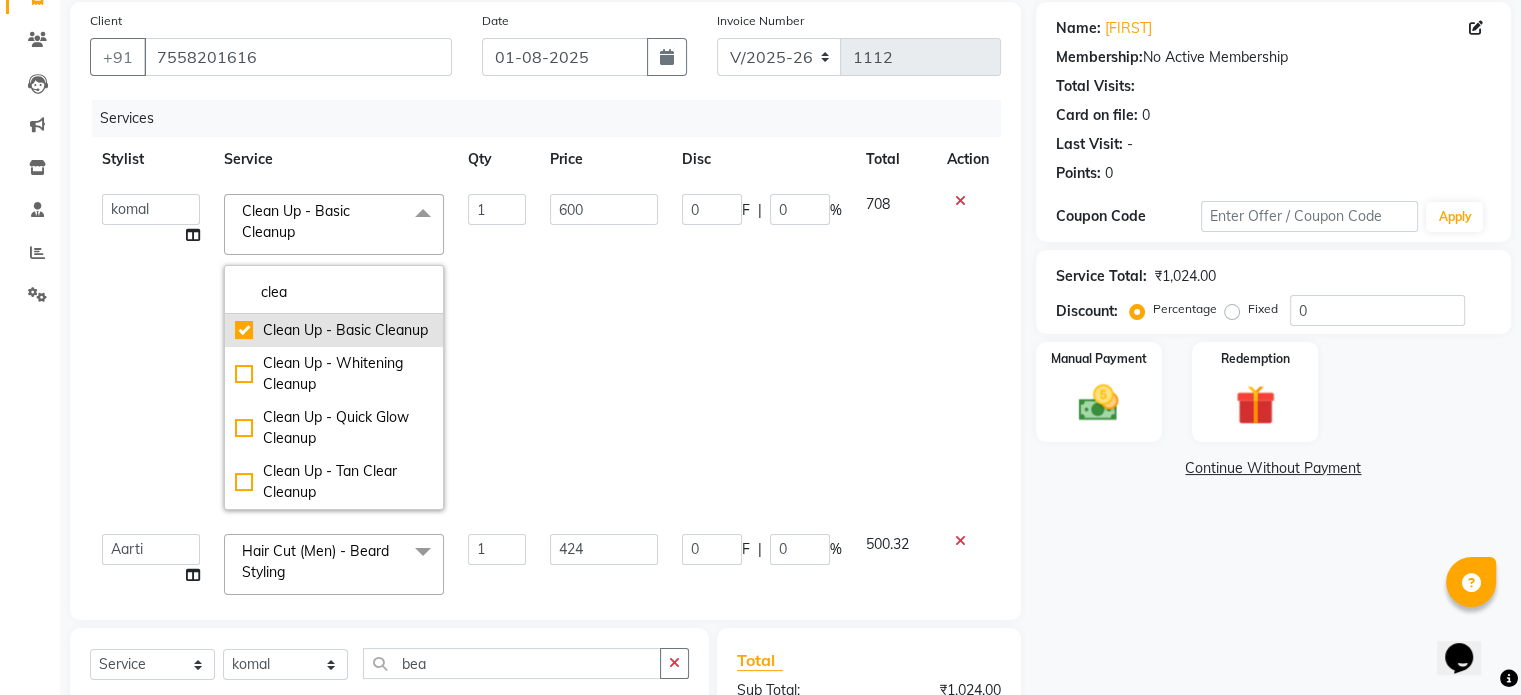 type on "clea" 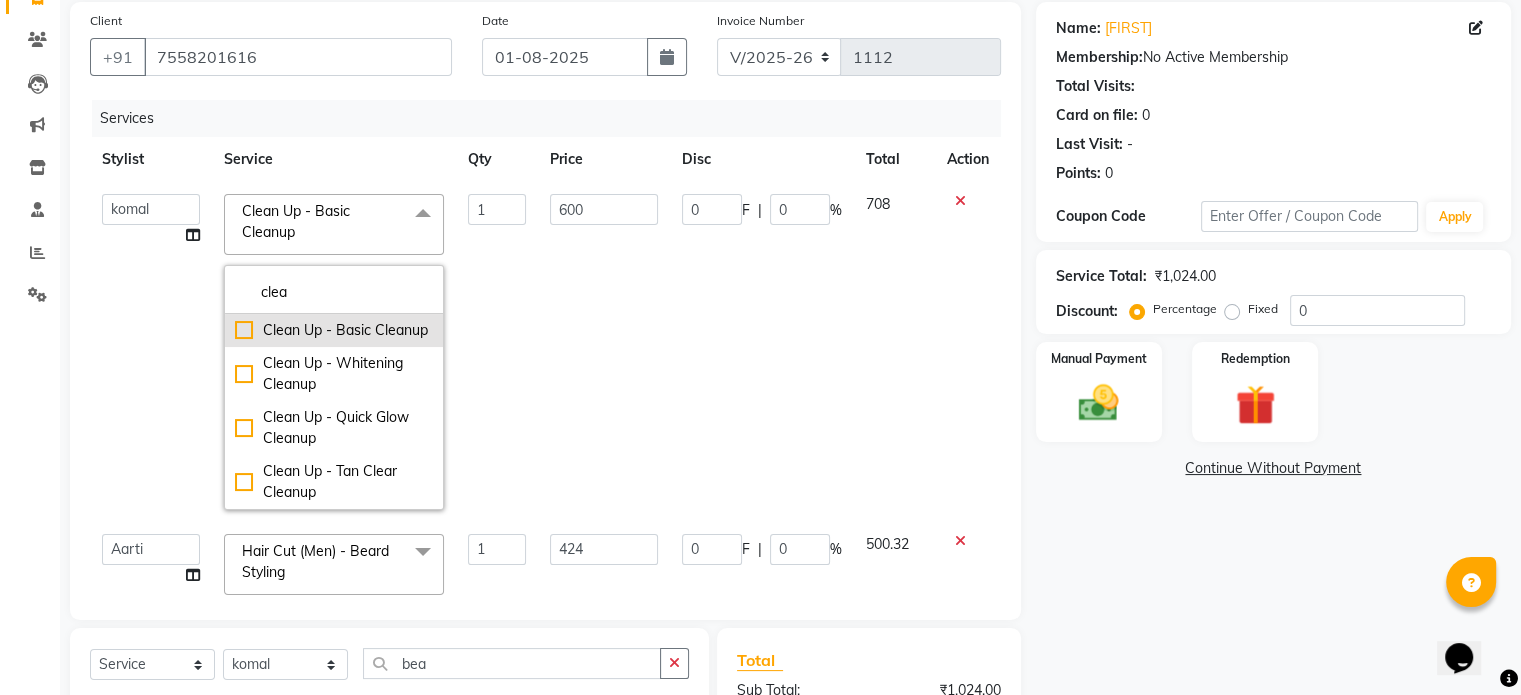 checkbox on "false" 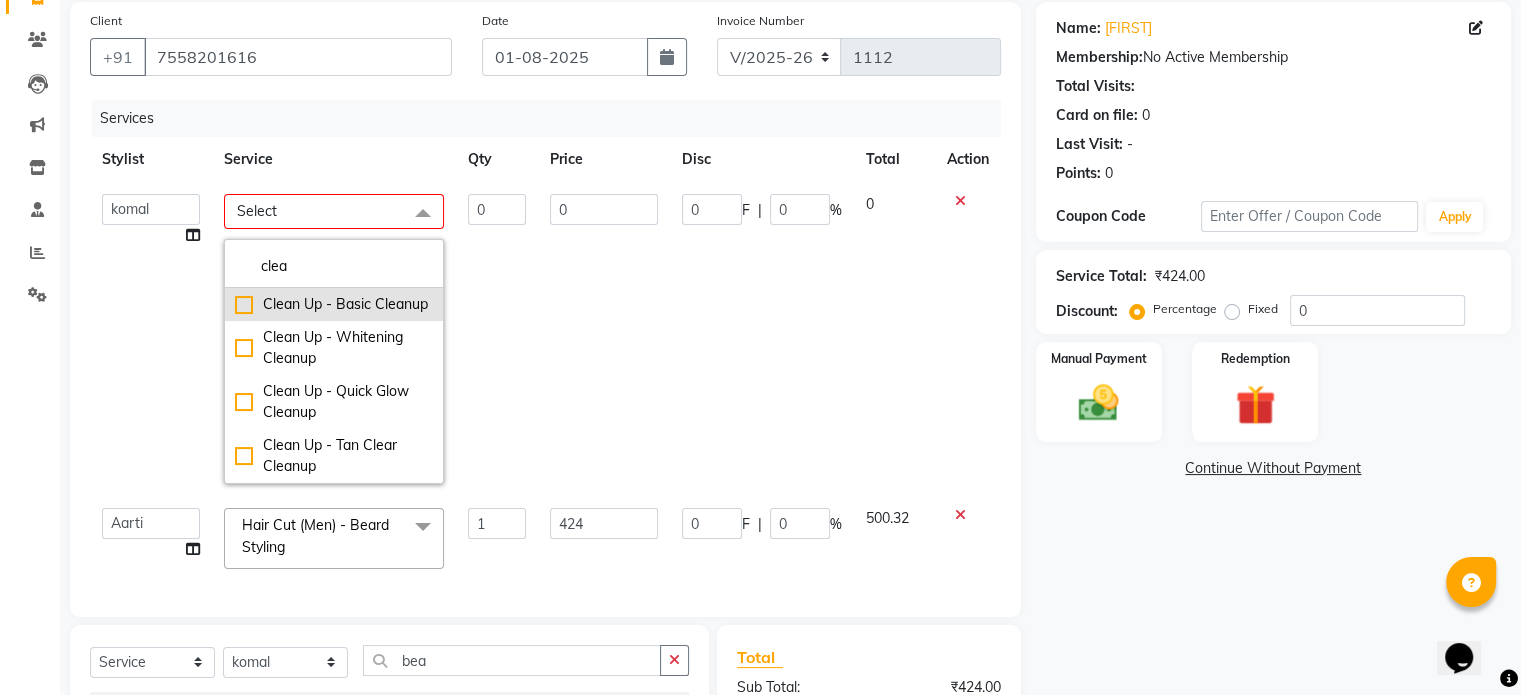scroll, scrollTop: 0, scrollLeft: 0, axis: both 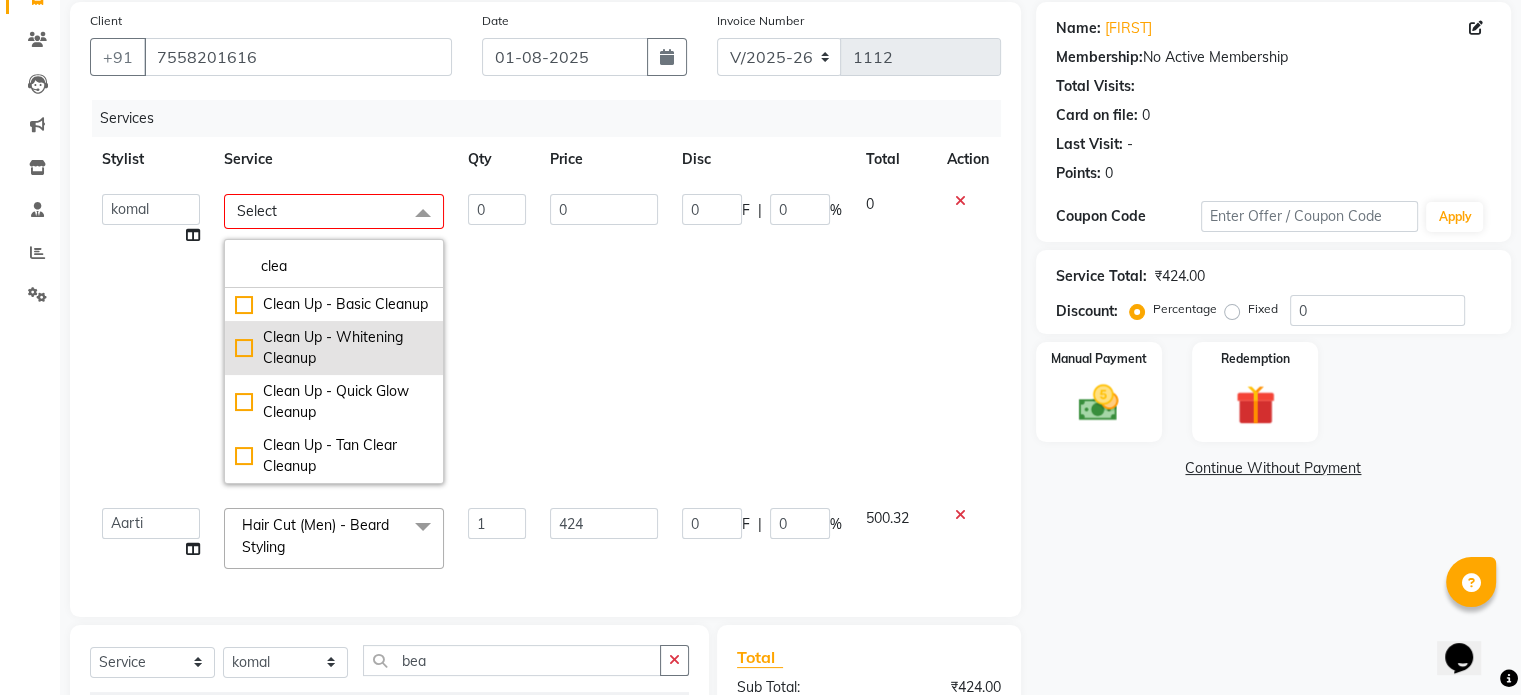 click on "Clean Up - Whitening Cleanup" 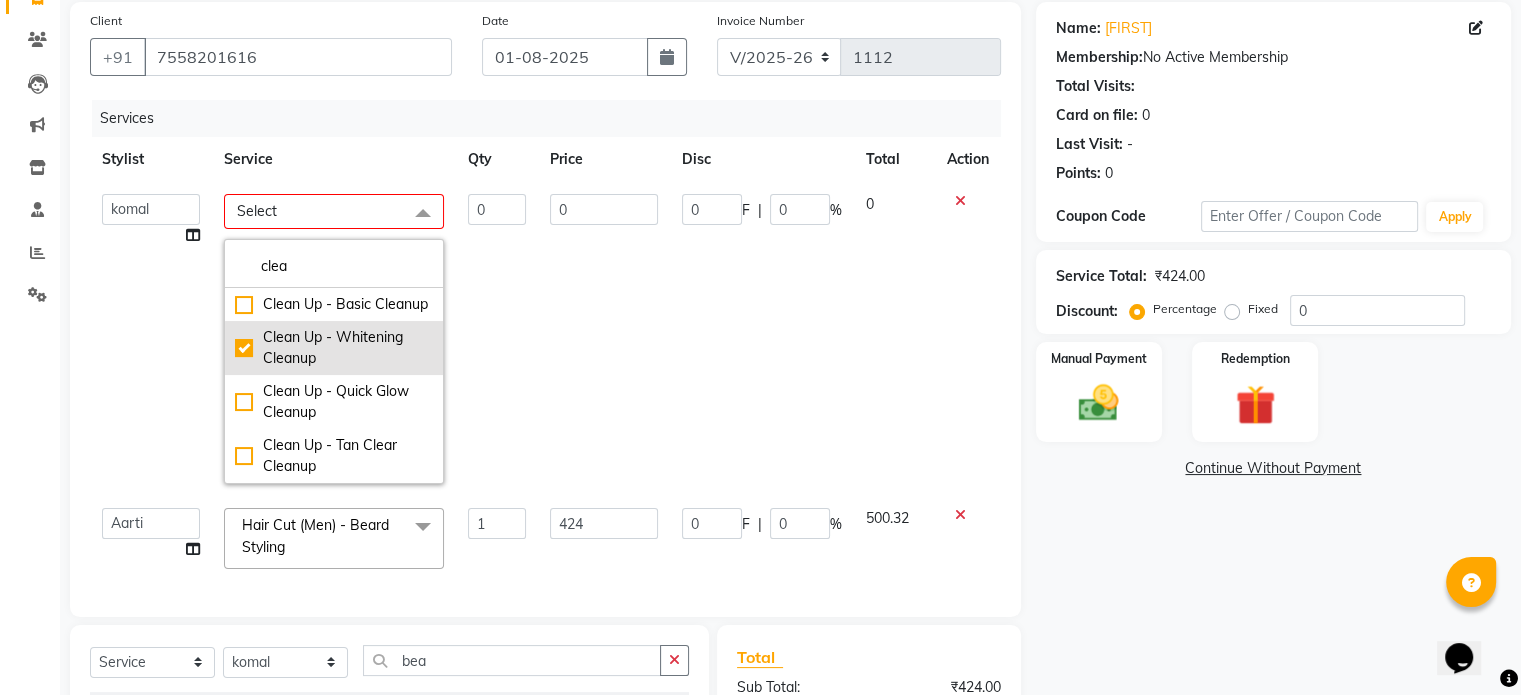 checkbox on "true" 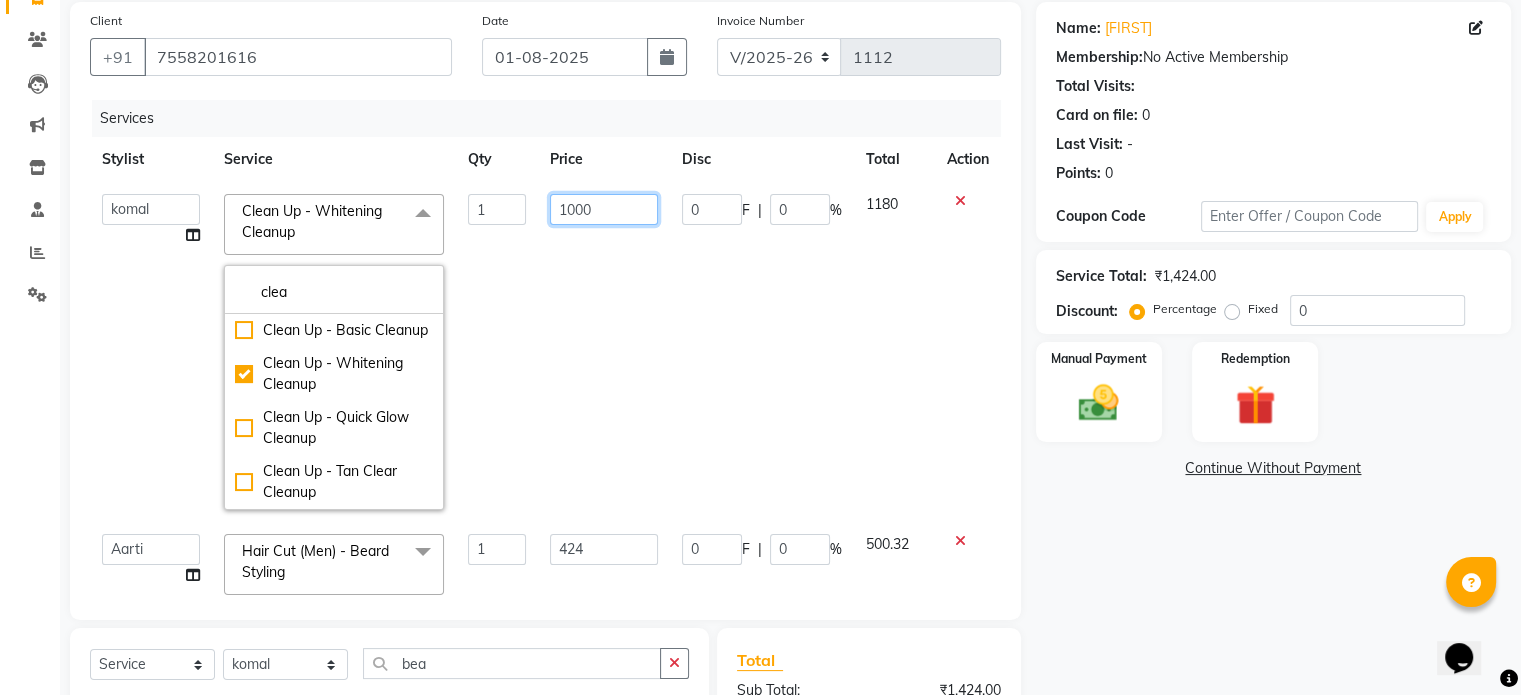 drag, startPoint x: 637, startPoint y: 271, endPoint x: 580, endPoint y: 232, distance: 69.065186 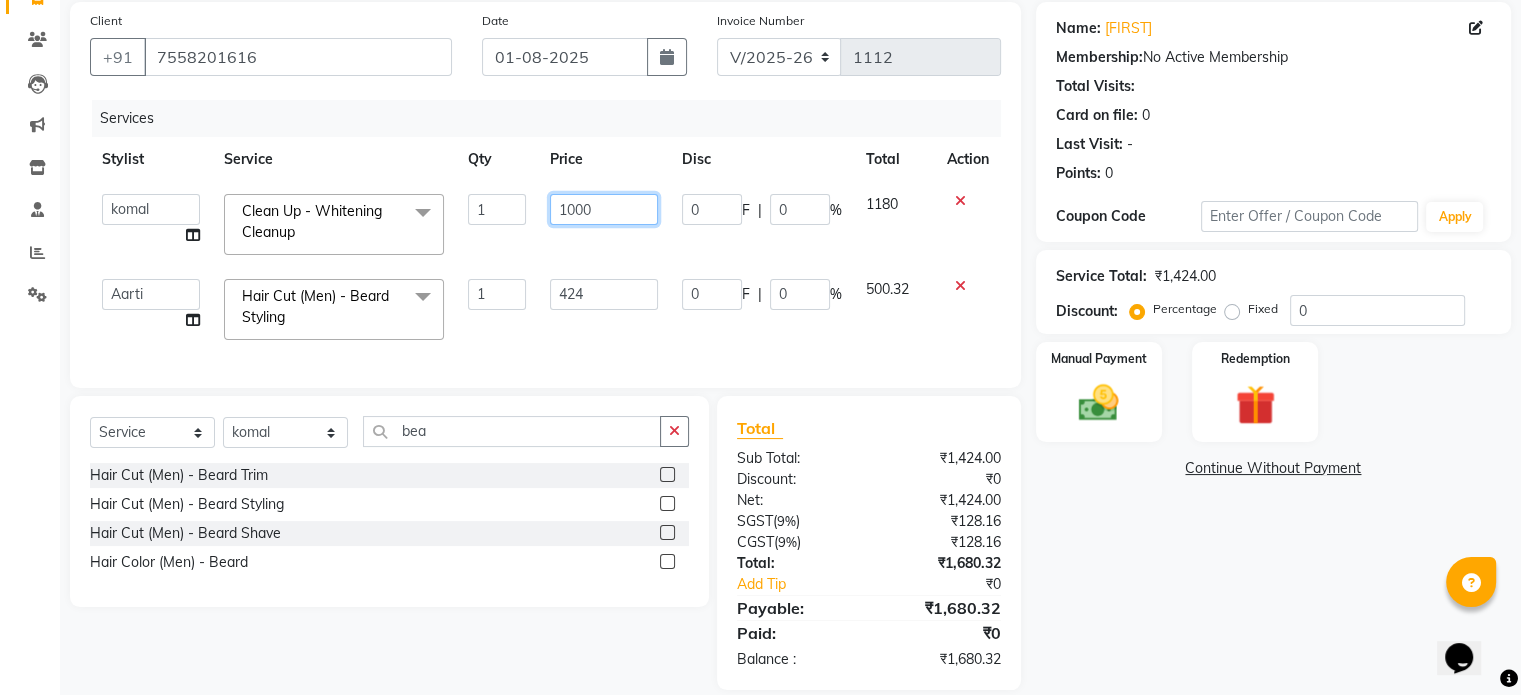 click on "1000" 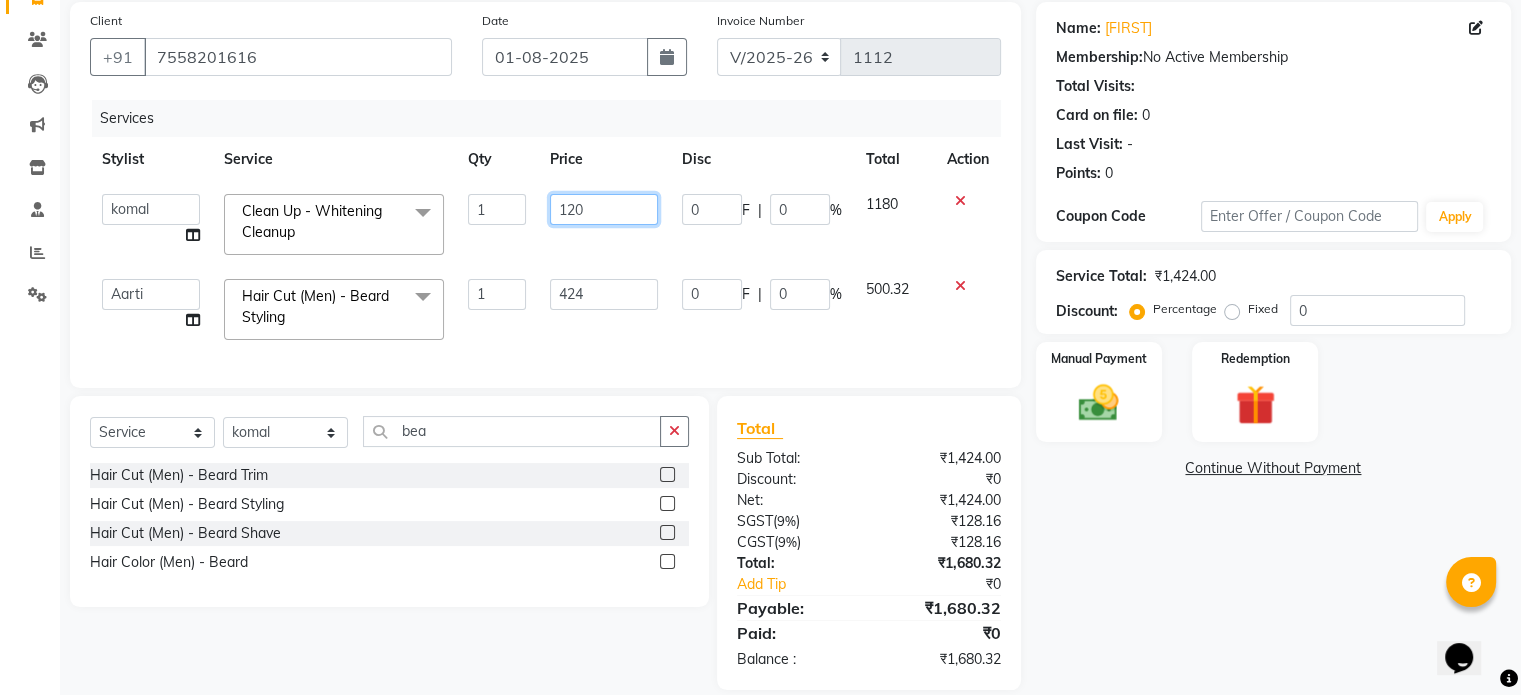 type on "1200" 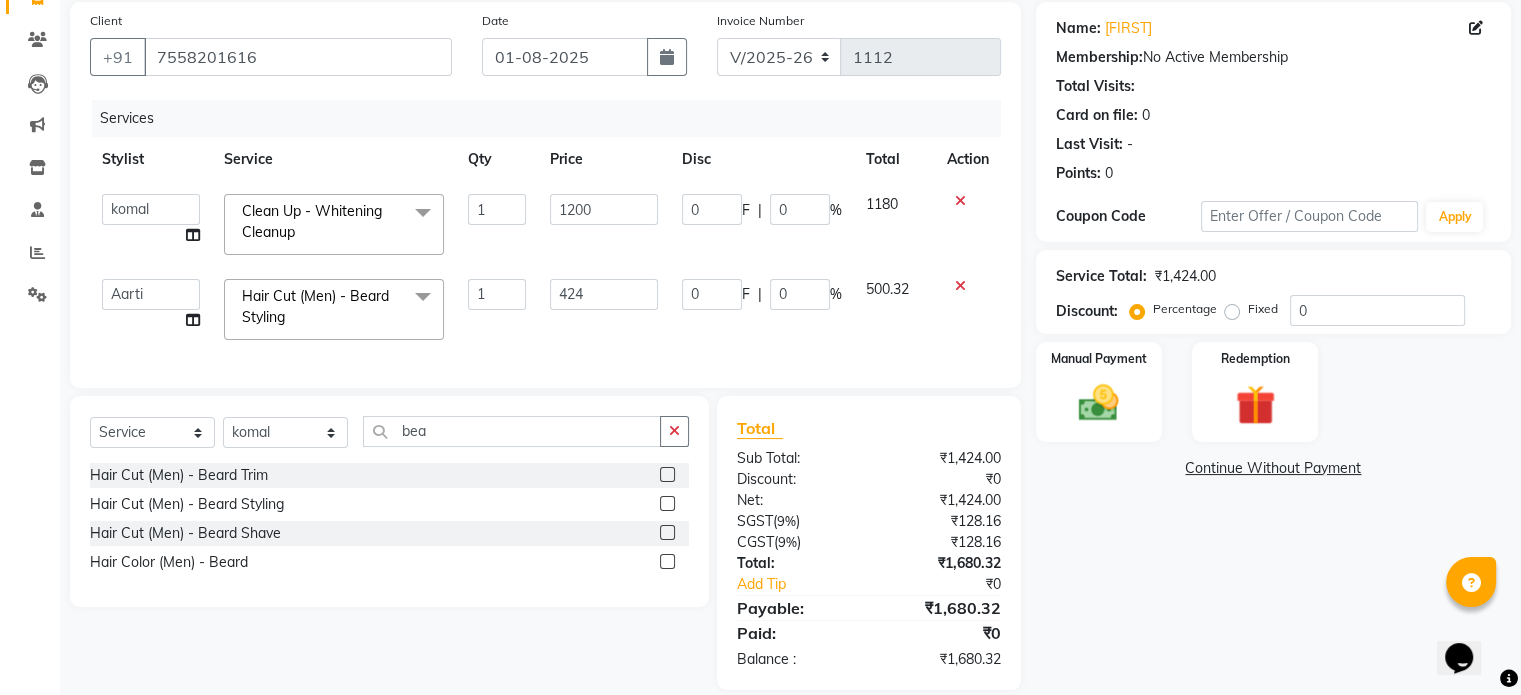 click on "Services" 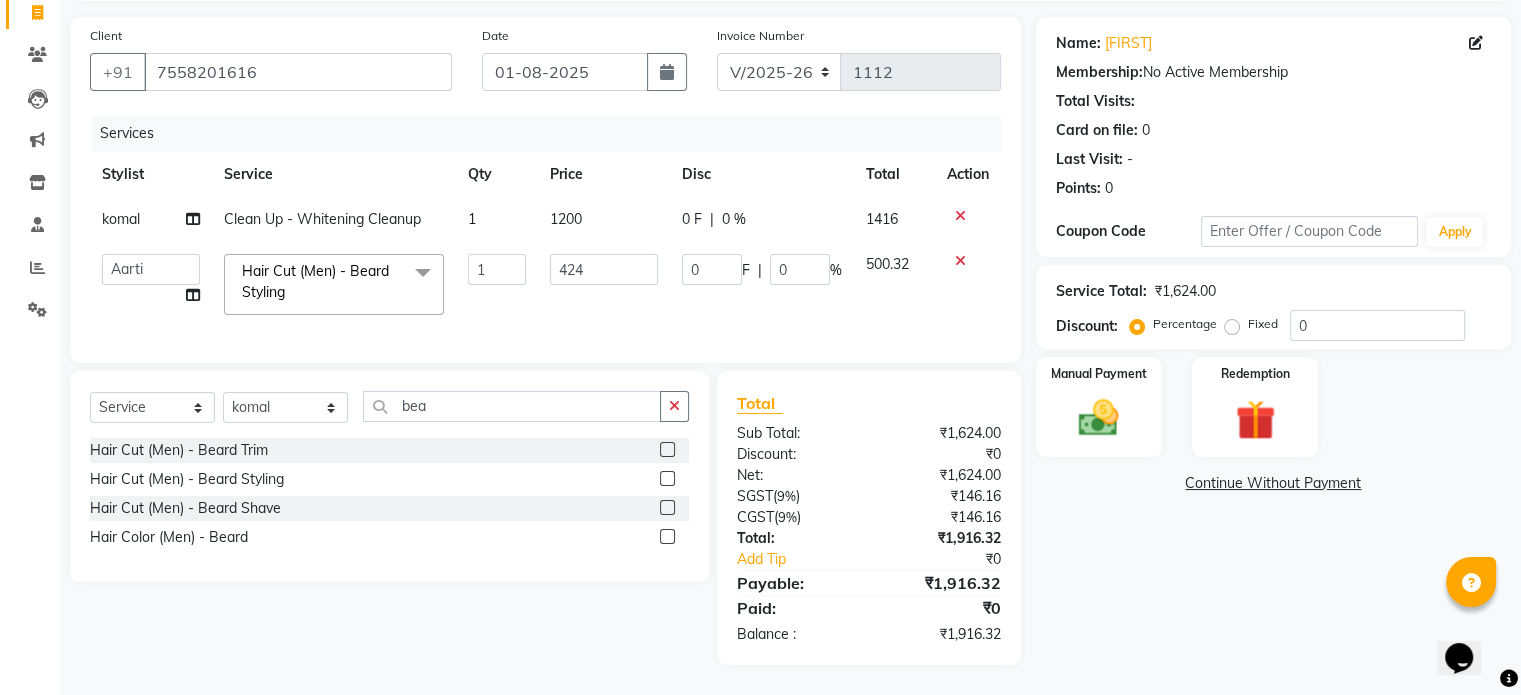 click on "500.32" 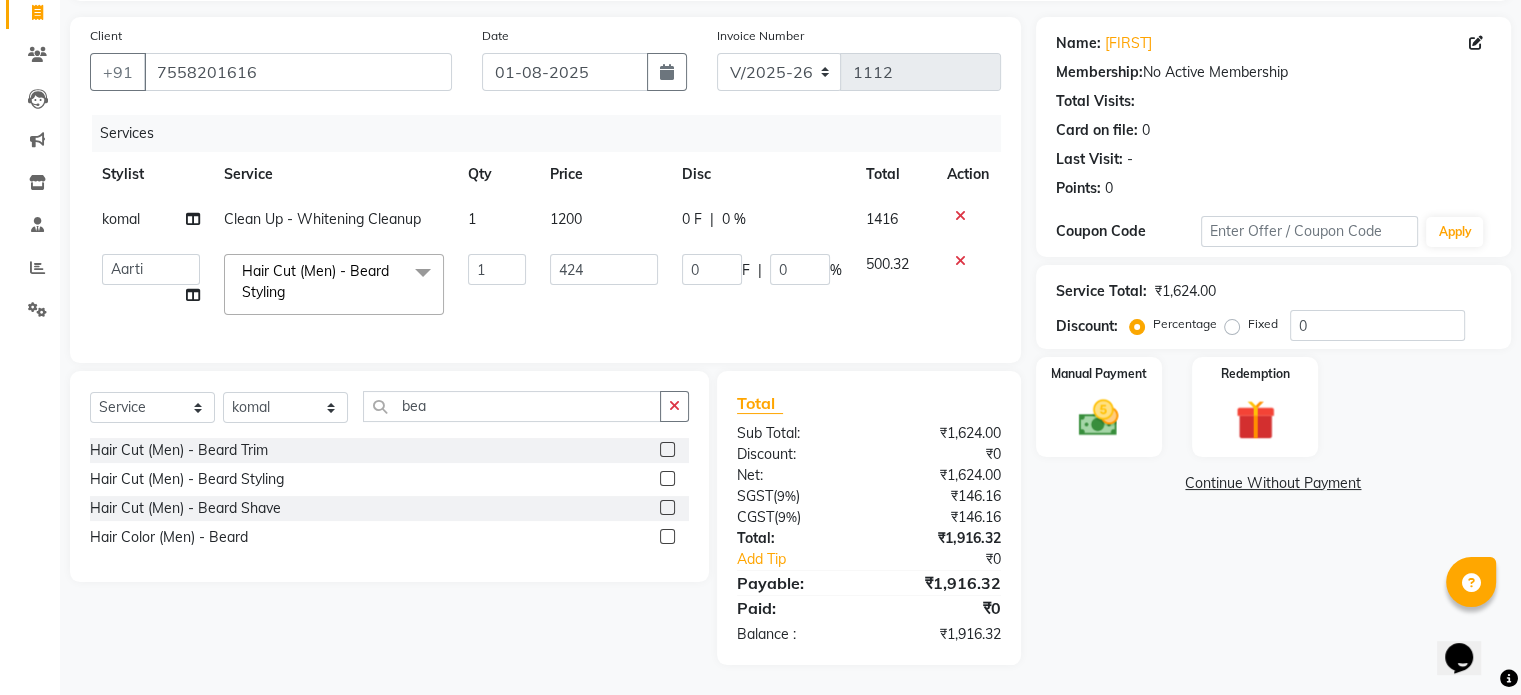 click on "Name: [FIRST] Membership: No Active Membership Total Visits: Card on file: 0 Last Visit: - Points: 0 Coupon Code Apply Service Total: ₹1,624.00 Discount: Percentage Fixed 0 Manual Payment Redemption Continue Without Payment" 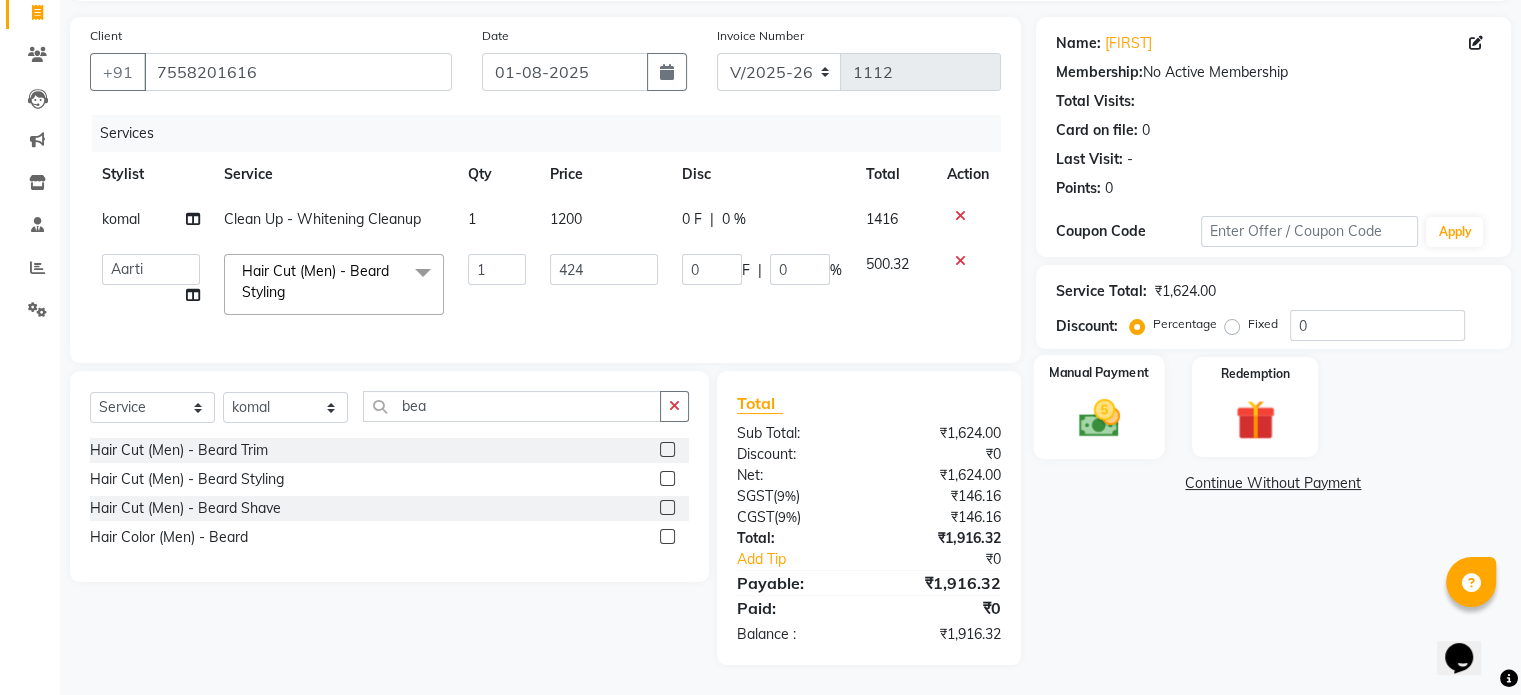 click on "Manual Payment" 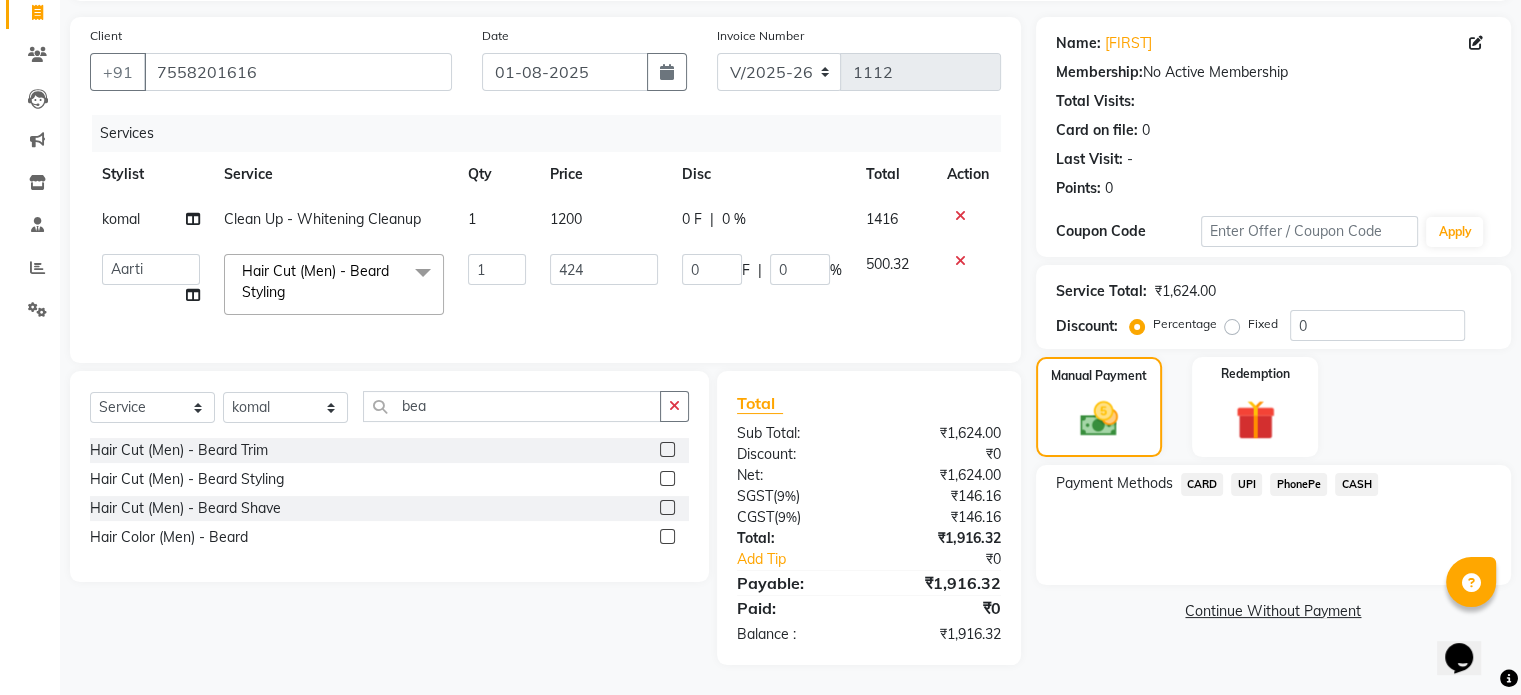 click on "CASH" 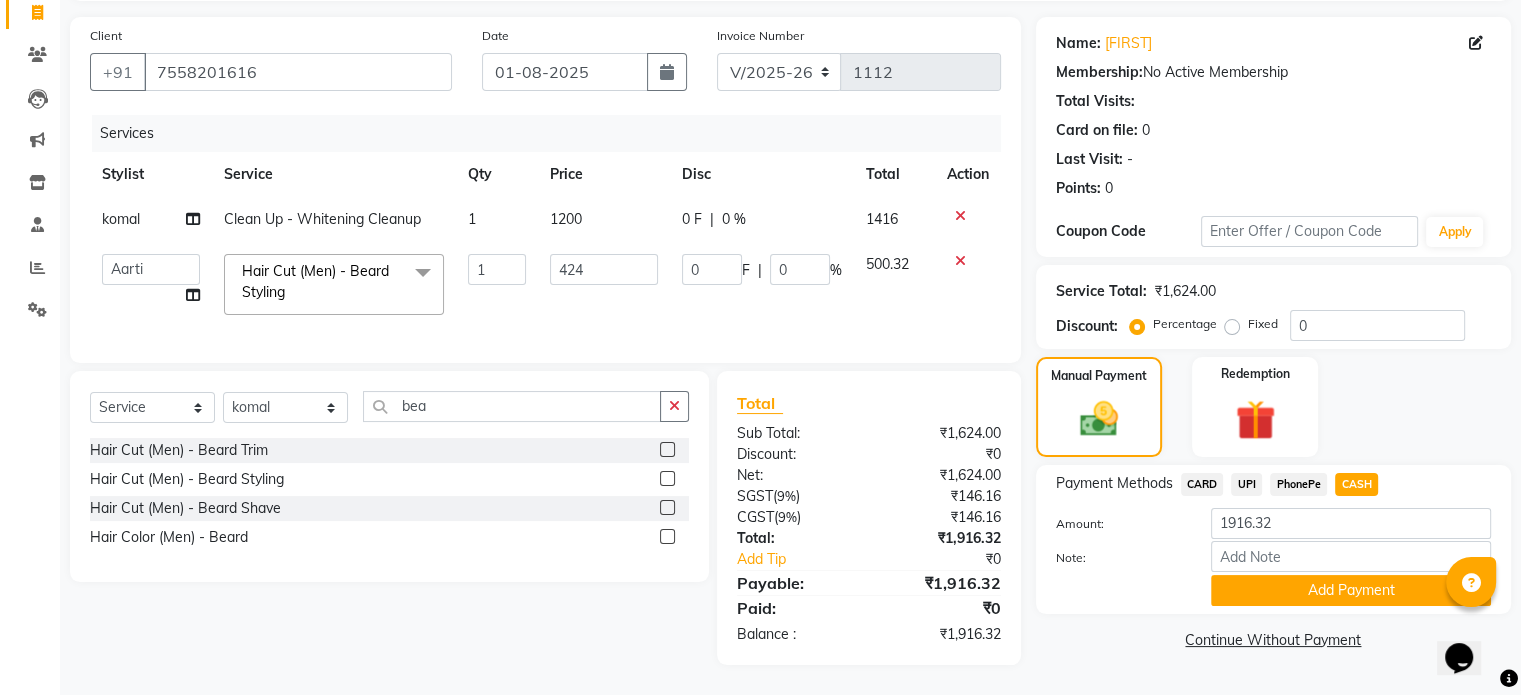 click on "Add Payment" 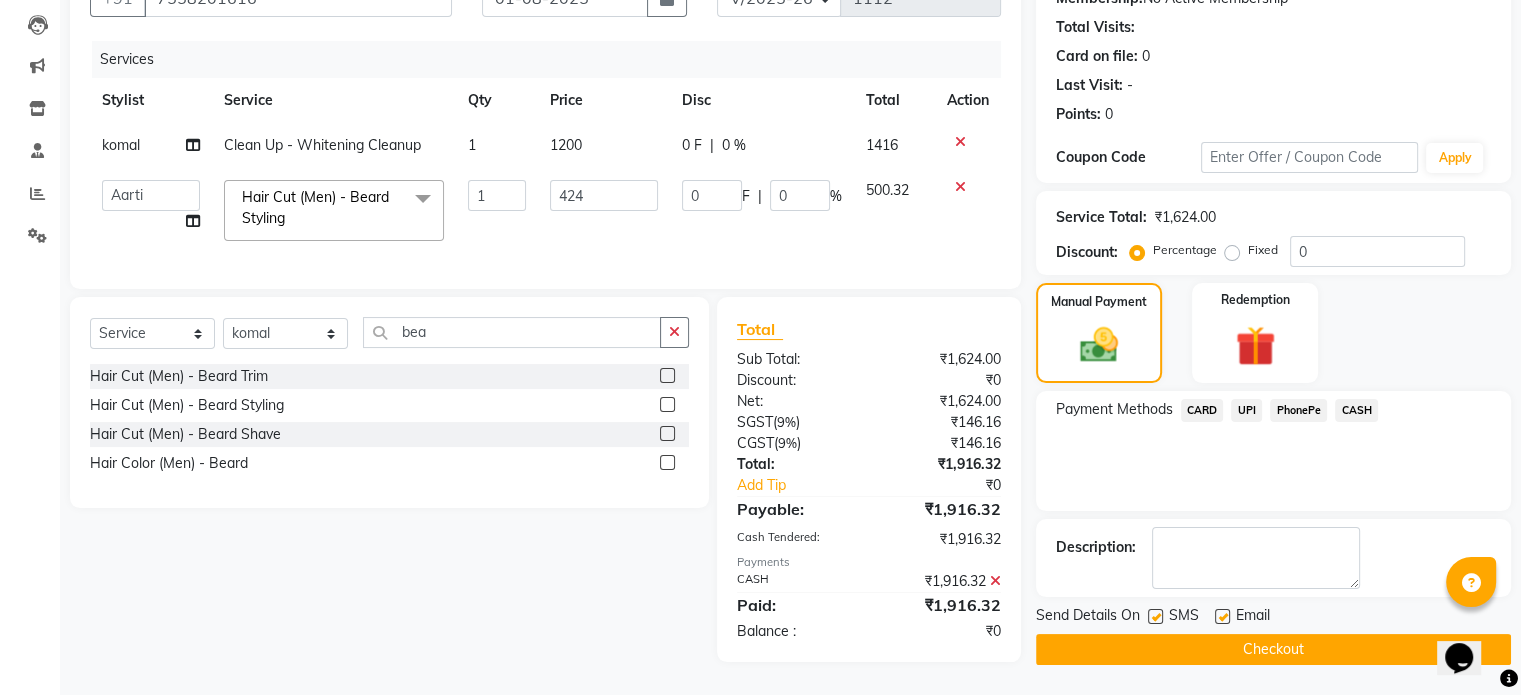 scroll, scrollTop: 219, scrollLeft: 0, axis: vertical 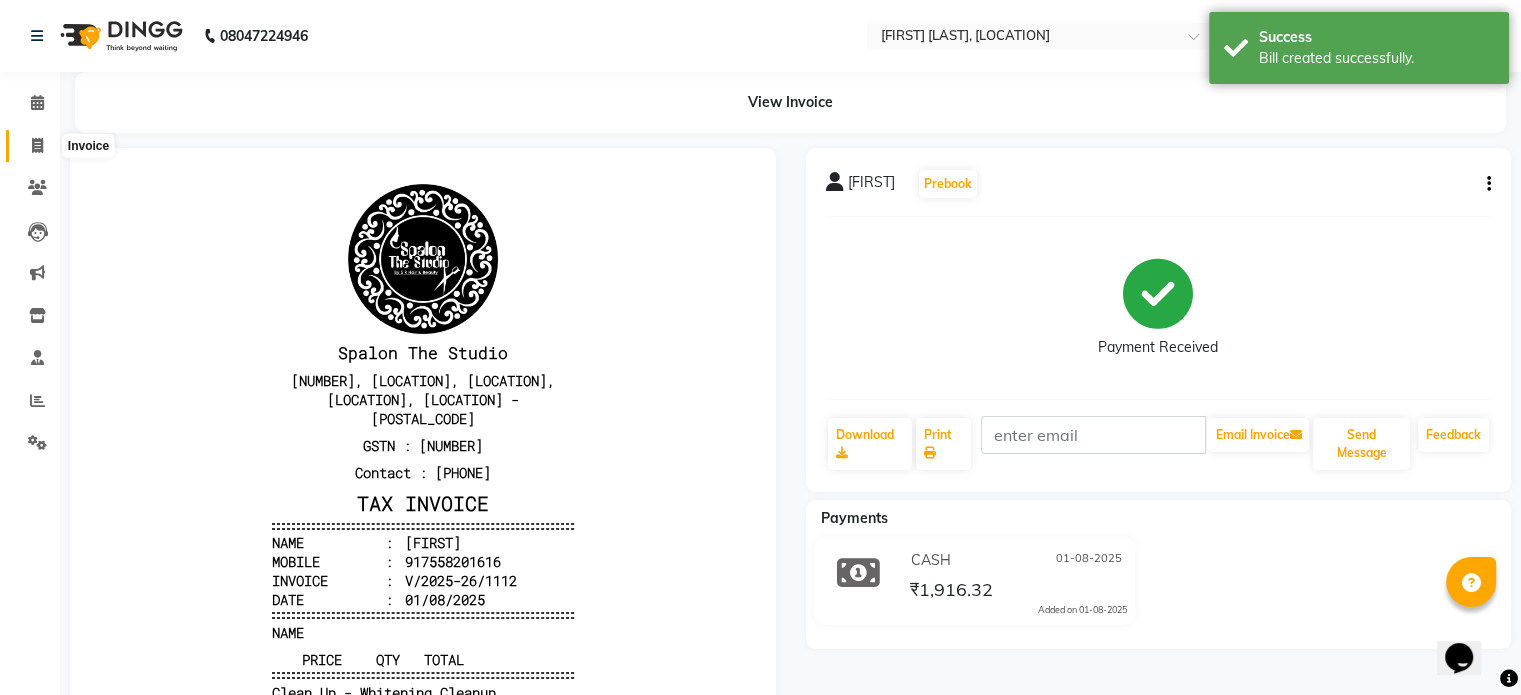 click 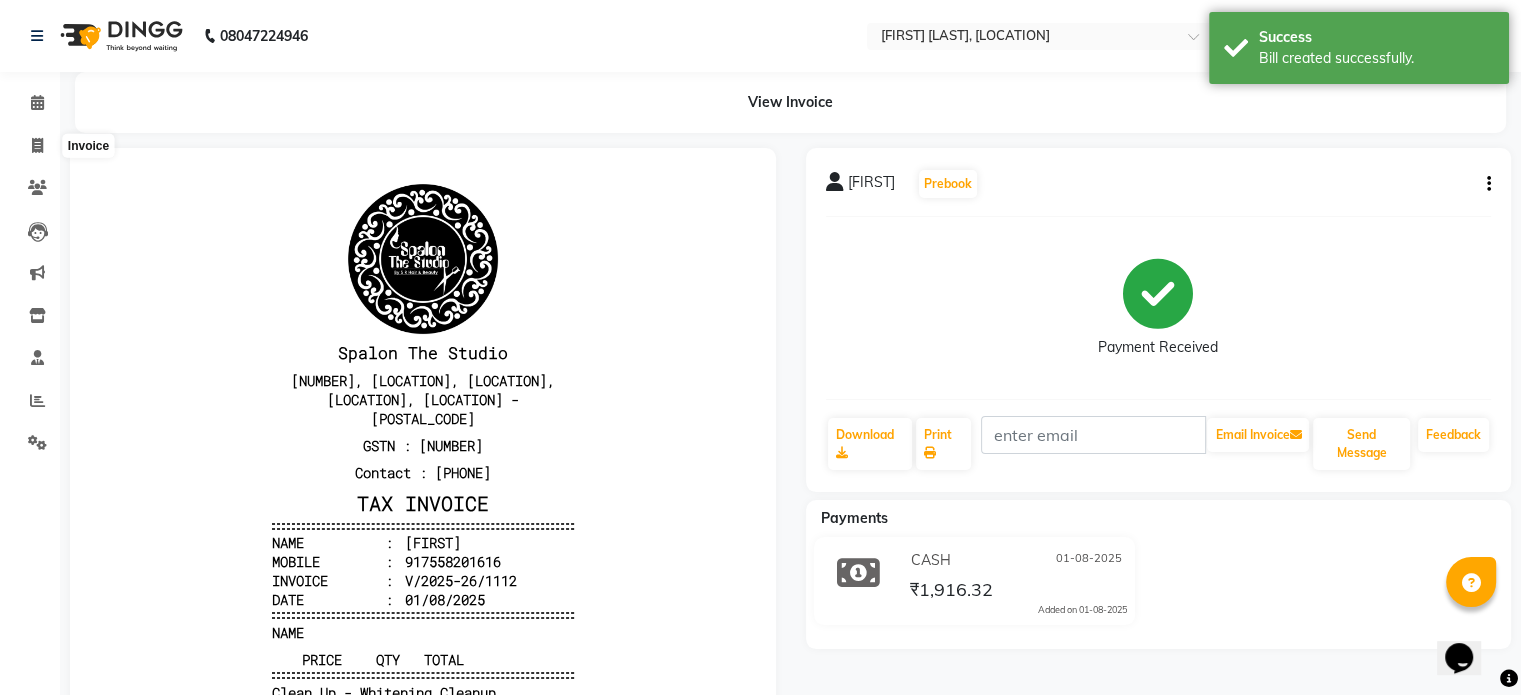 select on "903" 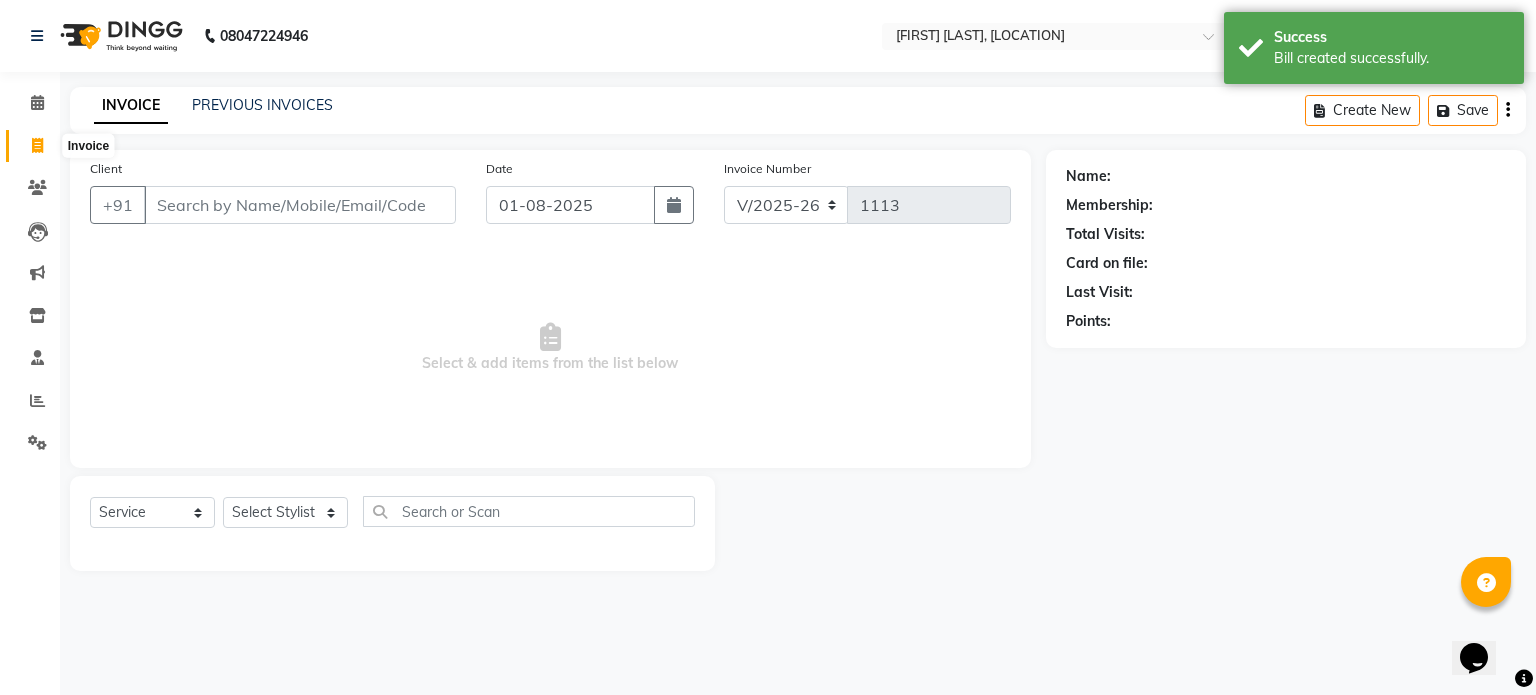 click 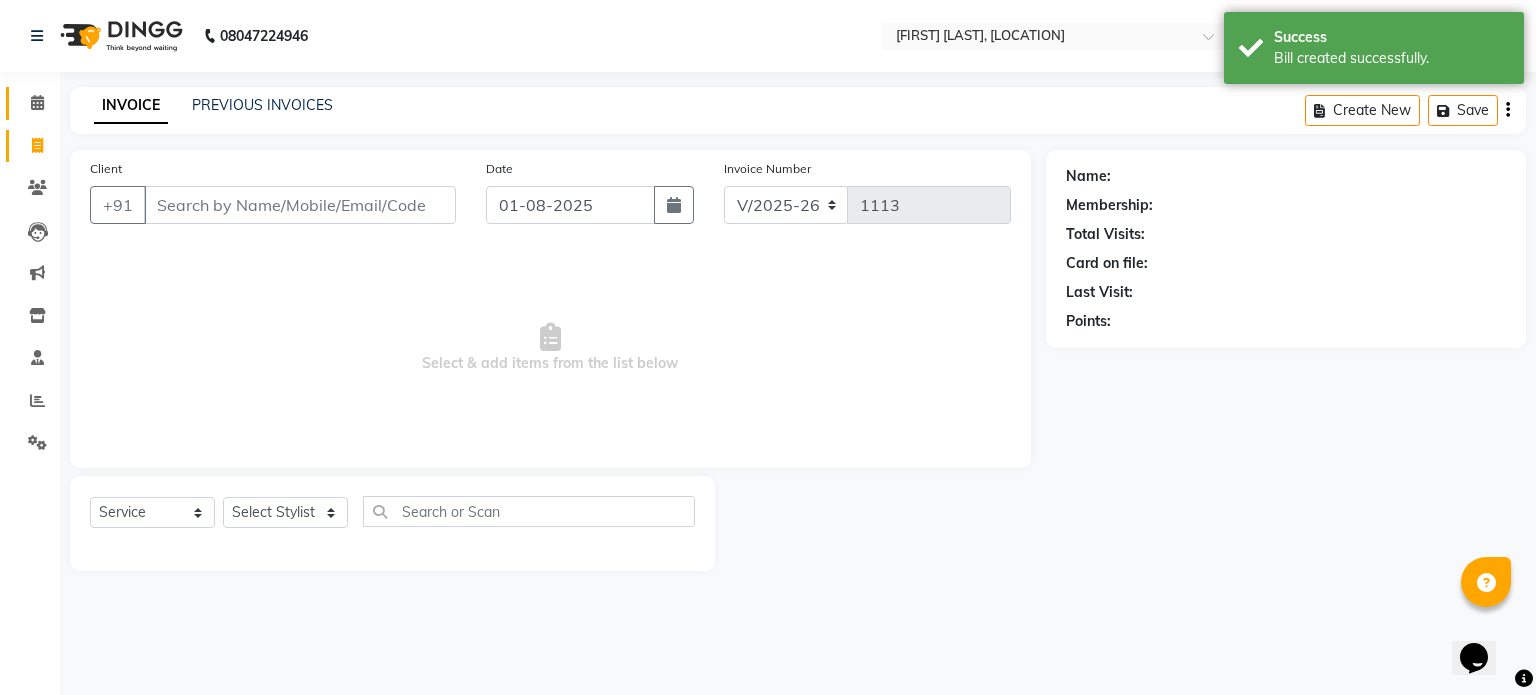 click on "Calendar" 